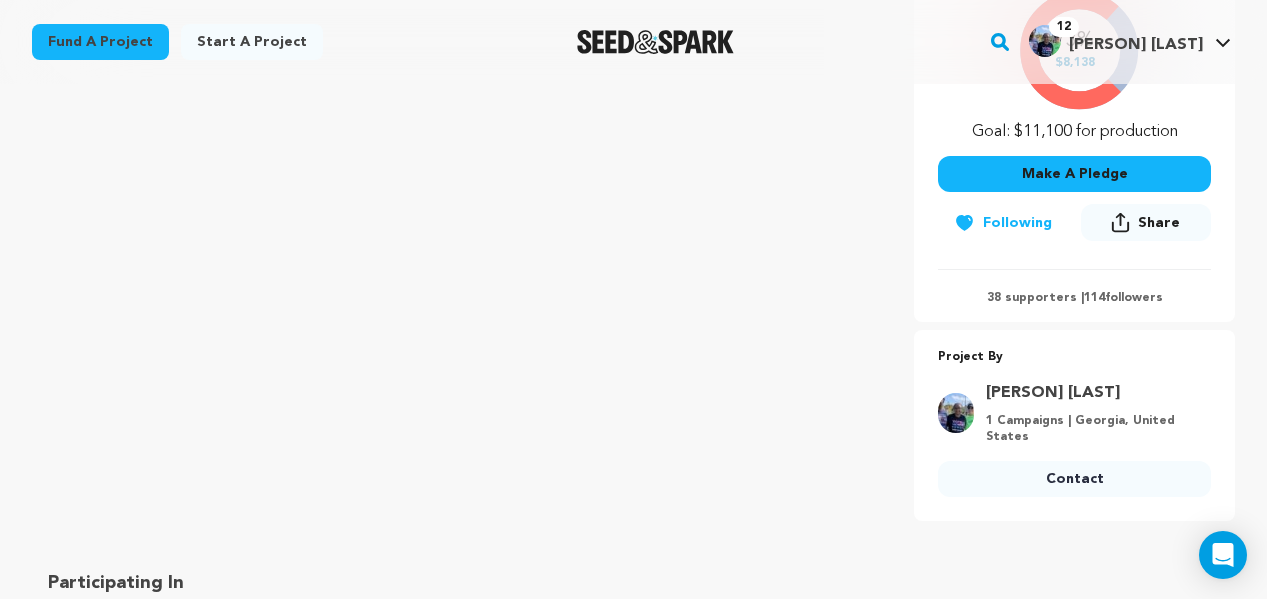 scroll, scrollTop: 0, scrollLeft: 0, axis: both 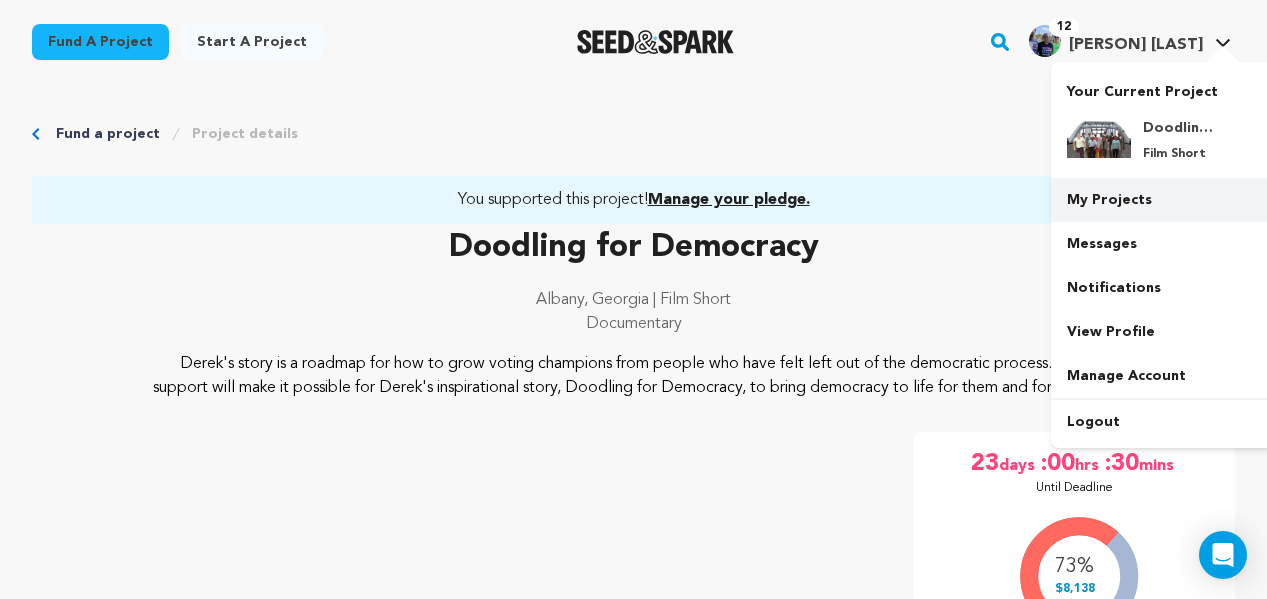 click on "My Projects" at bounding box center [1163, 200] 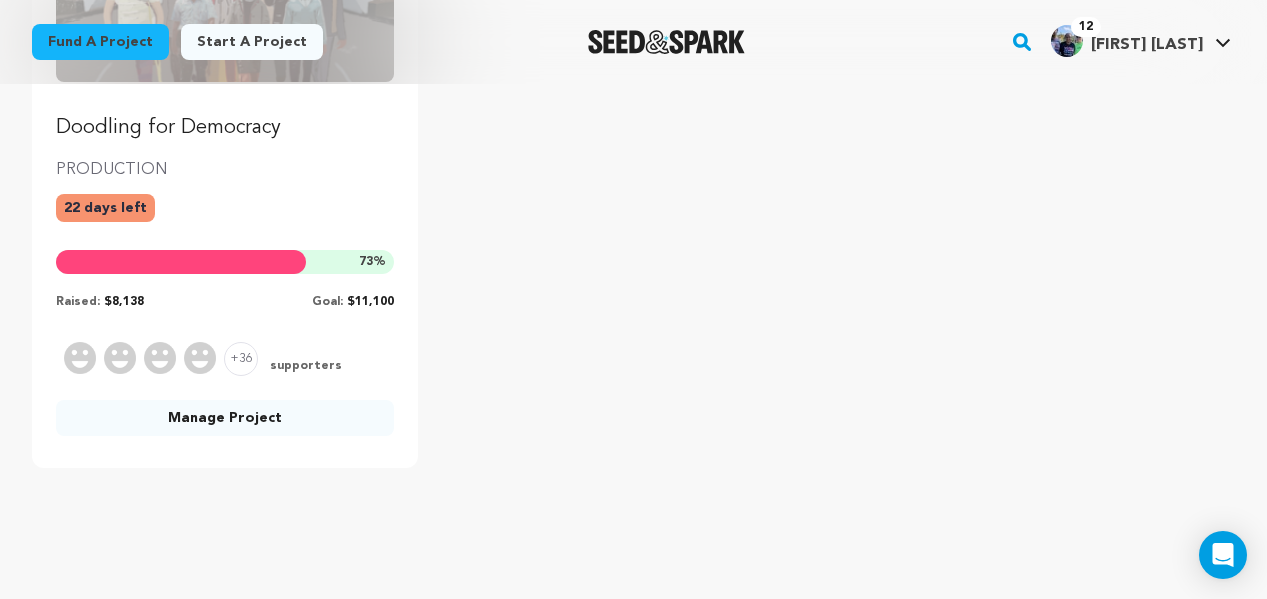 scroll, scrollTop: 425, scrollLeft: 0, axis: vertical 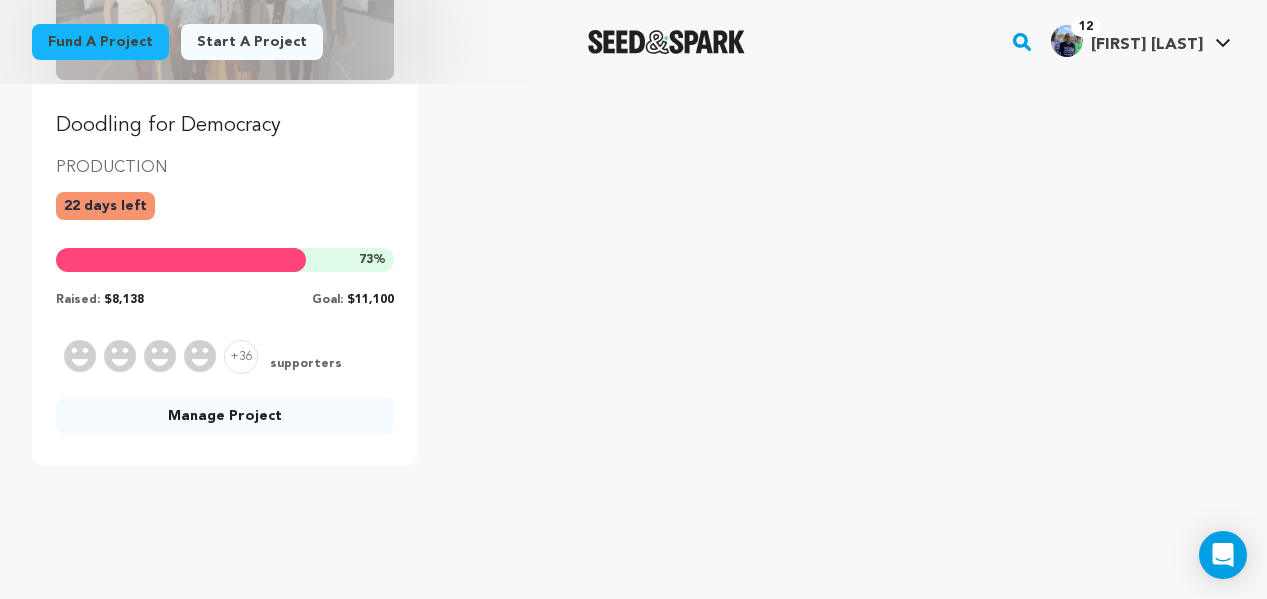 click on "Manage Project" at bounding box center (225, 416) 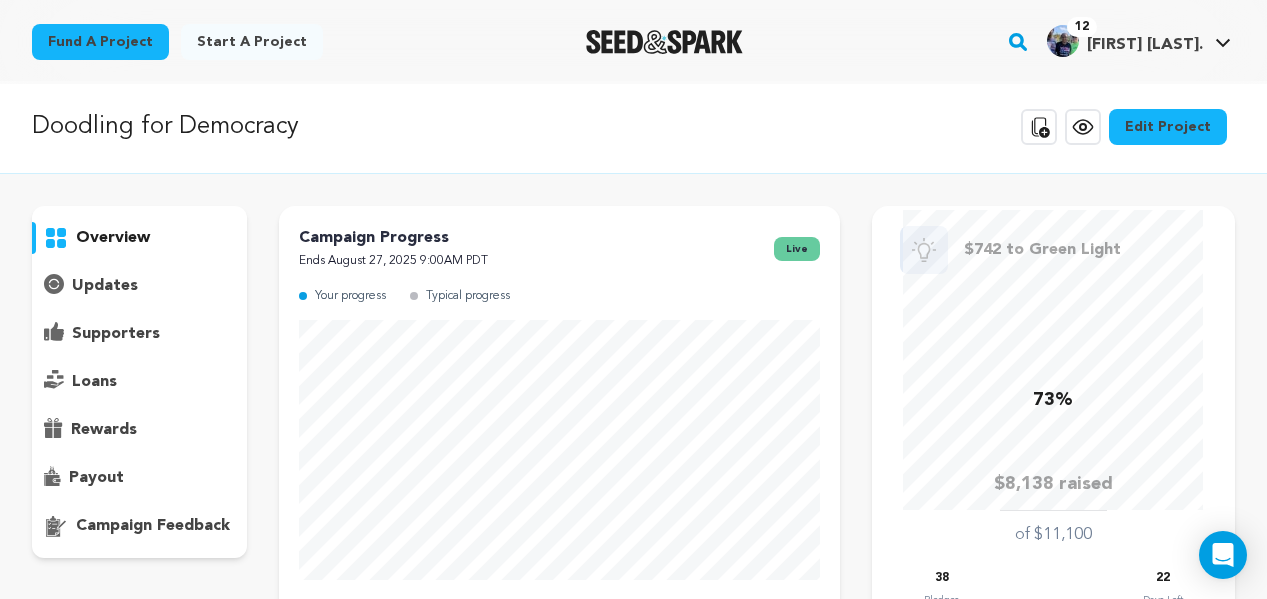 scroll, scrollTop: 0, scrollLeft: 0, axis: both 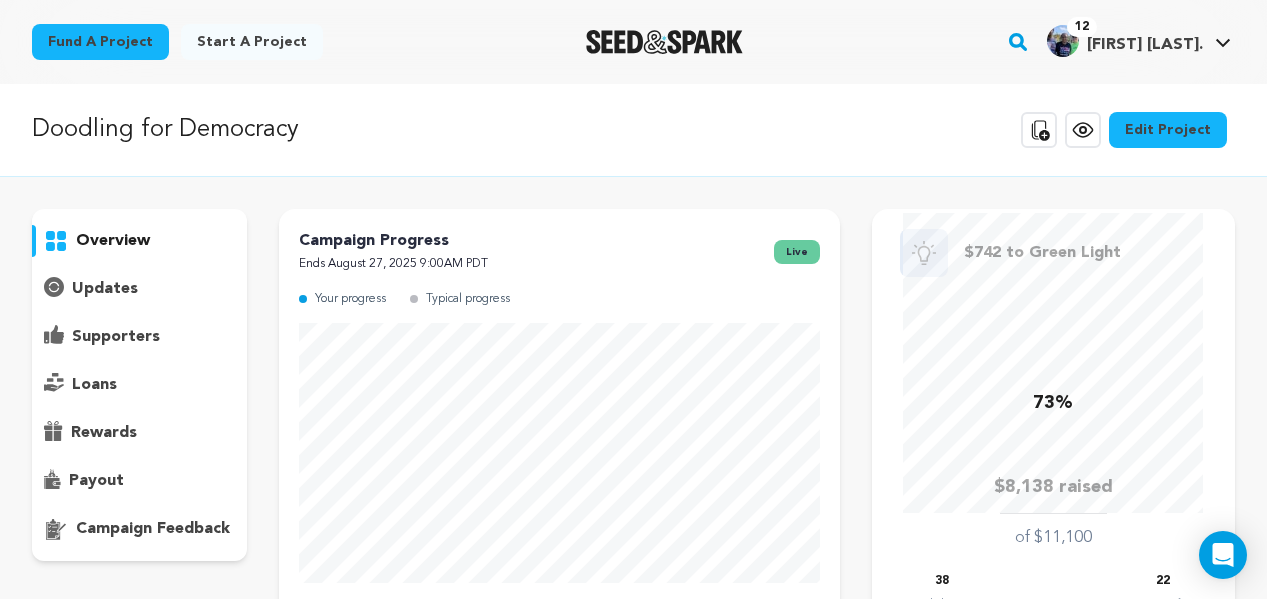 click on "supporters" at bounding box center (116, 337) 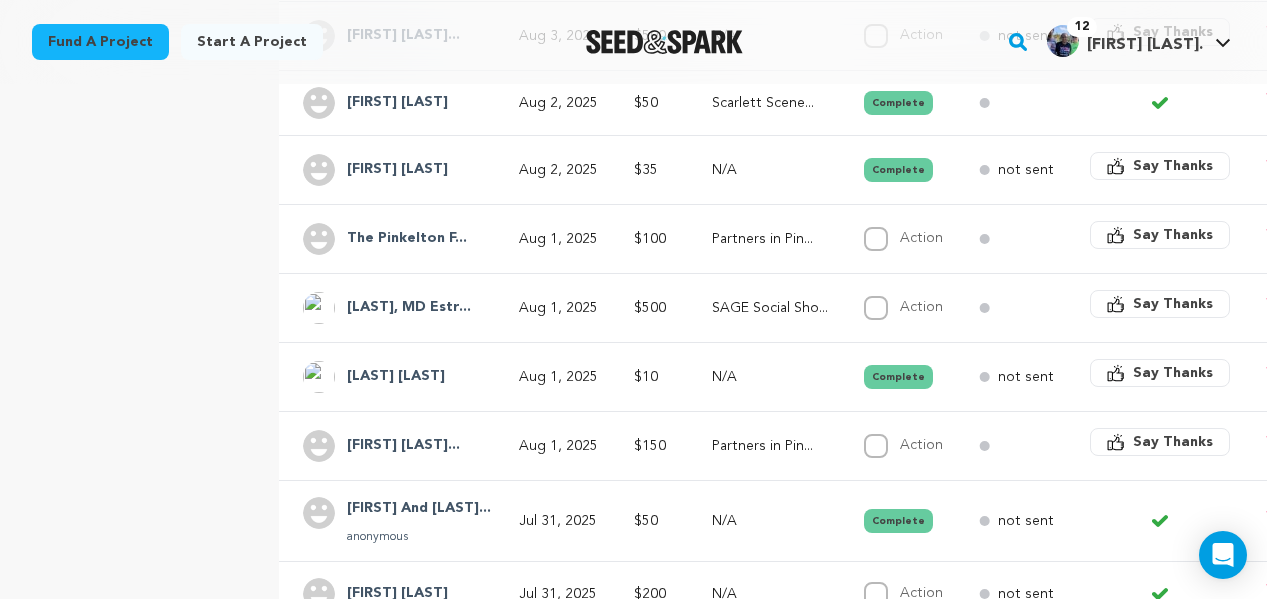 scroll, scrollTop: 589, scrollLeft: 0, axis: vertical 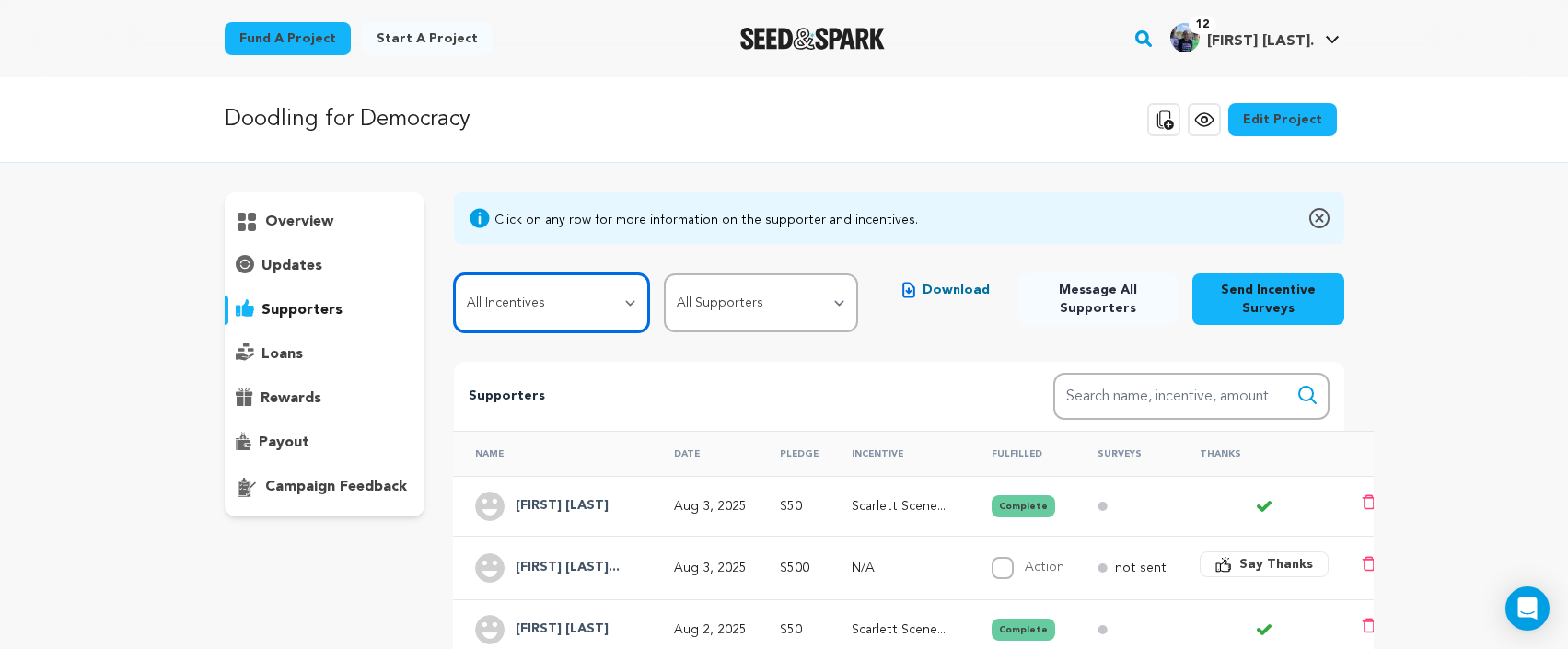 click on "All Incentives
SAGE Social Shout Out
Scarlett Scene Stealer
Partners in Pink
Bubbling Blue Sponsorship
Amber Advocate Sponsorship
Generous Green Sponsorship
Glittering Gold Sponsorship
Violet Visionary Sponsorship 5000+
Purple Premiere - 8000 +" at bounding box center (551, 303) 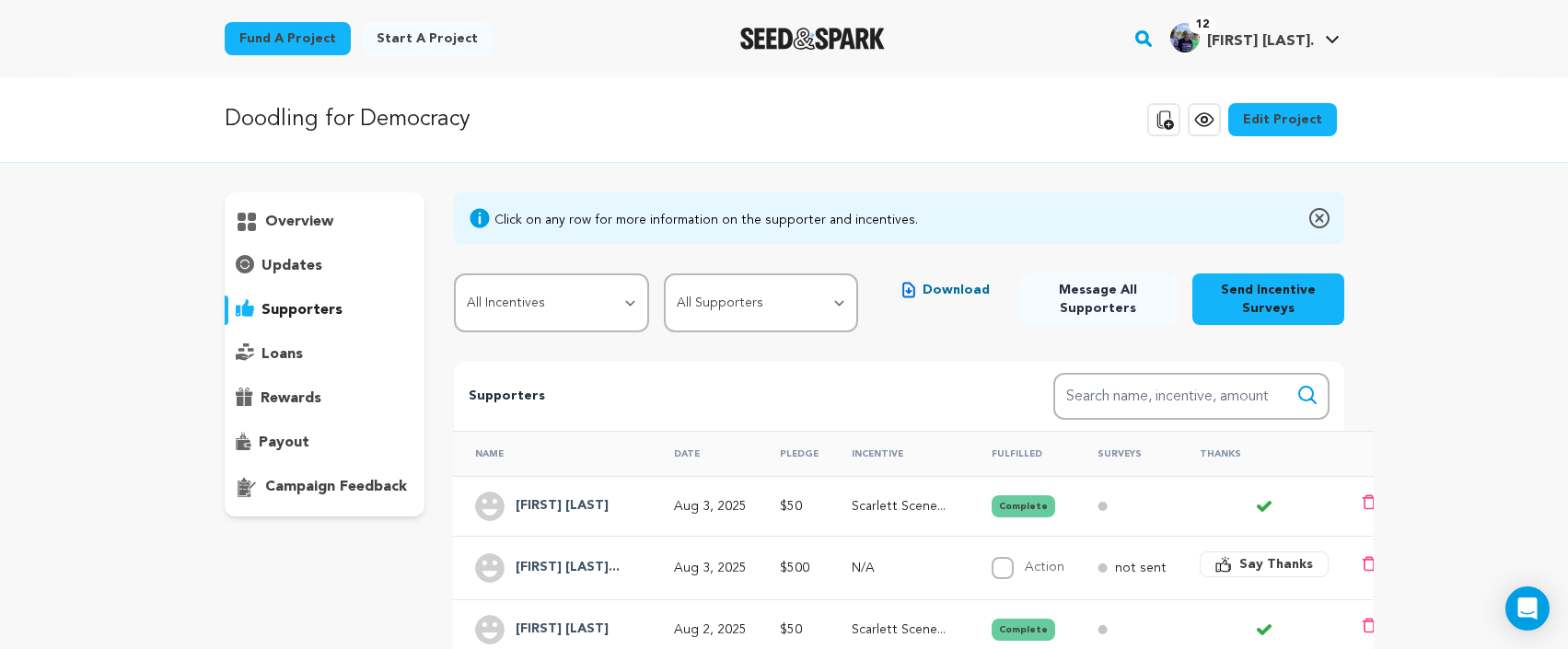 click on "Message All Supporters" at bounding box center (1098, 299) 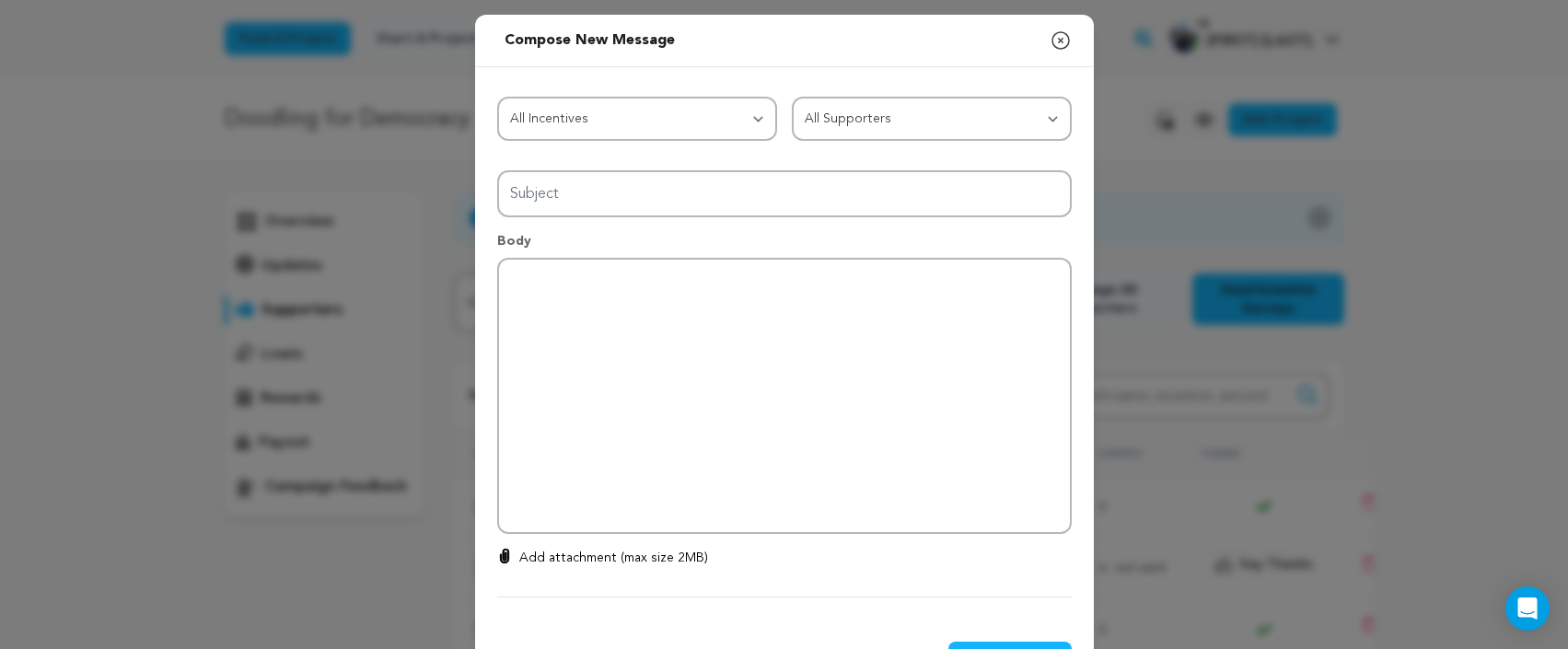 type on "Thanks for your support!" 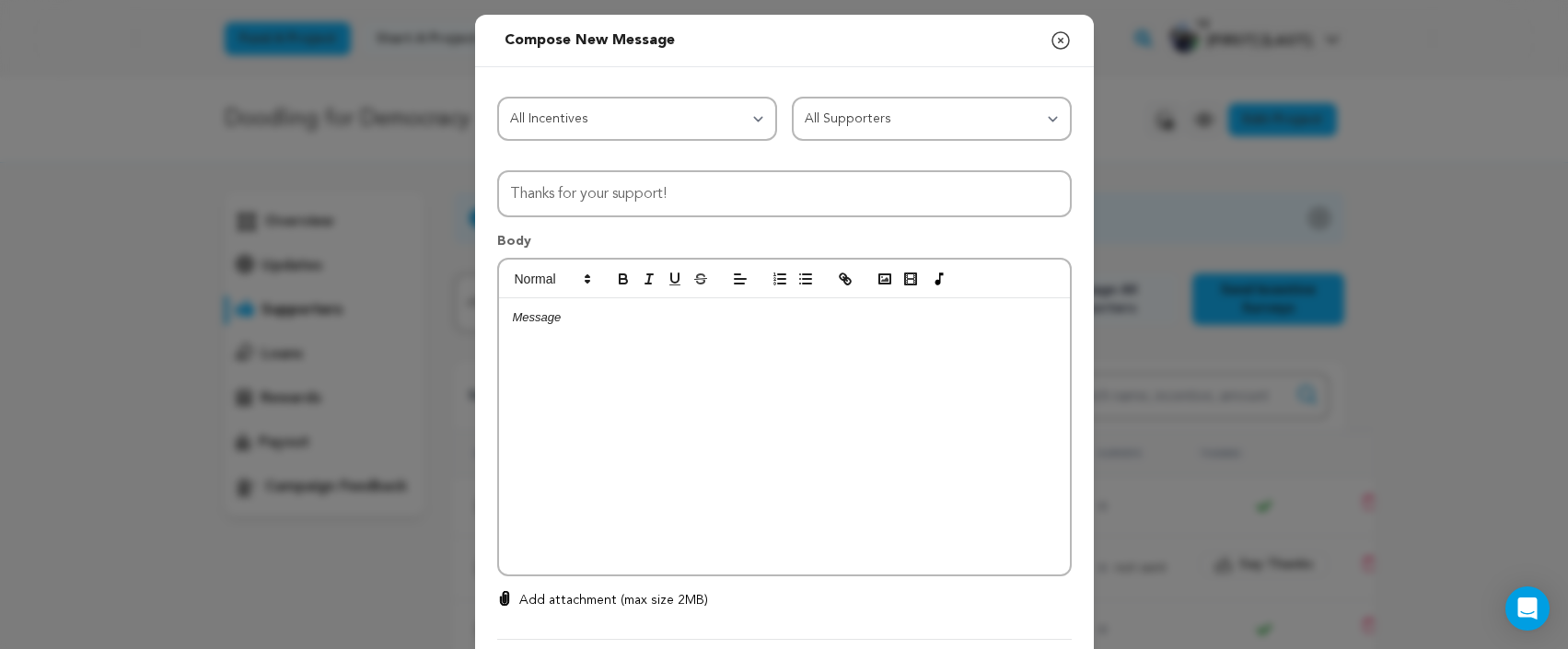 click at bounding box center (784, 318) 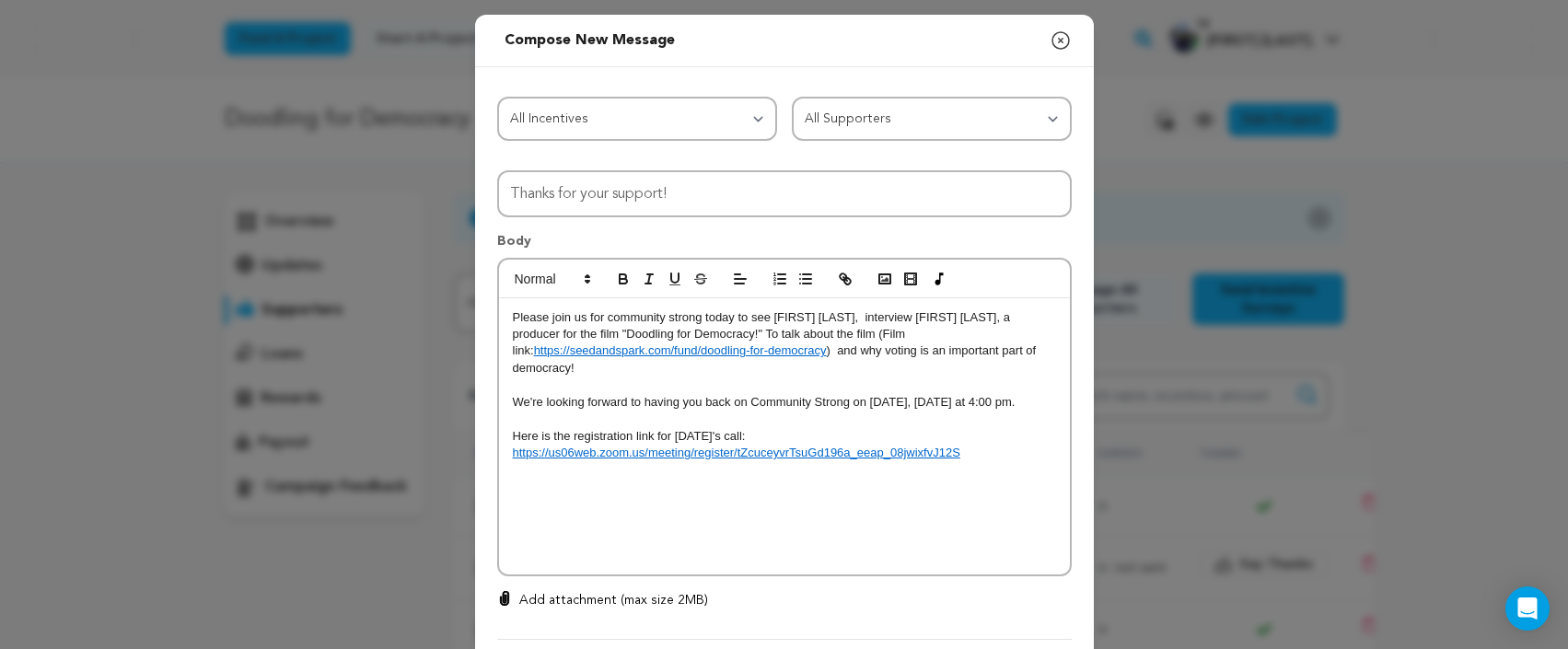 scroll, scrollTop: 0, scrollLeft: 0, axis: both 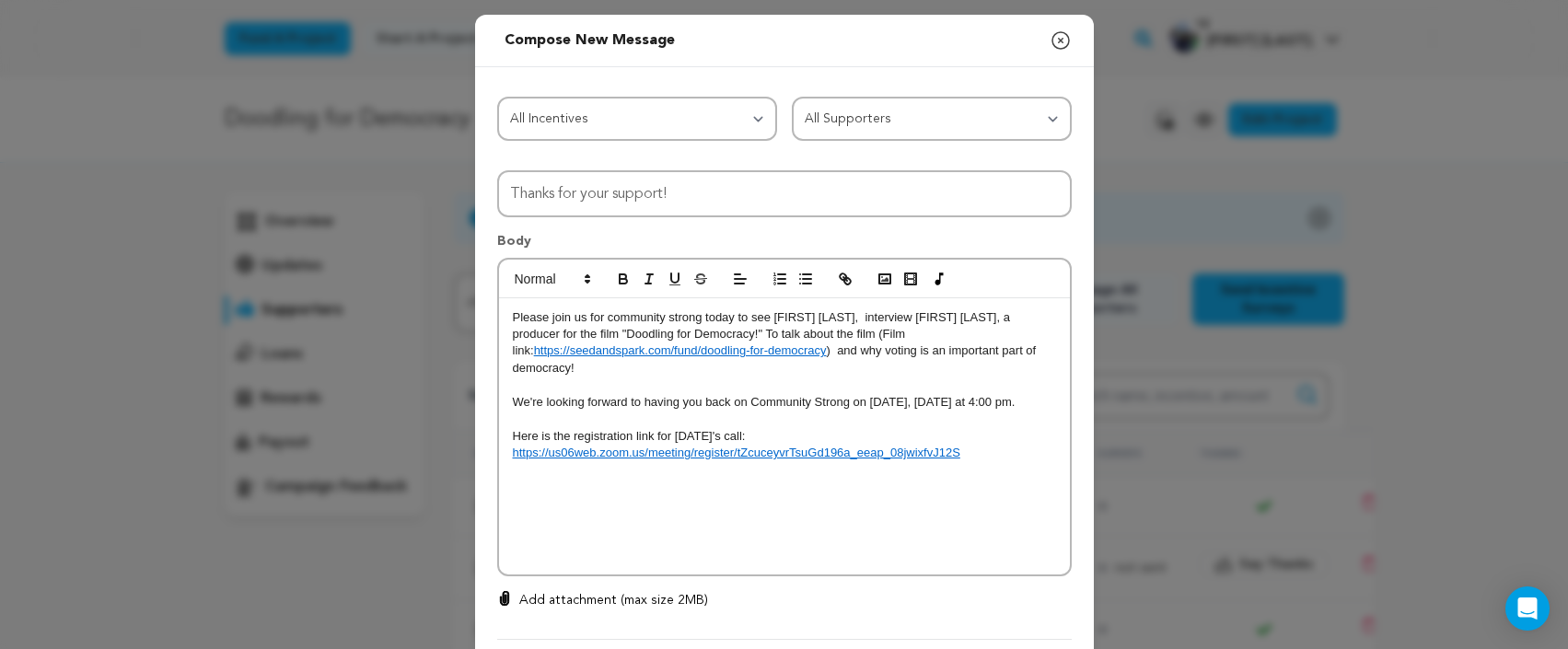click on "Here is the registration link for Monday's call:" at bounding box center (784, 436) 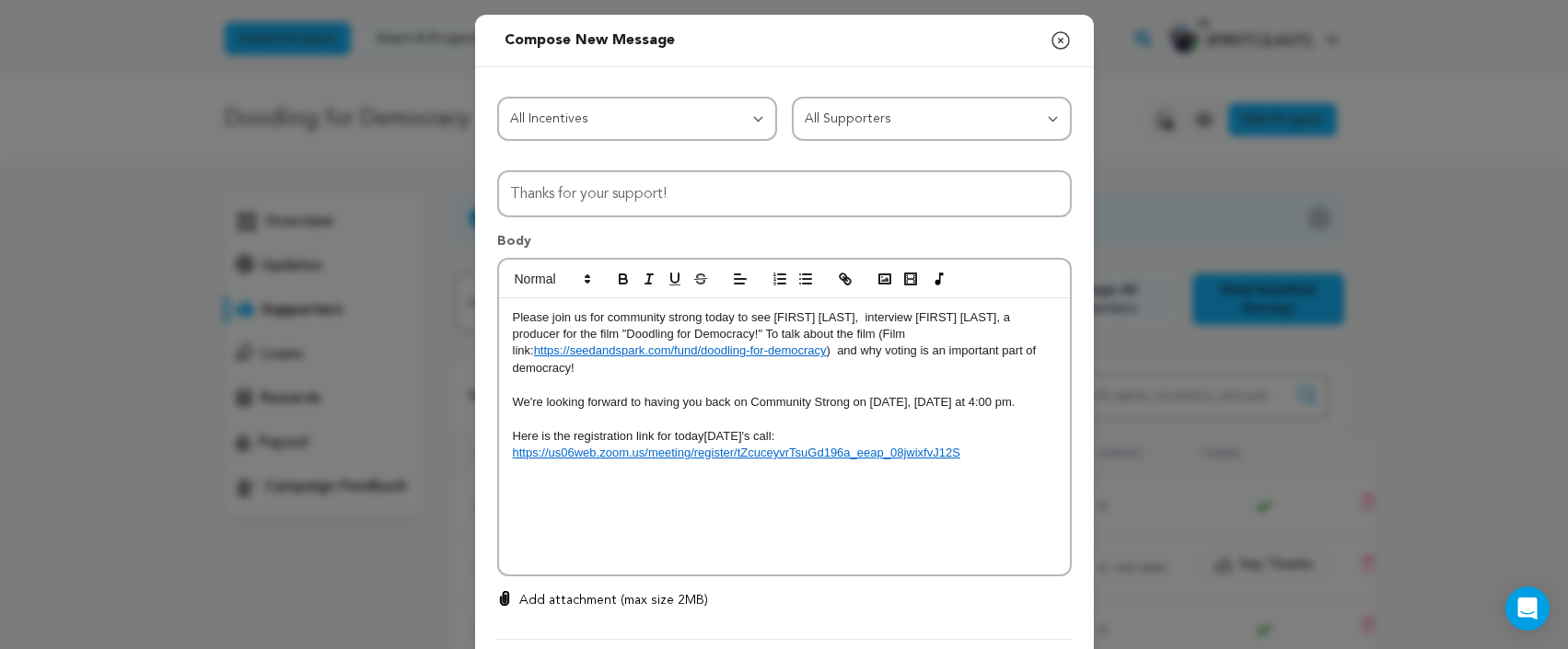 click on "Here is the registration link for todayMonday's call:" at bounding box center [784, 436] 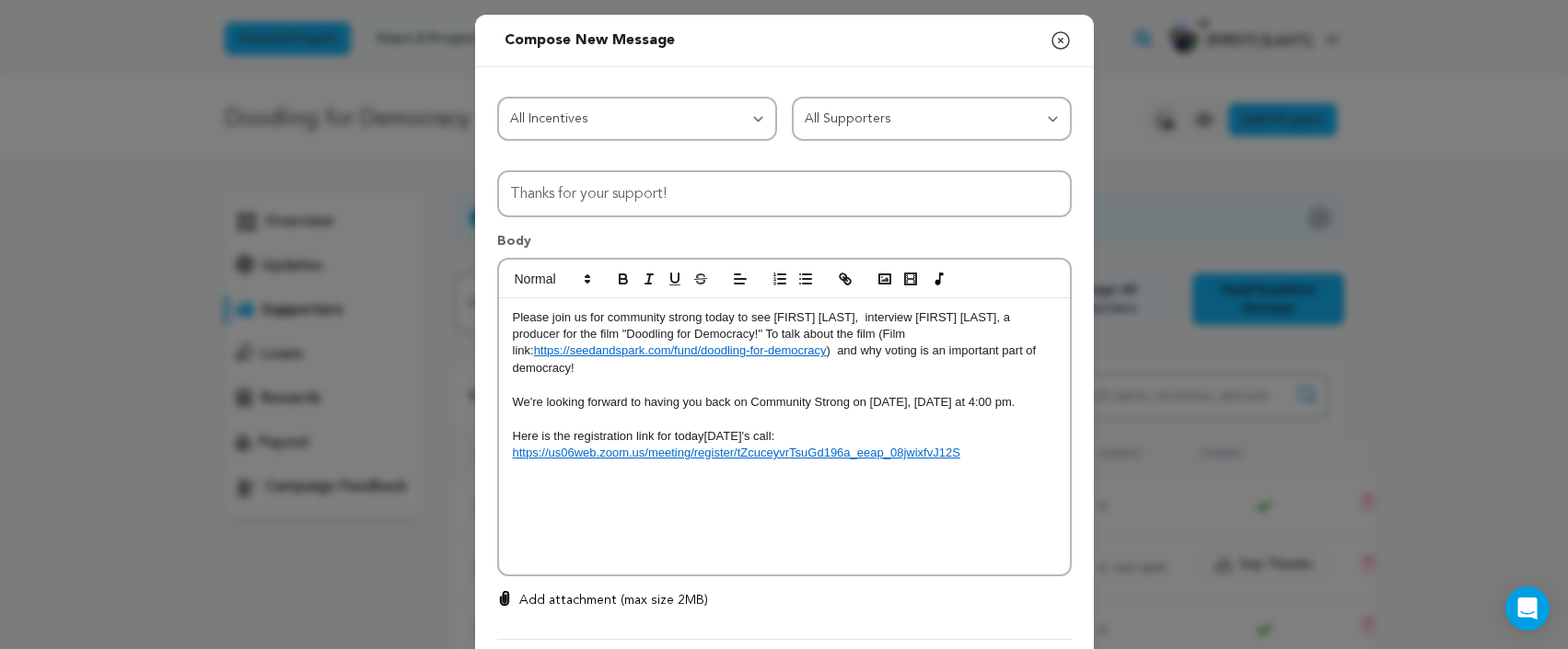 click on "Here is the registration link for todayMonday's call:" at bounding box center (784, 436) 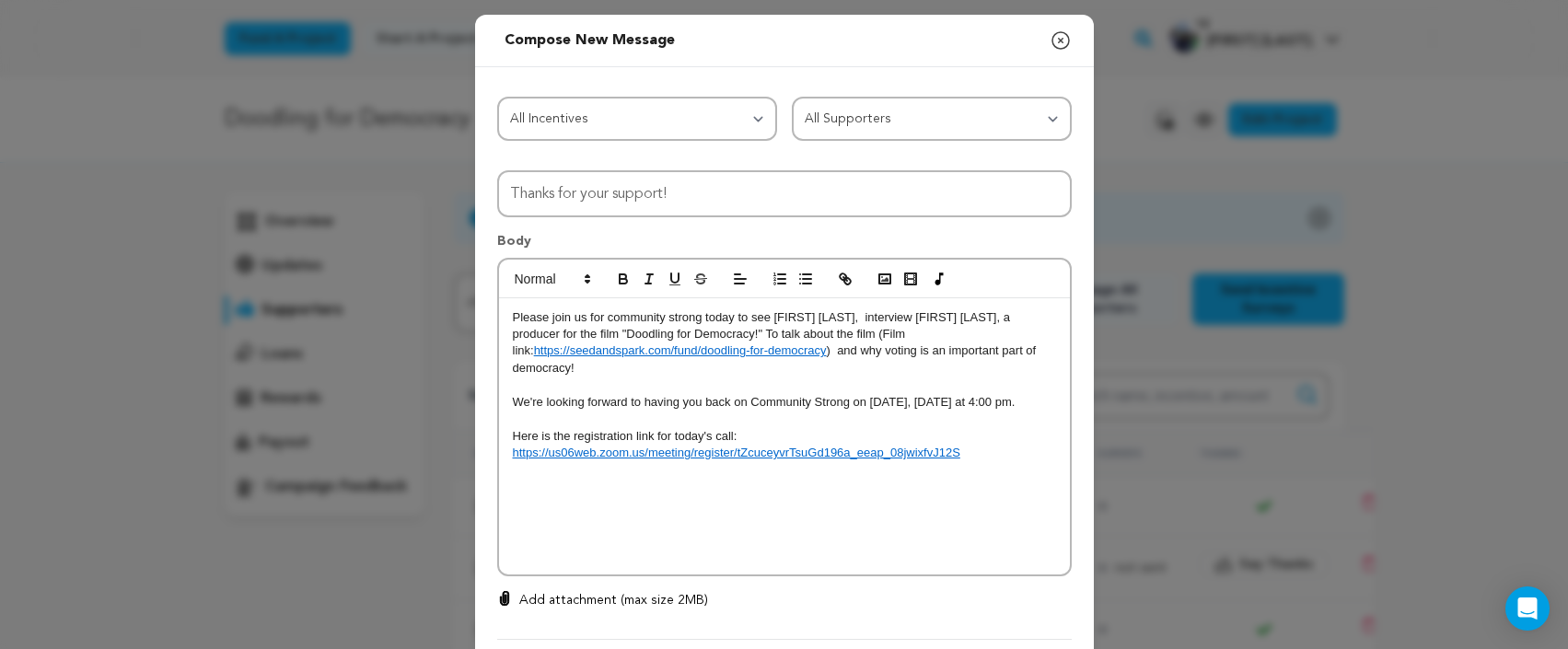 click on "Here is the registration link for today's call:" at bounding box center [784, 436] 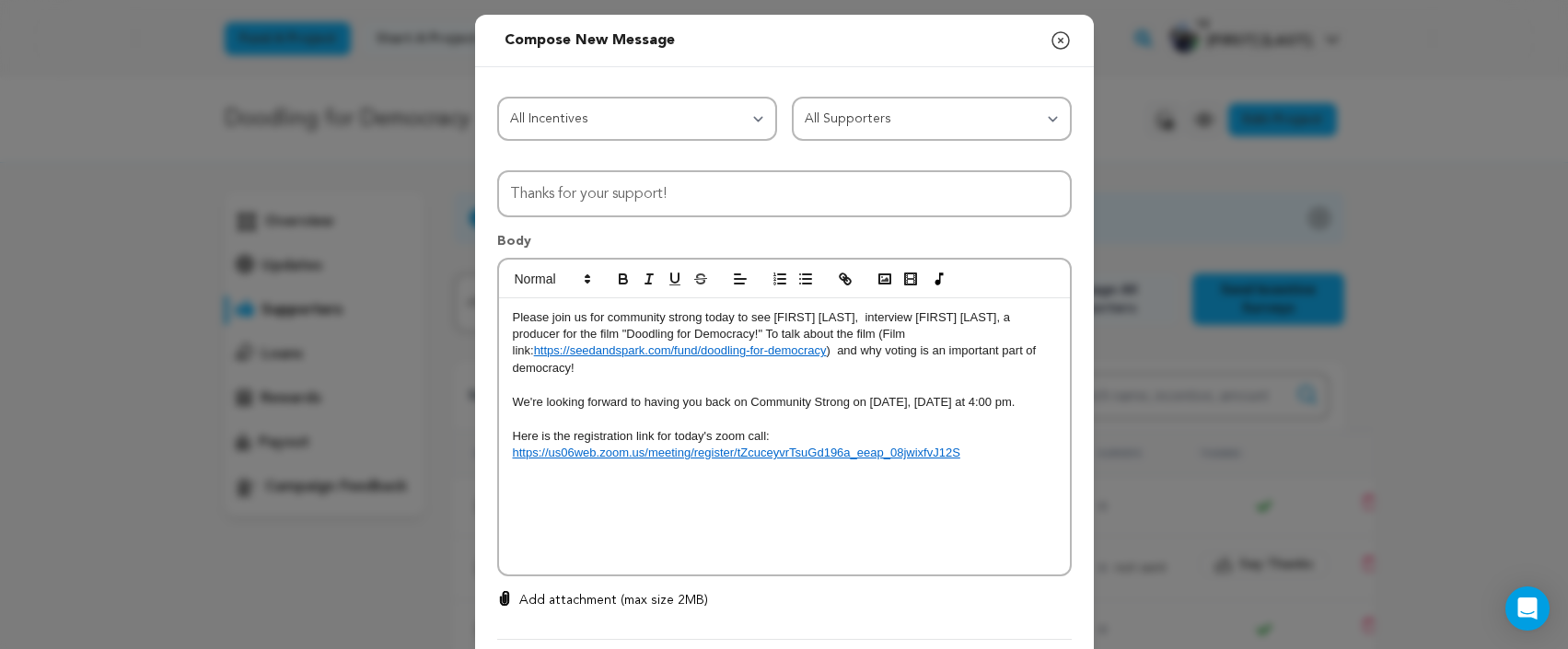 scroll, scrollTop: 1, scrollLeft: 0, axis: vertical 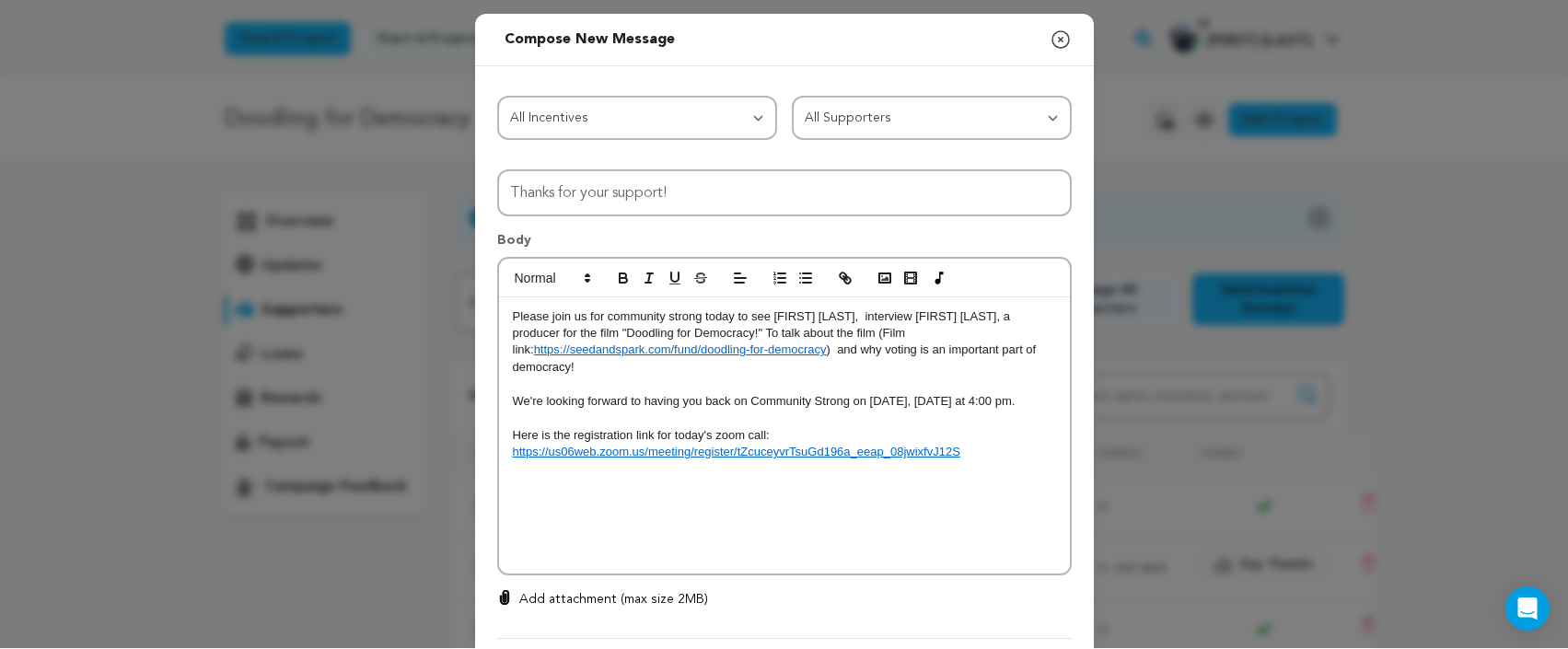 click on "https://us06web.zoom.us/meeting/register/tZcuceyvrTsuGd196a_eeap_08jwixfvJ12S" at bounding box center (784, 452) 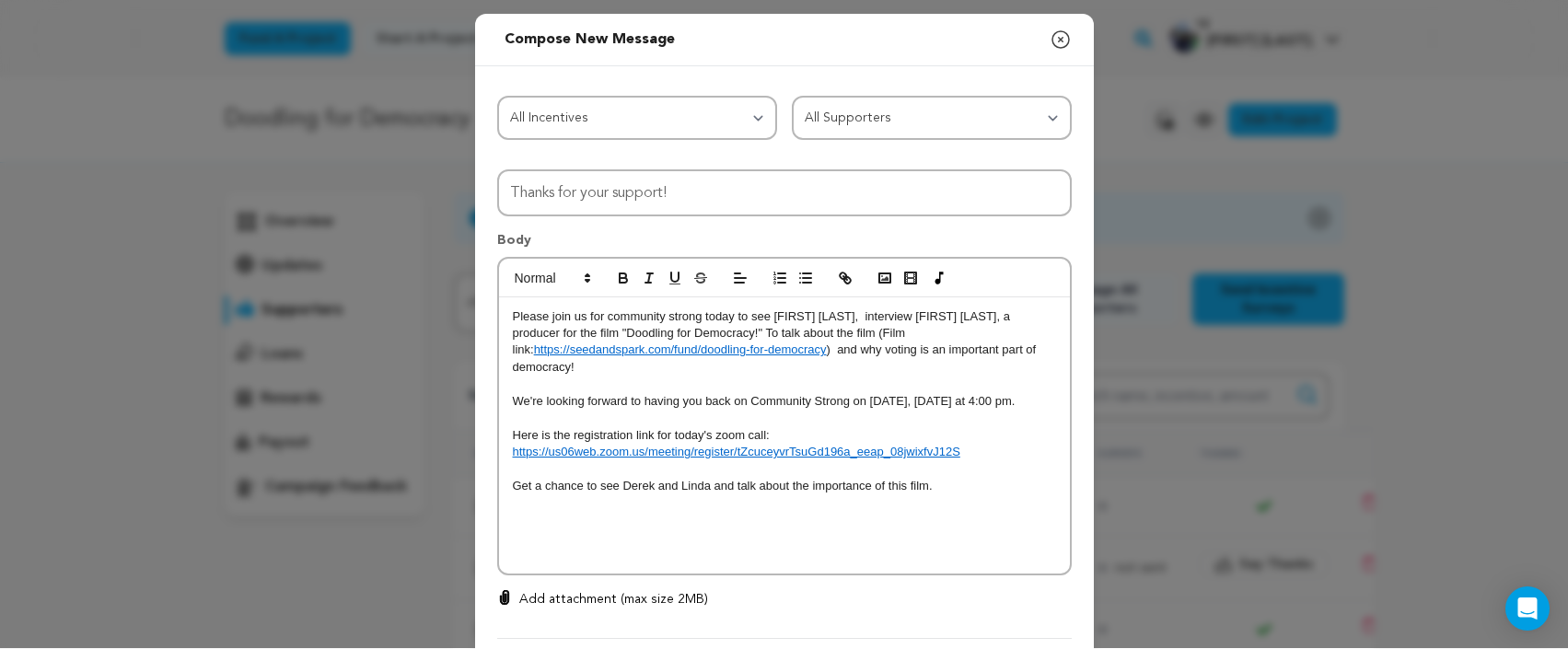 click on "Get a chance to see Derek and Linda and talk about the importance of this film." at bounding box center [784, 486] 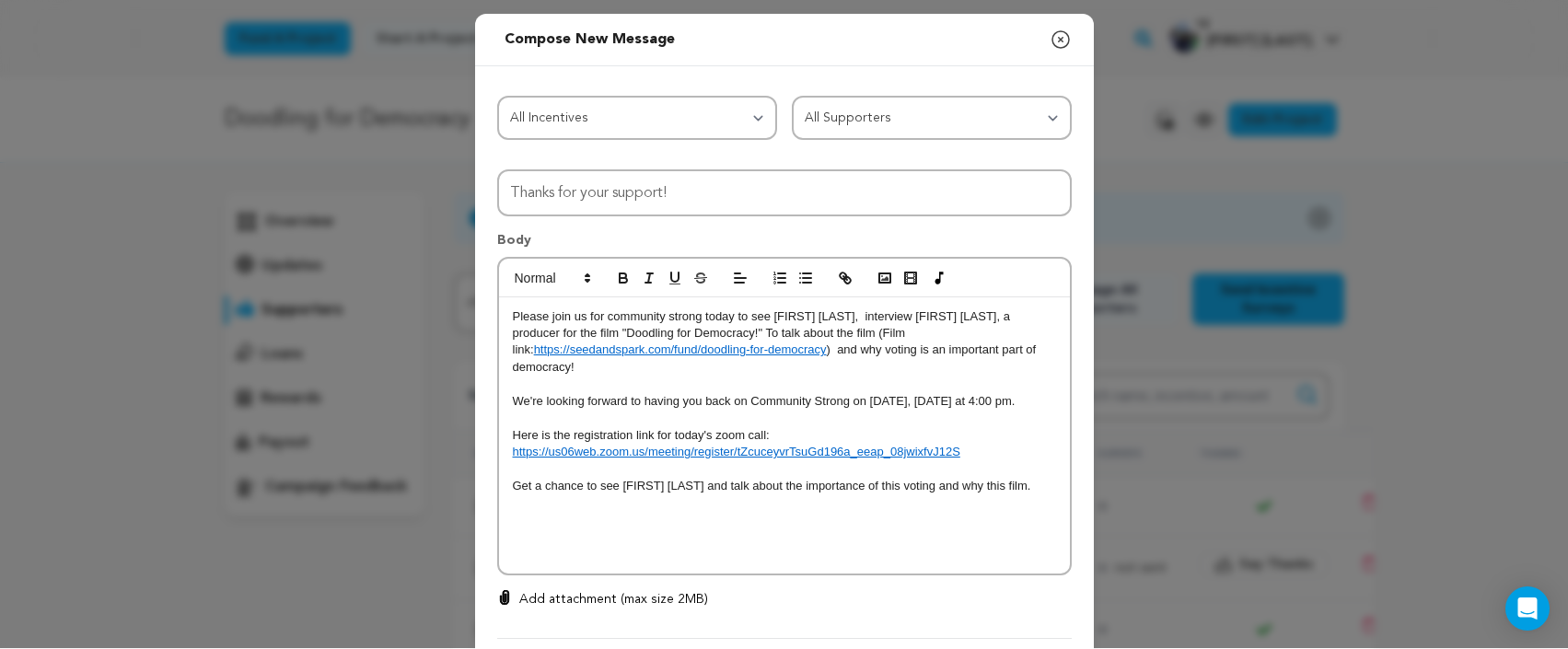 click on "Get a chance to see Derek and Linda and talk about the importance of this voting and why this film." at bounding box center [784, 486] 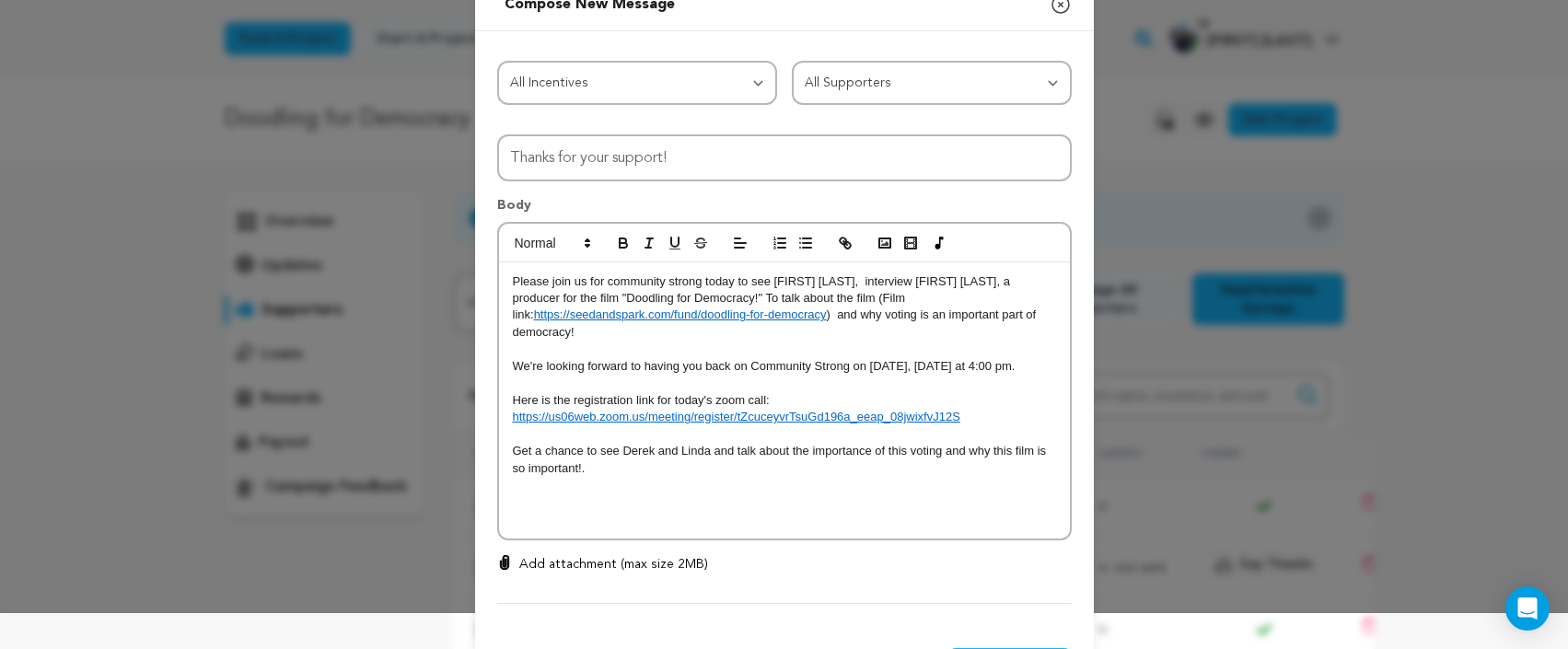 scroll, scrollTop: 40, scrollLeft: 0, axis: vertical 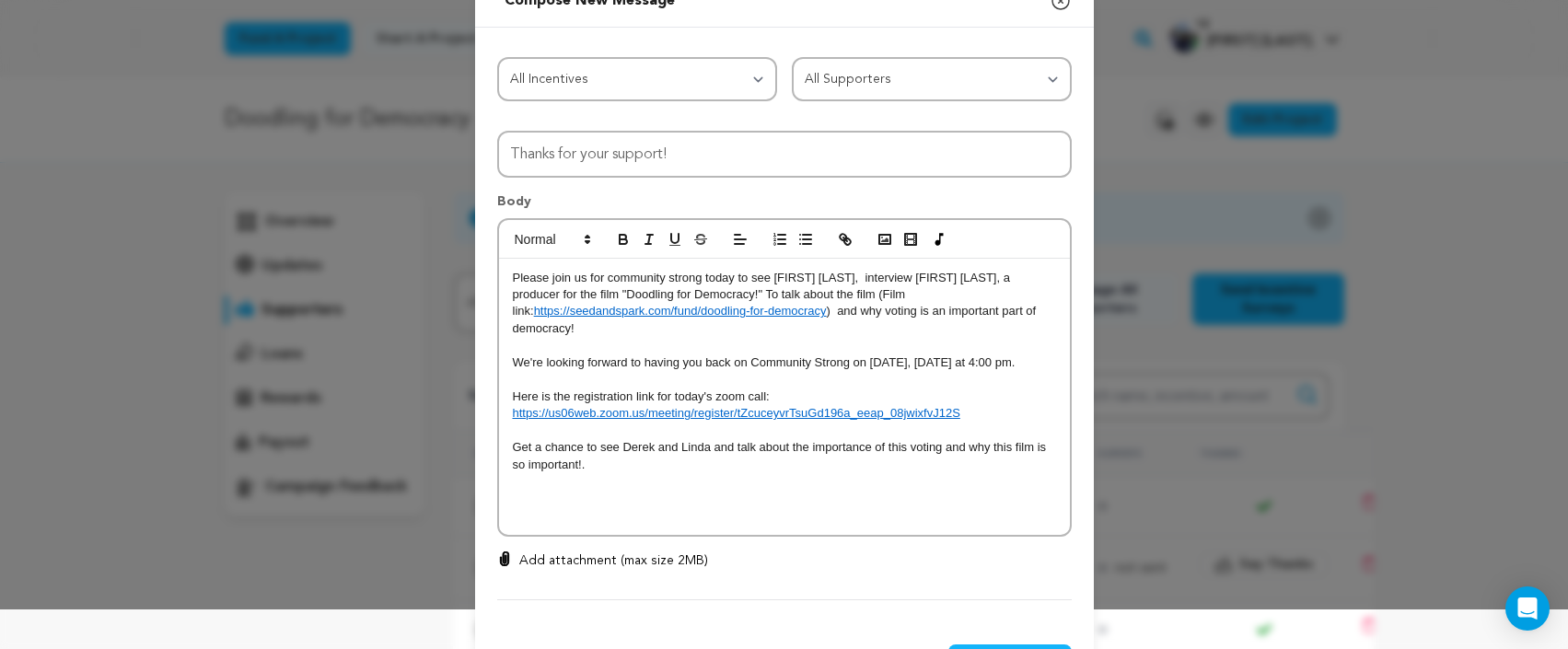 click on "Get a chance to see Derek and Linda and talk about the importance of this voting and why this film is so important!." at bounding box center (784, 456) 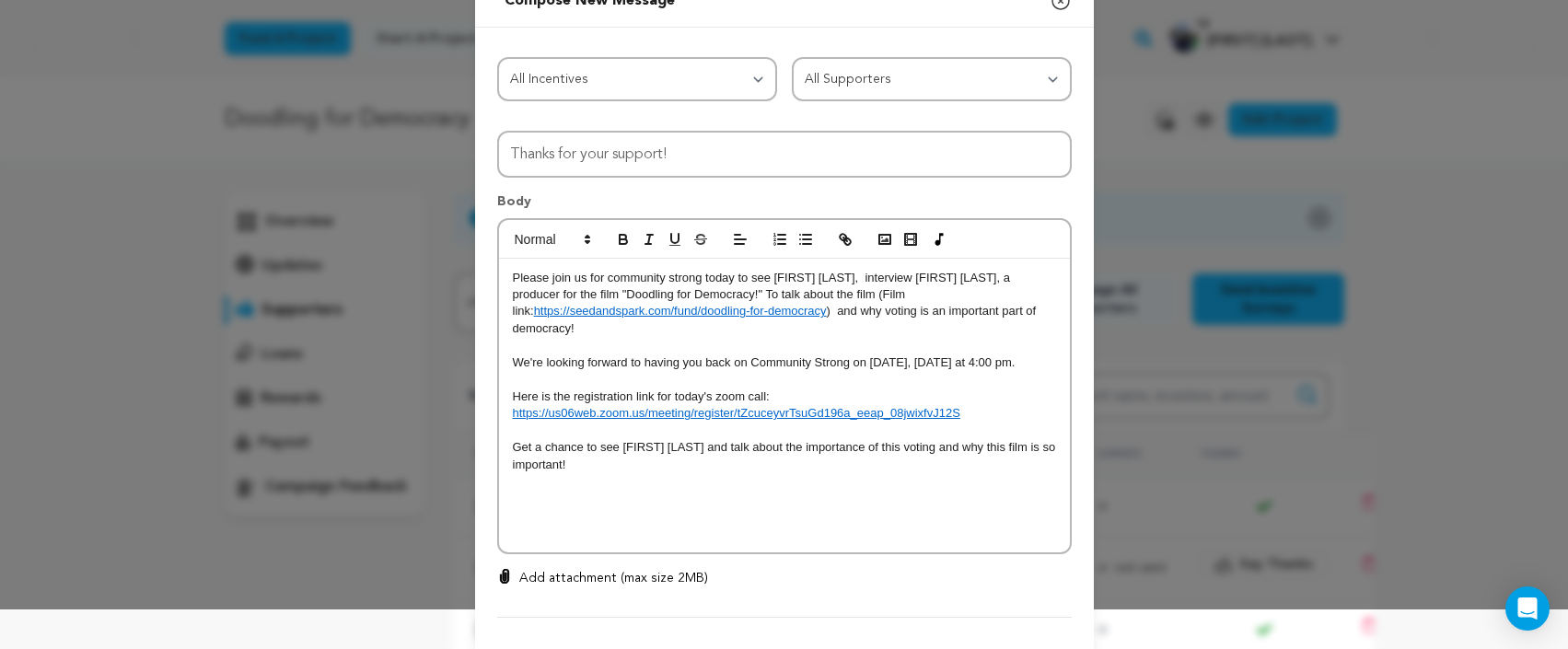 click on "Get a chance to see Derek and Linda and talk about the importance of this voting and why this film is so important!" at bounding box center (784, 456) 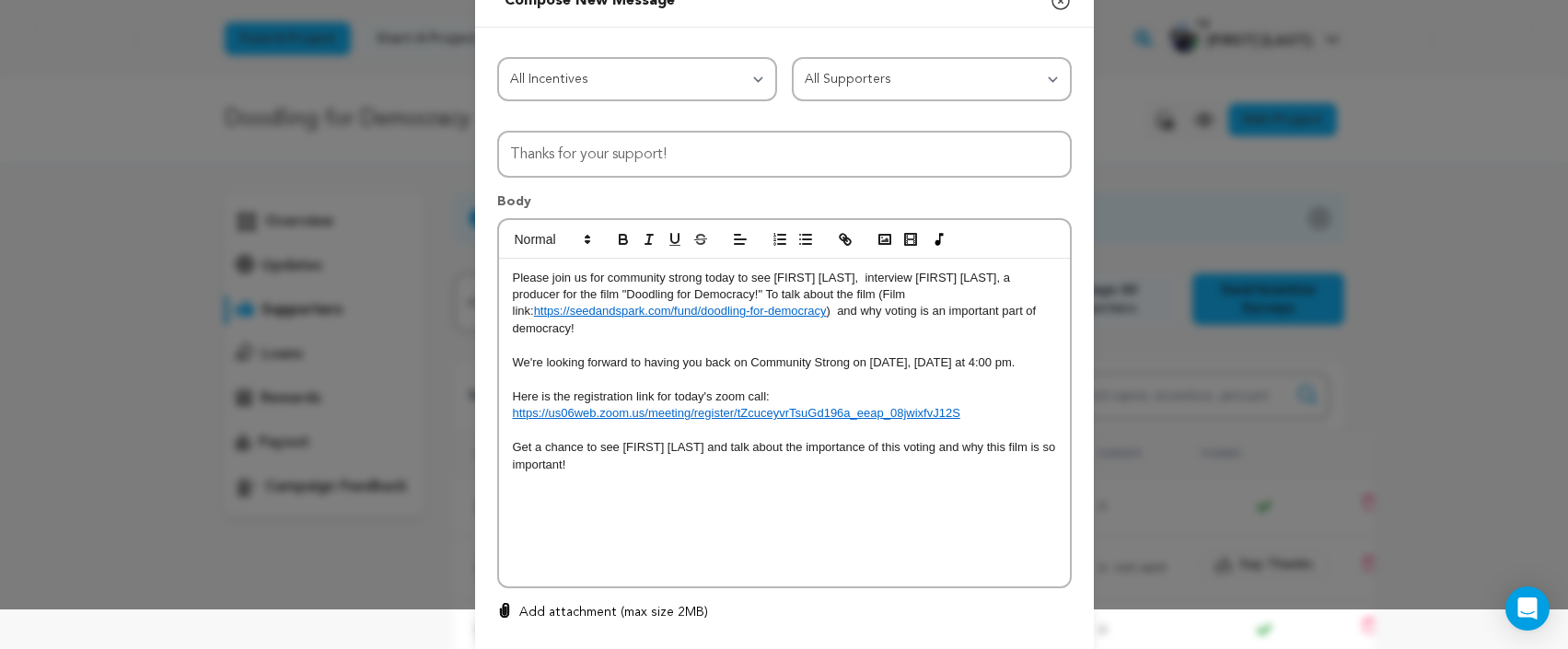 scroll, scrollTop: 0, scrollLeft: 0, axis: both 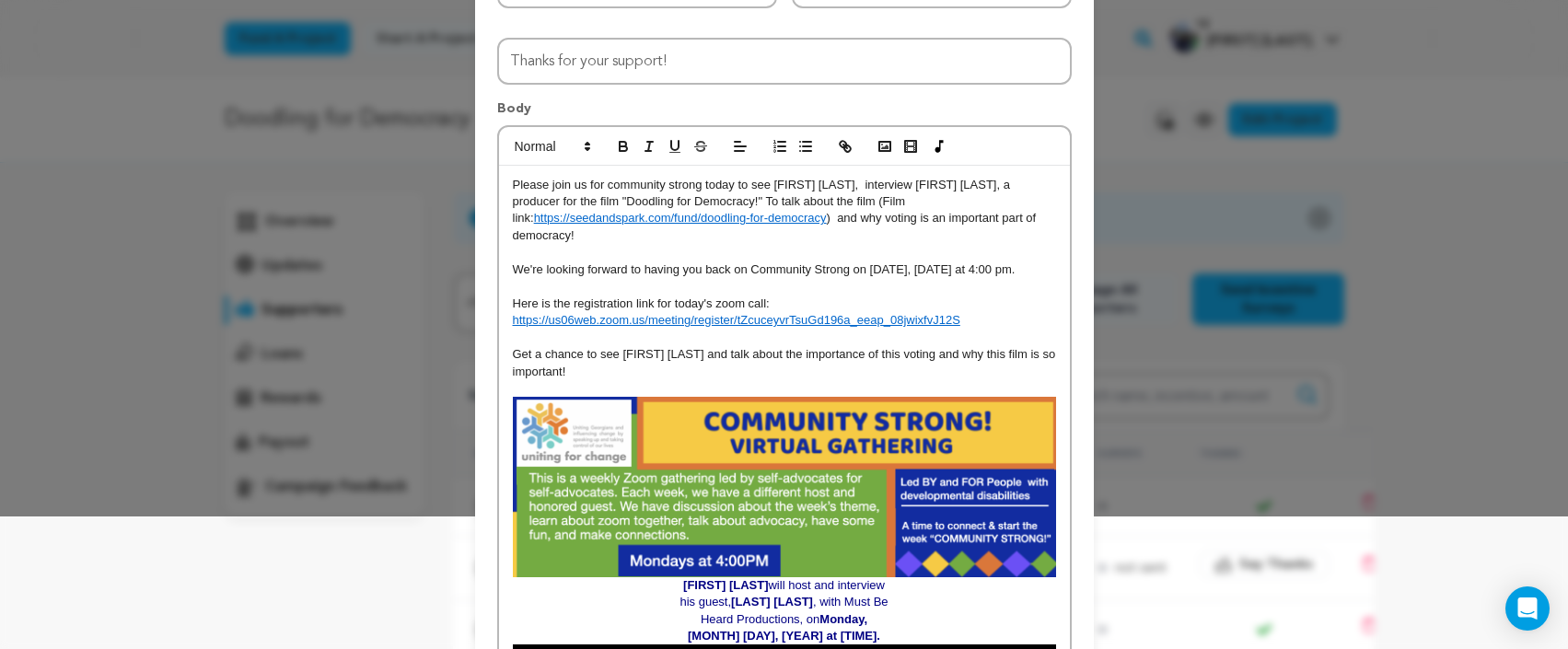 click on "https://us06web.zoom.us/meeting/register/tZcuceyvrTsuGd196a_eeap_08jwixfvJ12S" at bounding box center [737, 319] 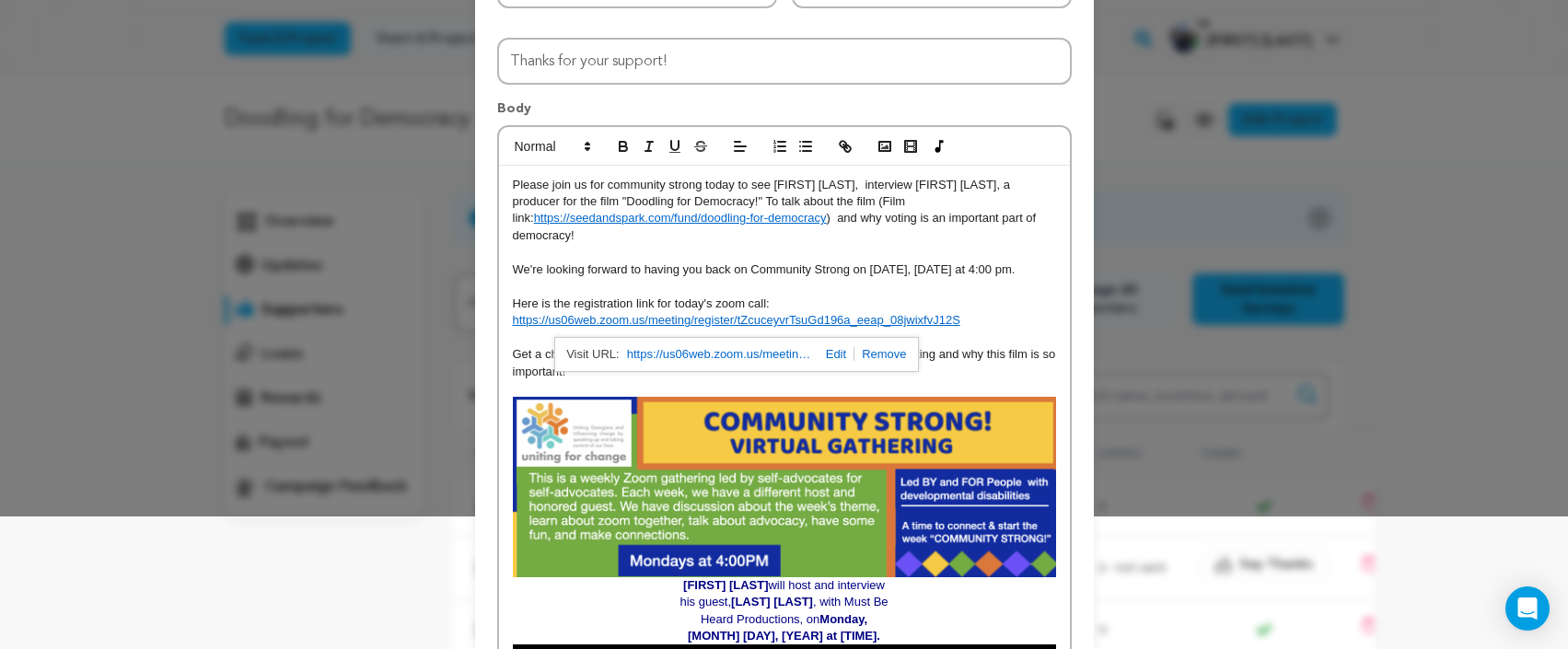 click on "Get a chance to see Derek and Linda and talk about the importance of this voting and why this film is so important!" at bounding box center [784, 363] 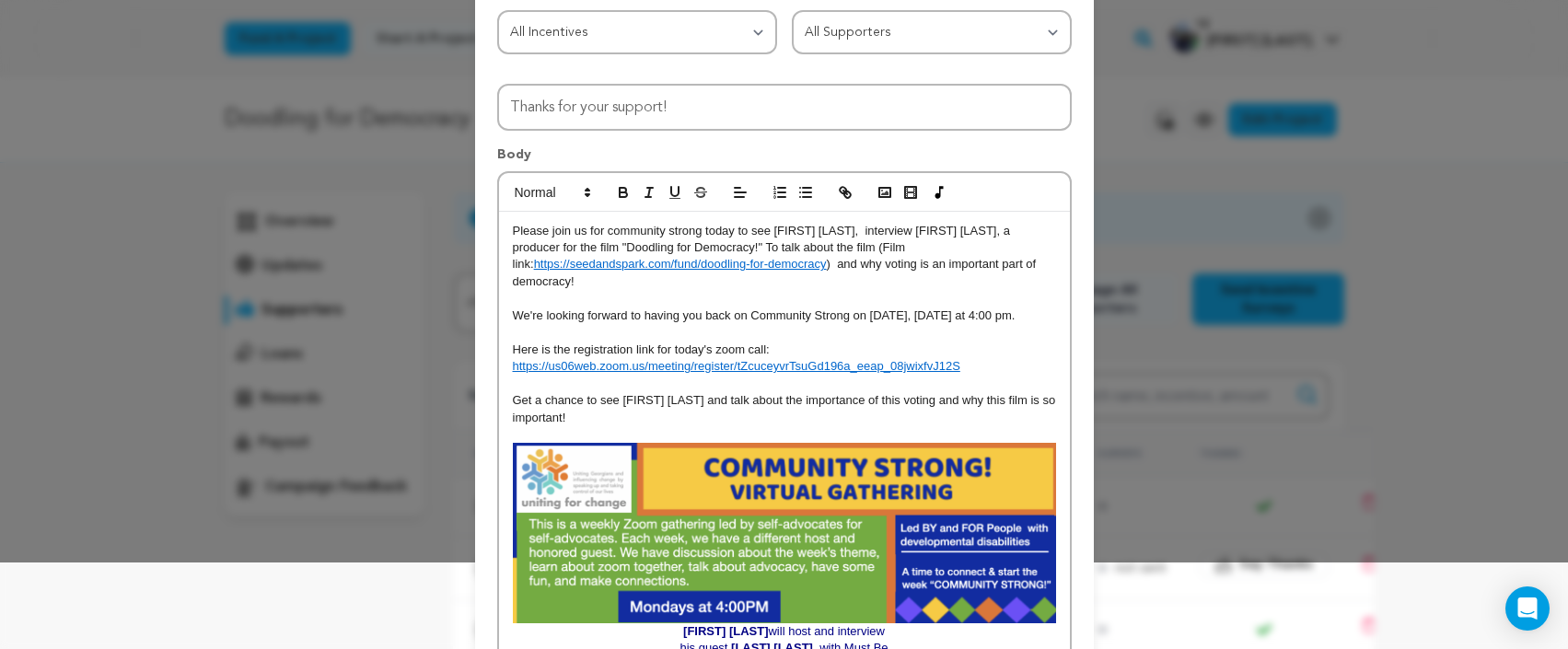 scroll, scrollTop: 82, scrollLeft: 0, axis: vertical 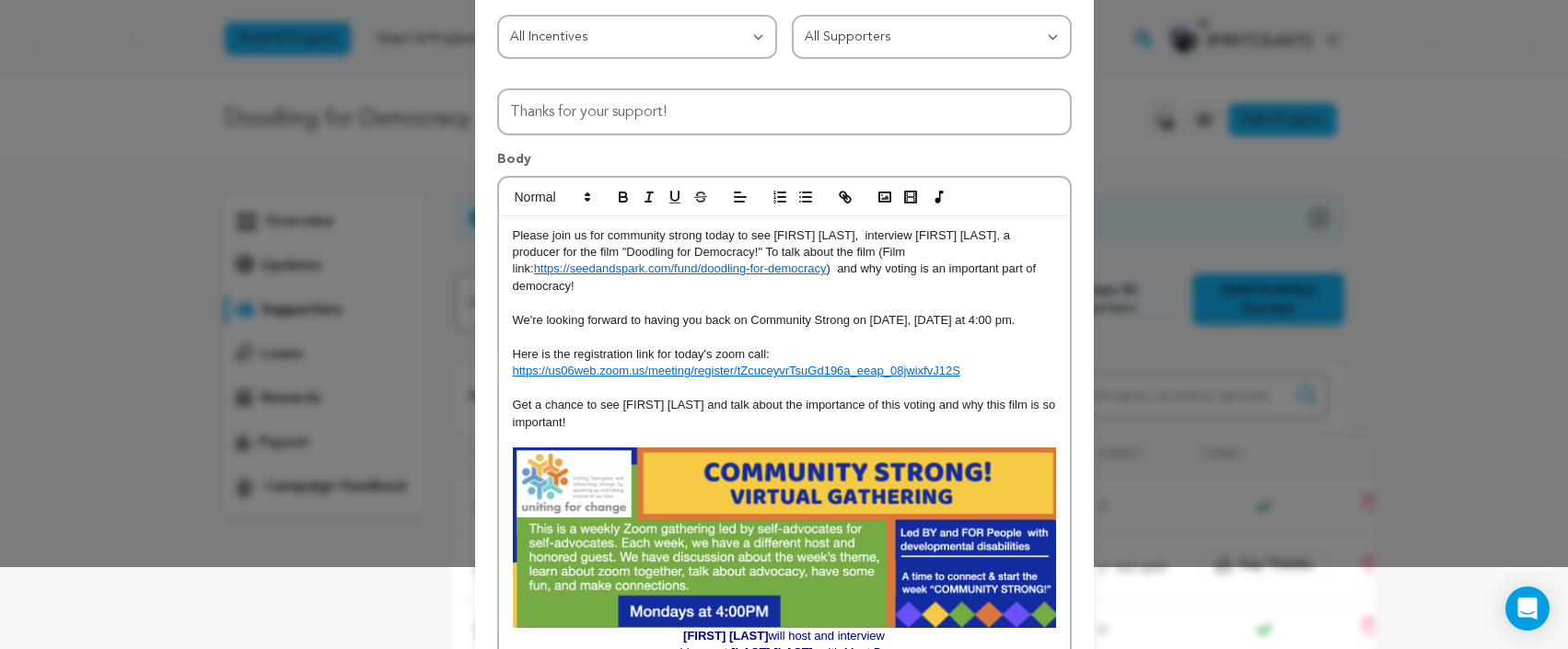 drag, startPoint x: 738, startPoint y: 407, endPoint x: 763, endPoint y: 414, distance: 25.96151 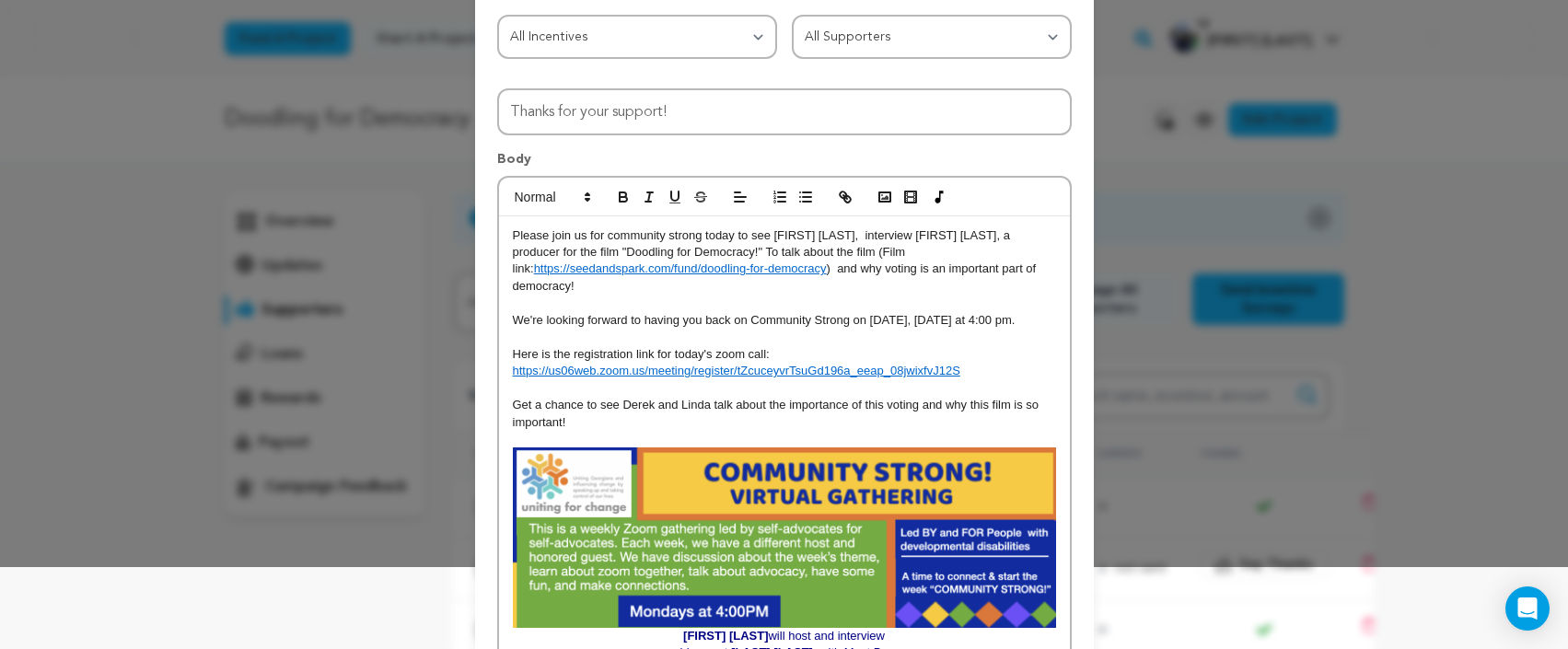 click on "Get a chance to see Derek and Linda talk about the importance of this voting and why this film is so important!" at bounding box center (784, 413) 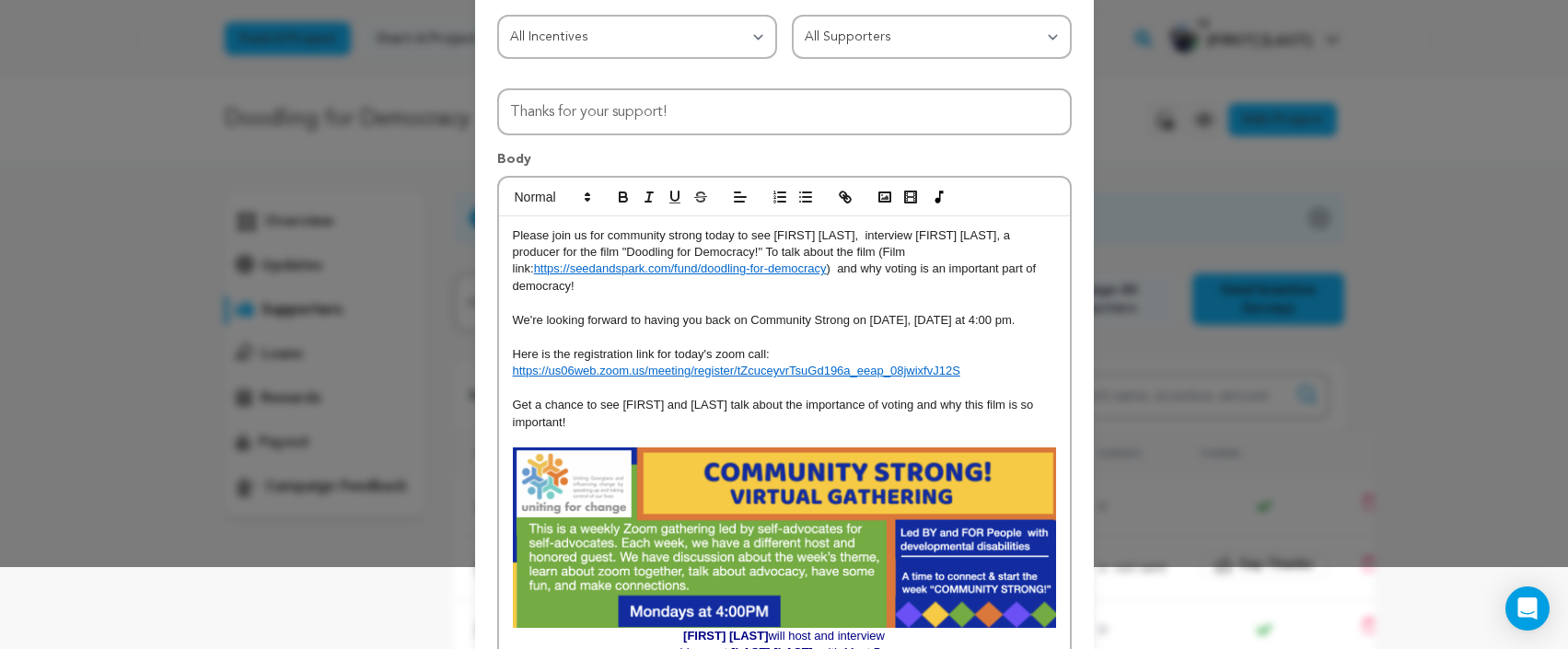 scroll, scrollTop: 0, scrollLeft: 0, axis: both 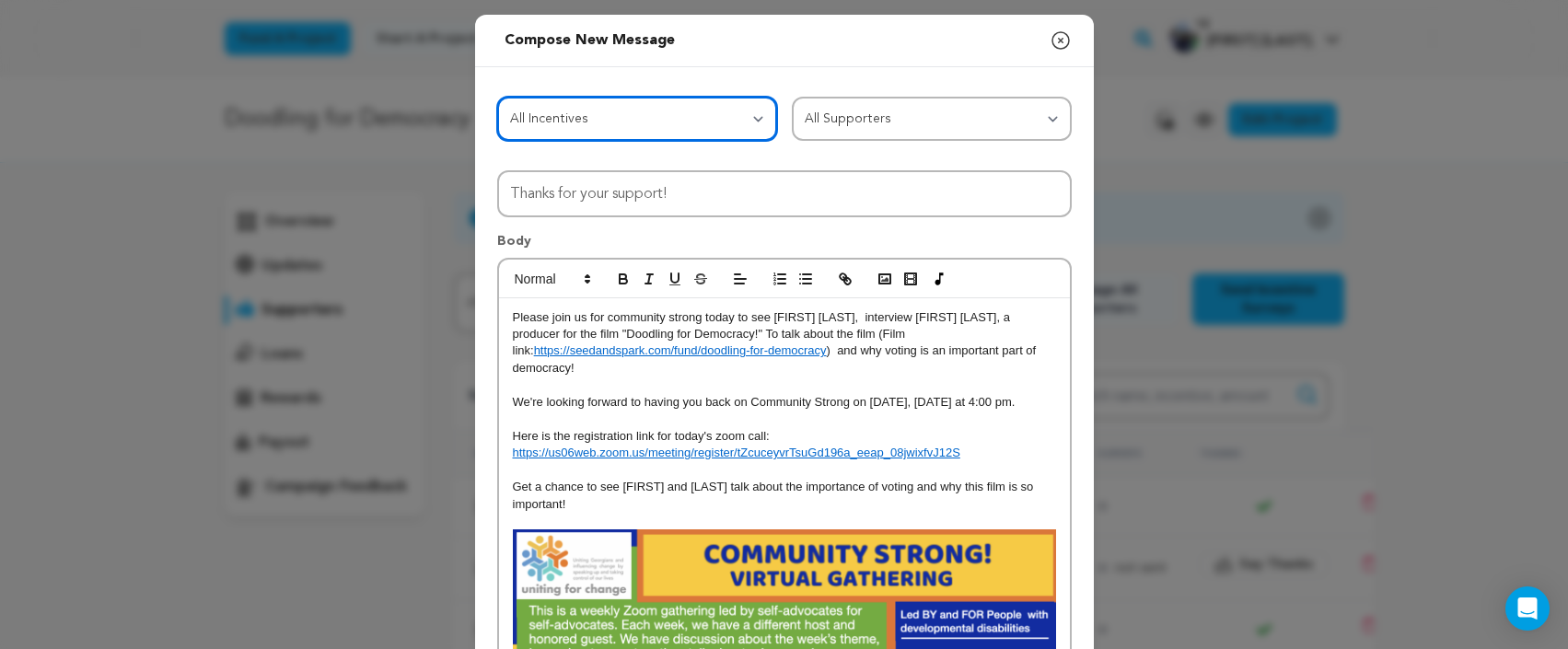 click on "All Incentives
SAGE Social Shout Out
Scarlett Scene Stealer
Partners in Pink
Bubbling Blue Sponsorship
Amber Advocate Sponsorship
Generous Green Sponsorship
Glittering Gold Sponsorship
Violet Visionary Sponsorship 5000+
Purple Premiere - 8000 +" at bounding box center [637, 119] 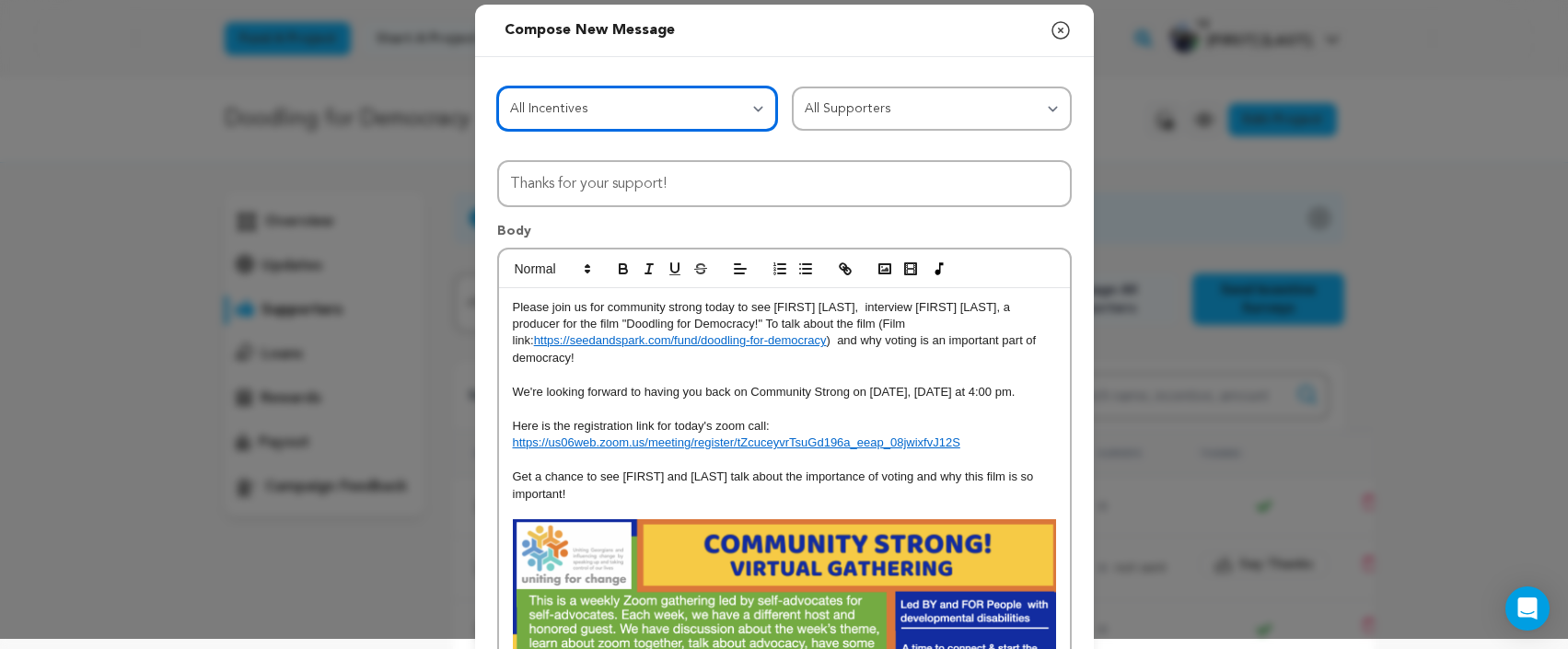 scroll, scrollTop: 0, scrollLeft: 0, axis: both 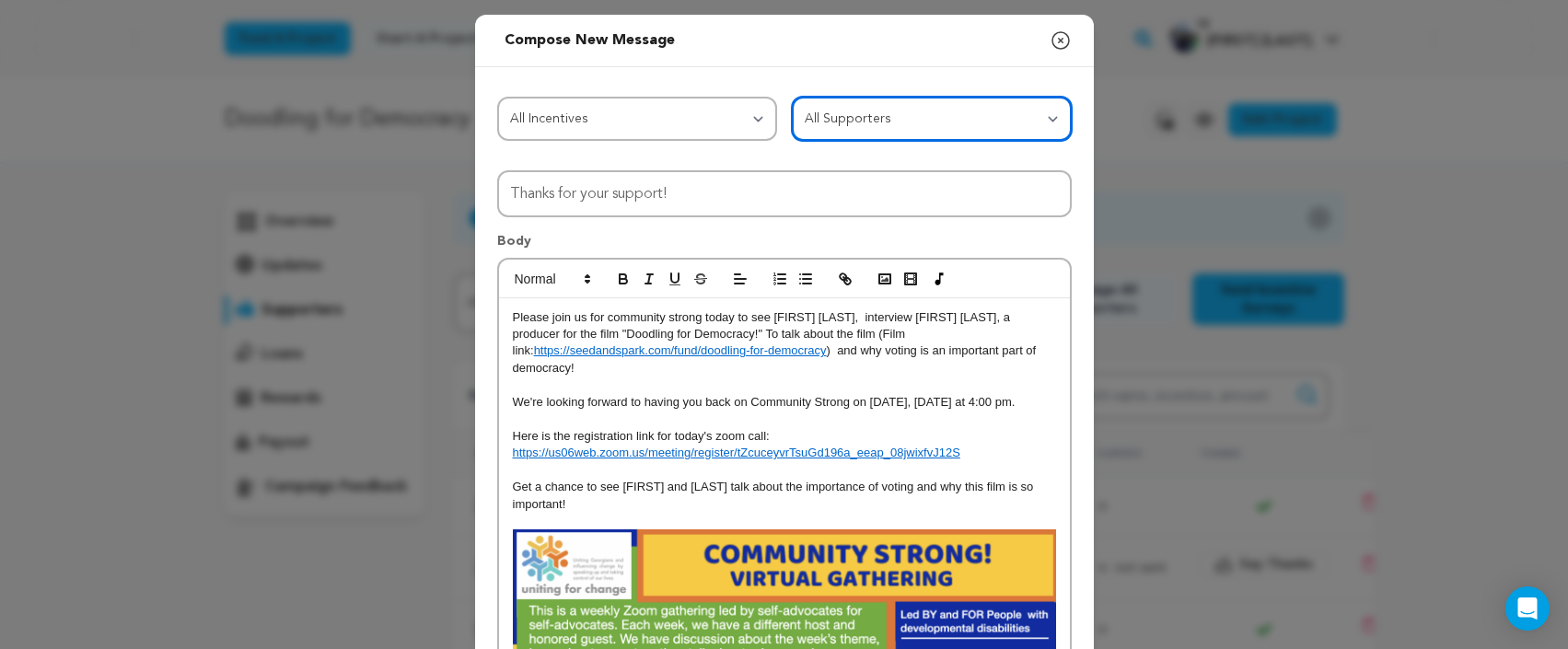 click on "All Supporters
Survey not sent Survey incomplete Survey complete Incentive not fulfilled Incentive fulfilled Declined charge" at bounding box center (932, 119) 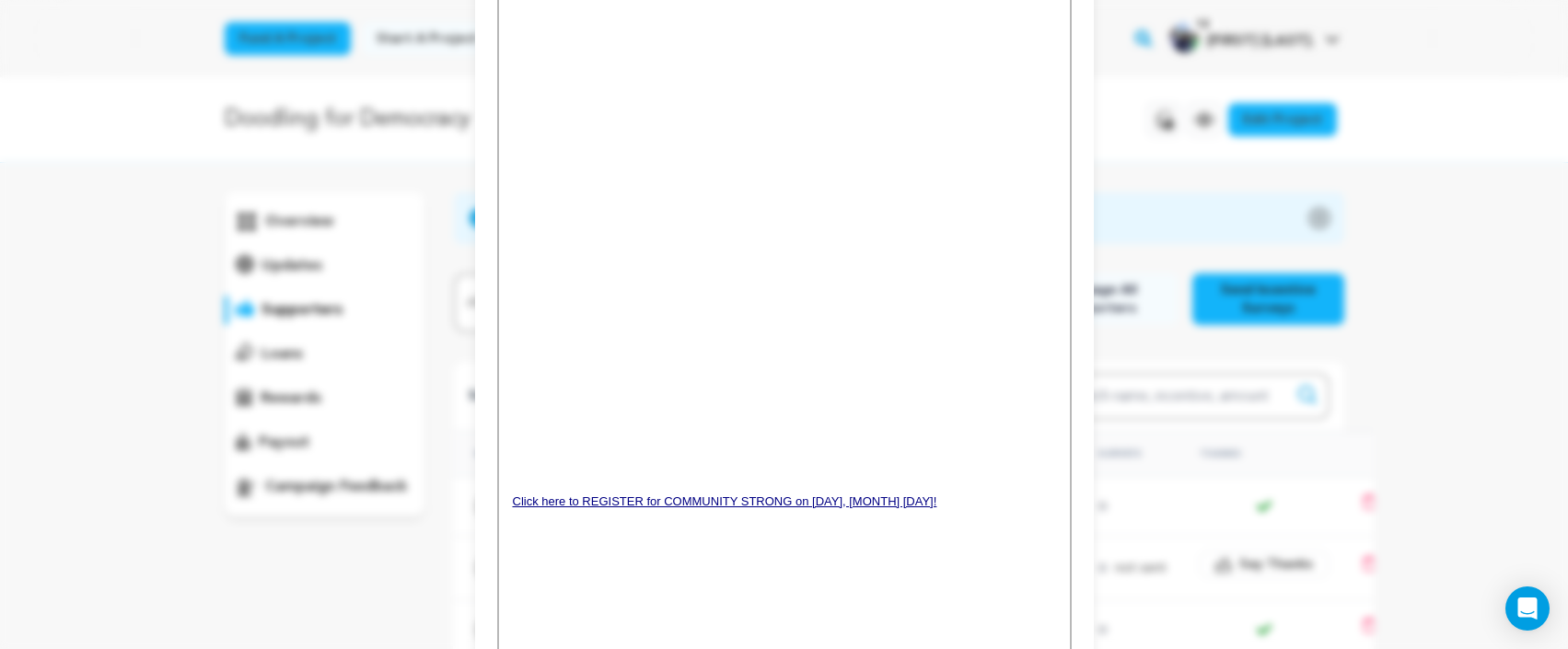 scroll, scrollTop: 1454, scrollLeft: 0, axis: vertical 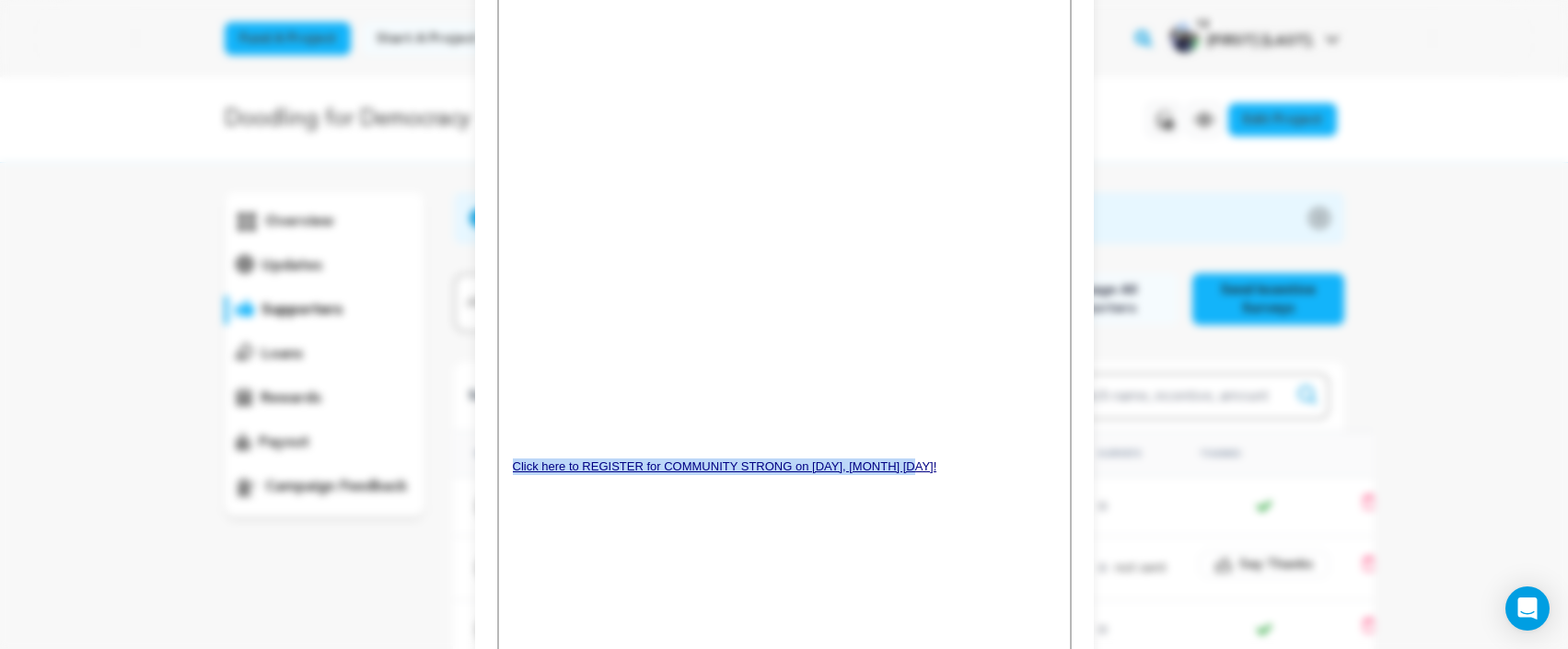 drag, startPoint x: 932, startPoint y: 468, endPoint x: 505, endPoint y: 469, distance: 427.00117 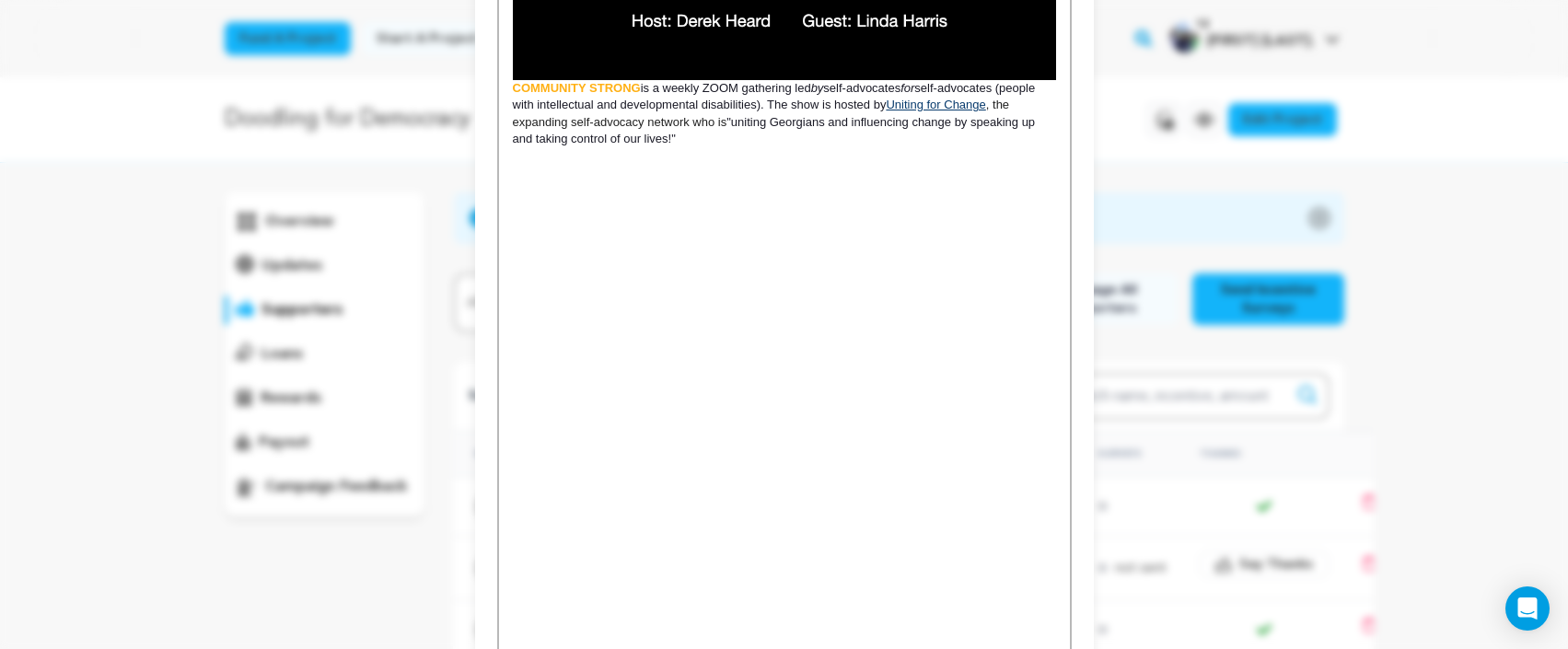 scroll, scrollTop: 1223, scrollLeft: 0, axis: vertical 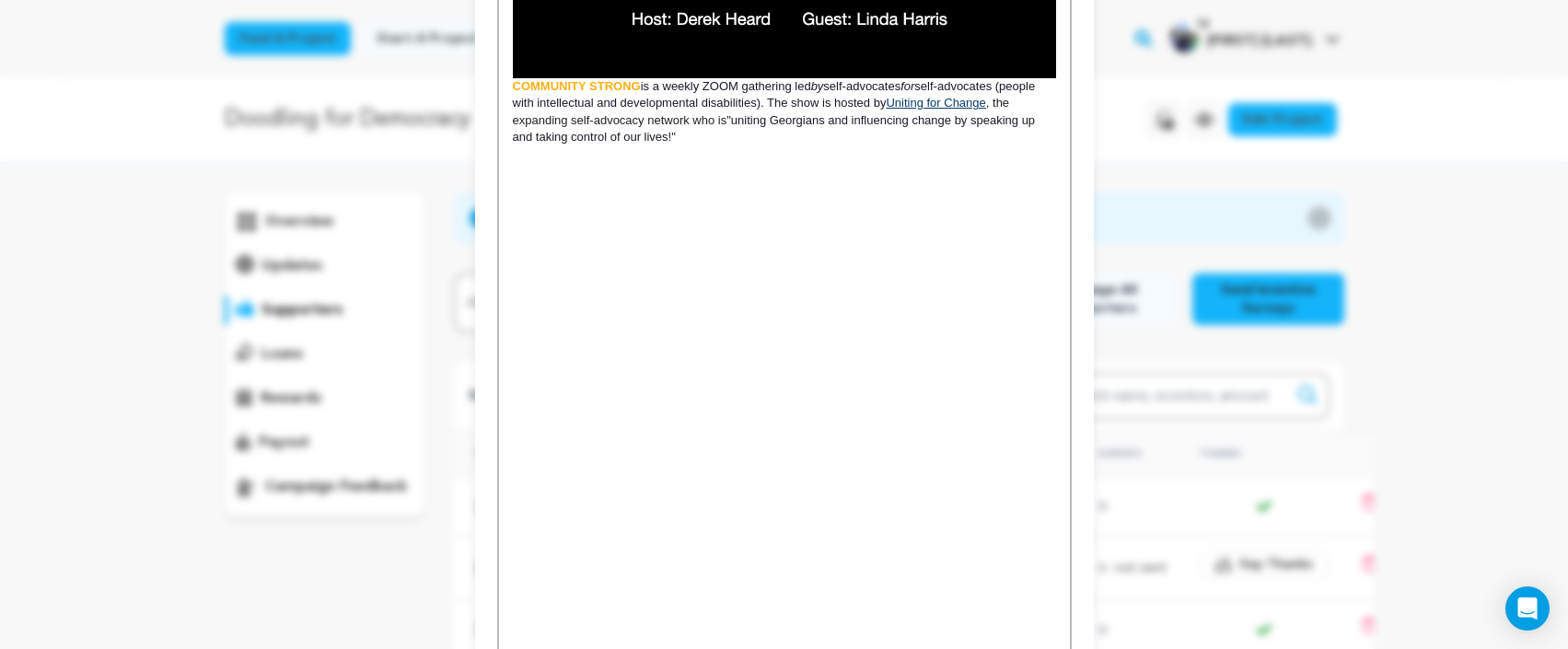 click at bounding box center (784, 418) 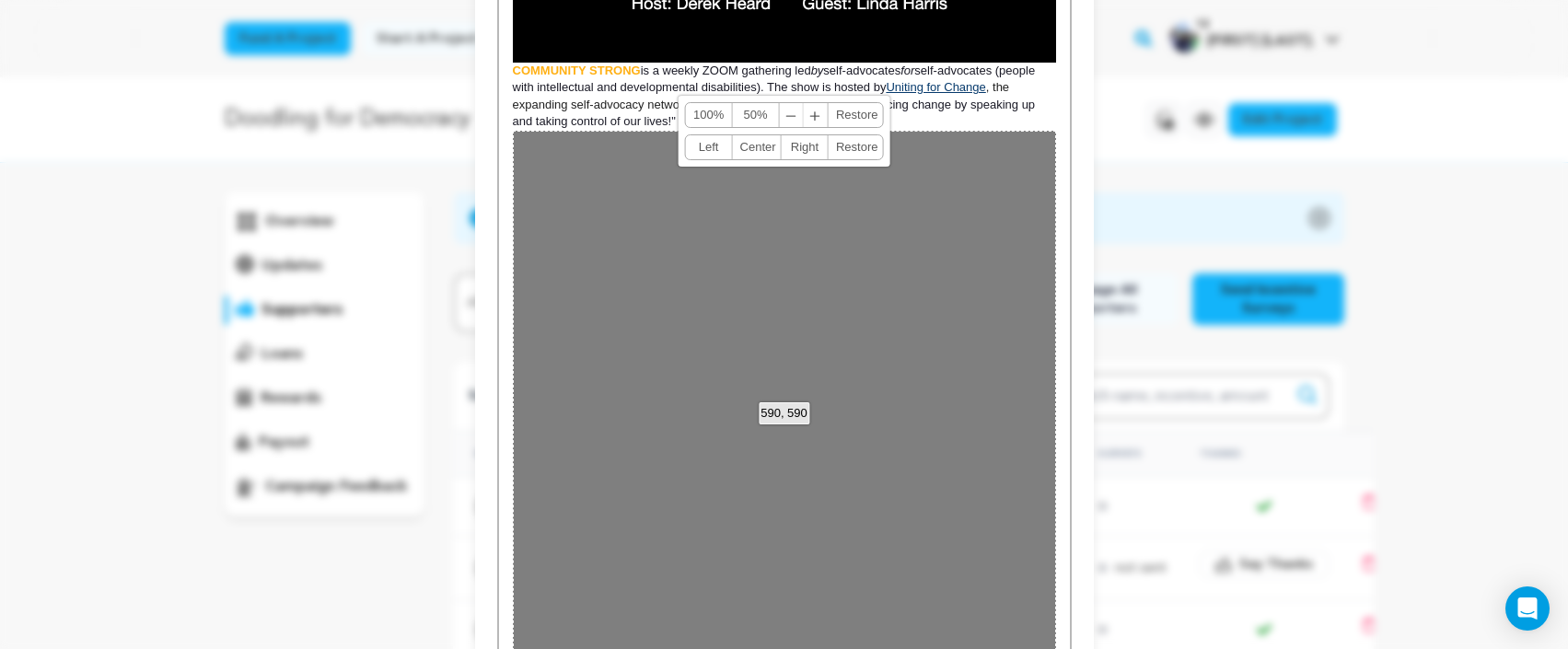 scroll, scrollTop: 1233, scrollLeft: 0, axis: vertical 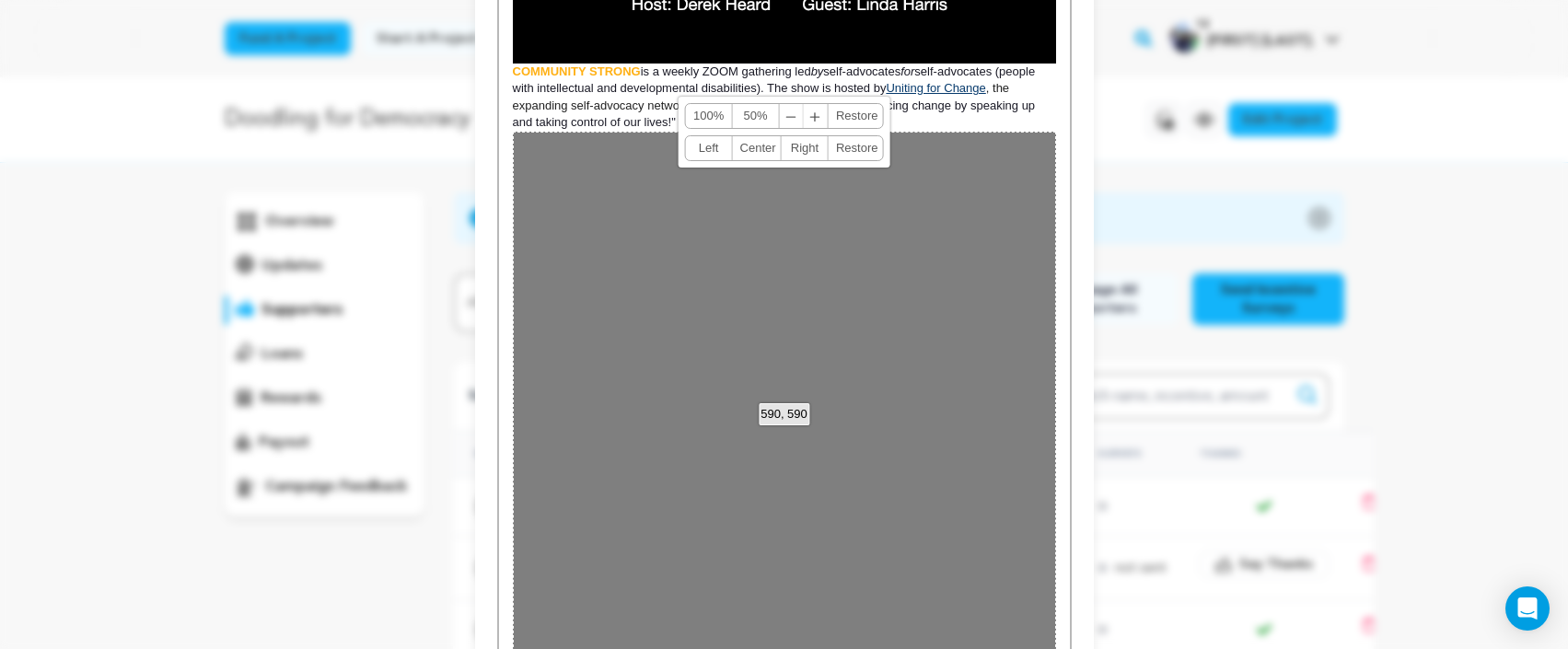click on "590, 590
100%
50%
﹣
﹢
Restore
Left
Center
Right
Restore" at bounding box center [784, 403] 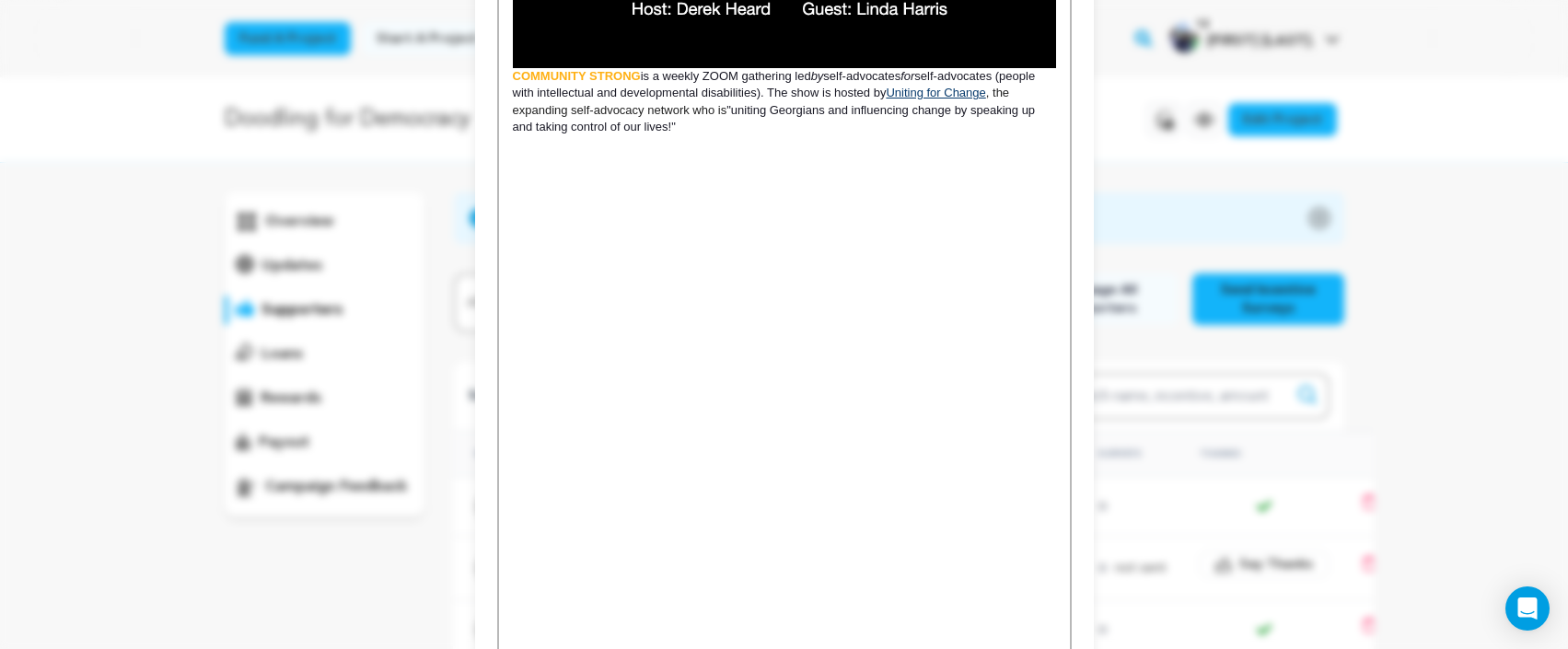 click on "COMMUNITY STRONG  is a weekly ZOOM gathering led  by  self-advocates  for  self-advocates (people with intellectual and developmental disabilities). The show is hosted by  Uniting for Change , the expanding self-advocacy network who is  "uniting Georgians and influencing change by speaking up and taking control of our lives!"" at bounding box center (784, 102) 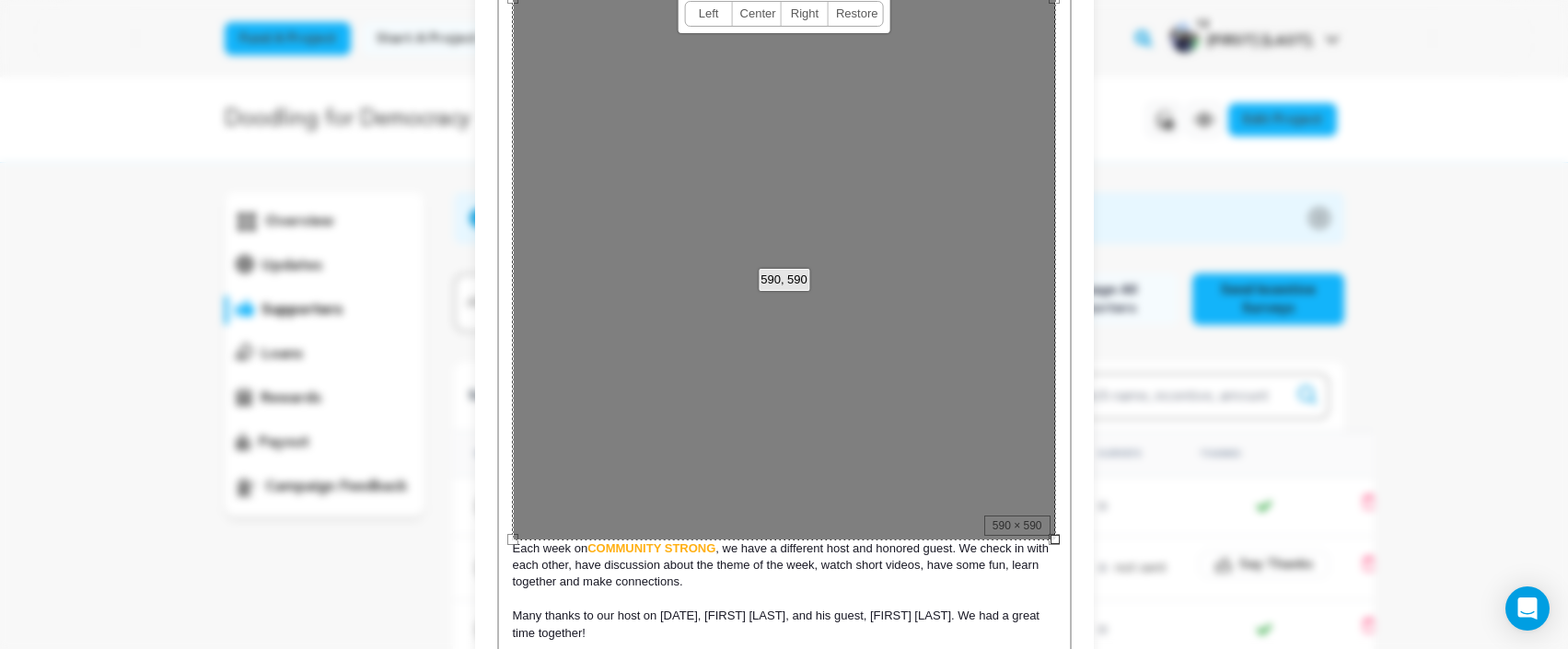 scroll, scrollTop: 1389, scrollLeft: 0, axis: vertical 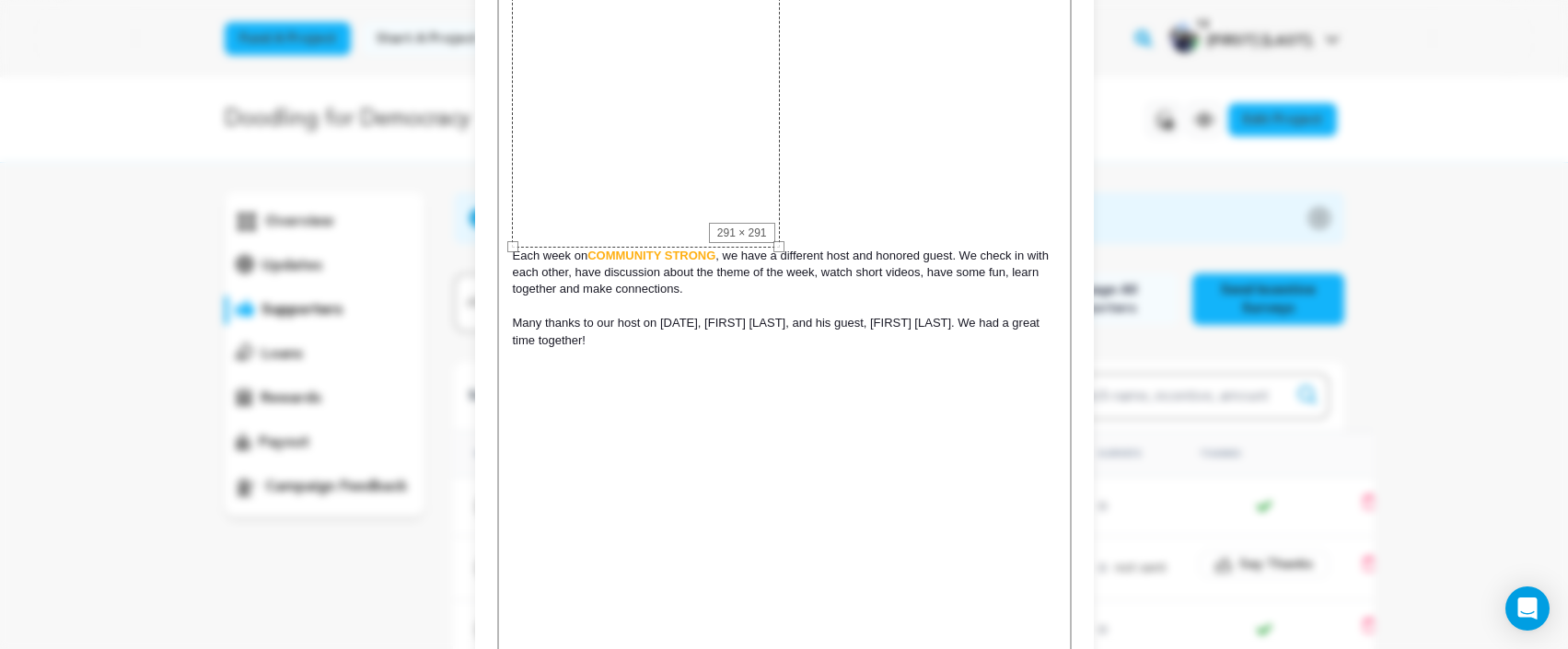 drag, startPoint x: 515, startPoint y: 523, endPoint x: 791, endPoint y: 128, distance: 481.87239 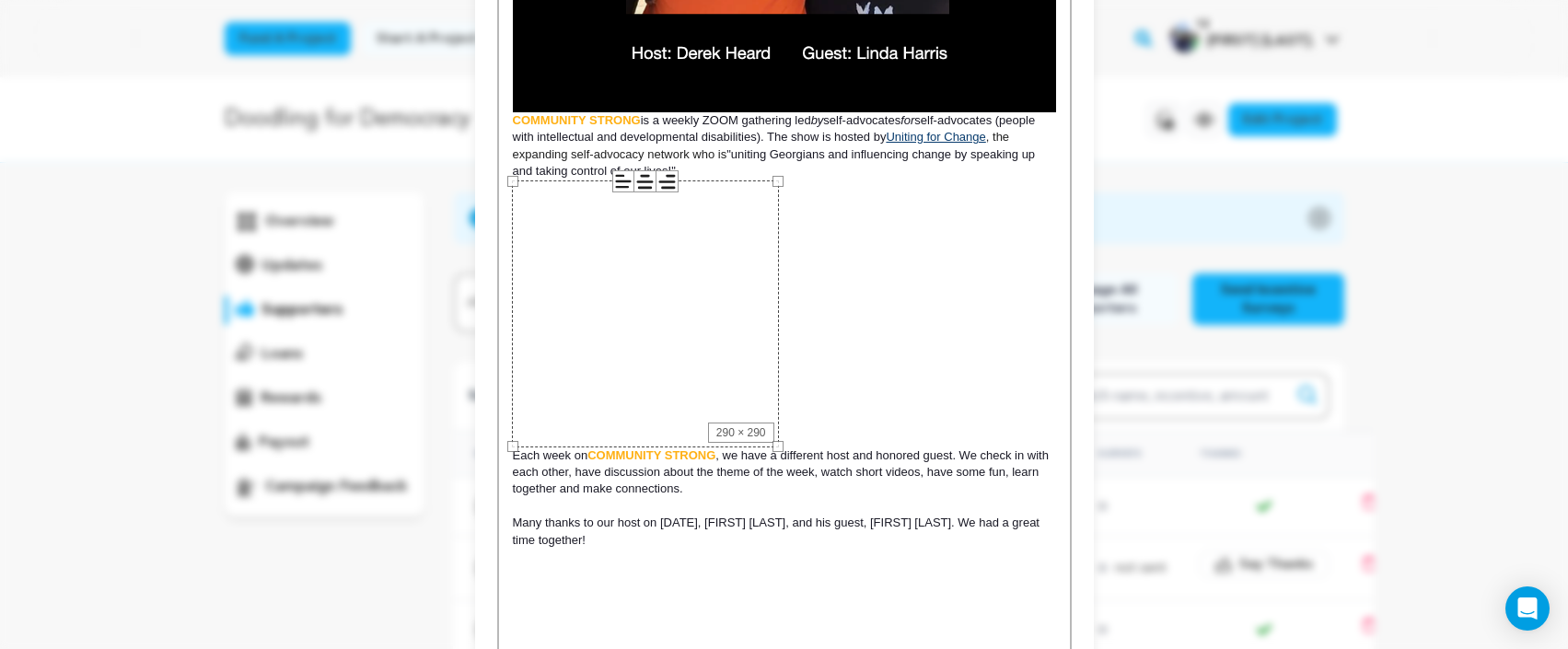 scroll, scrollTop: 1187, scrollLeft: 0, axis: vertical 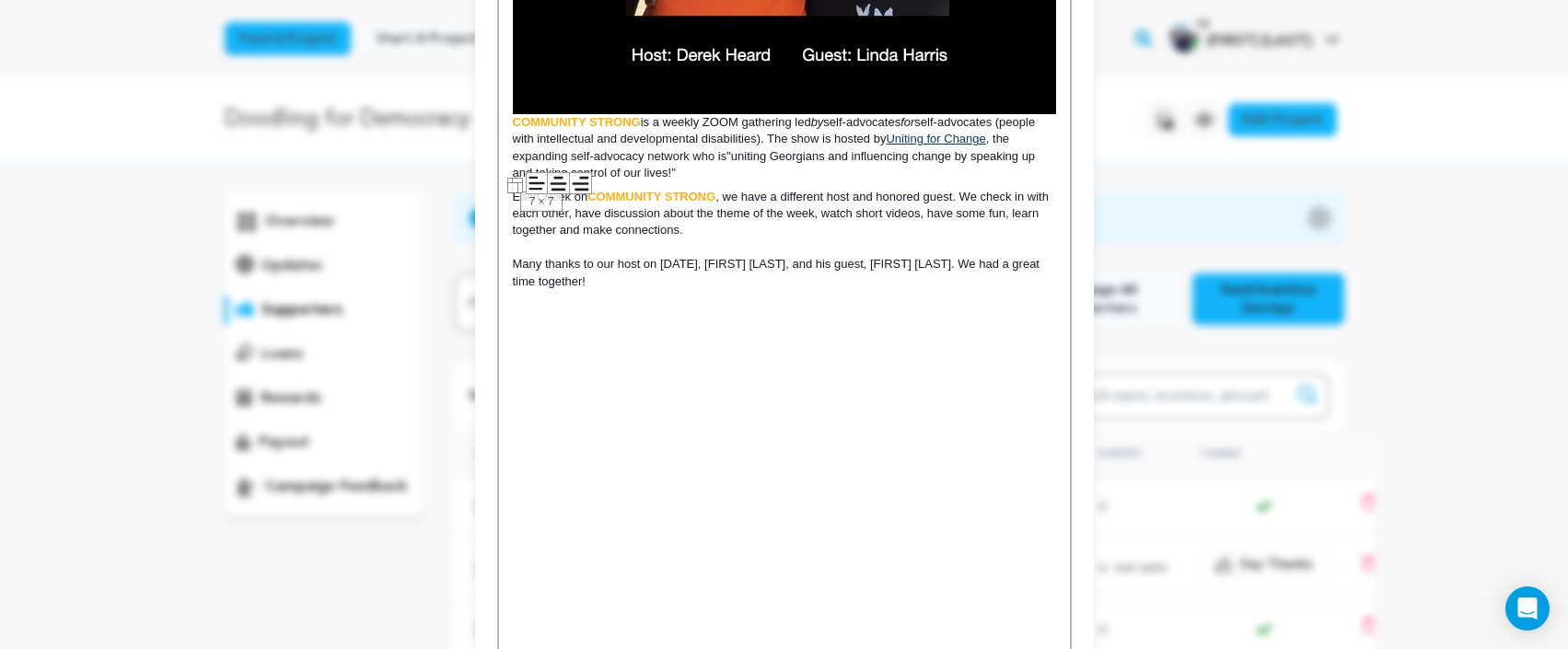 drag, startPoint x: 779, startPoint y: 448, endPoint x: 631, endPoint y: 237, distance: 257.7305 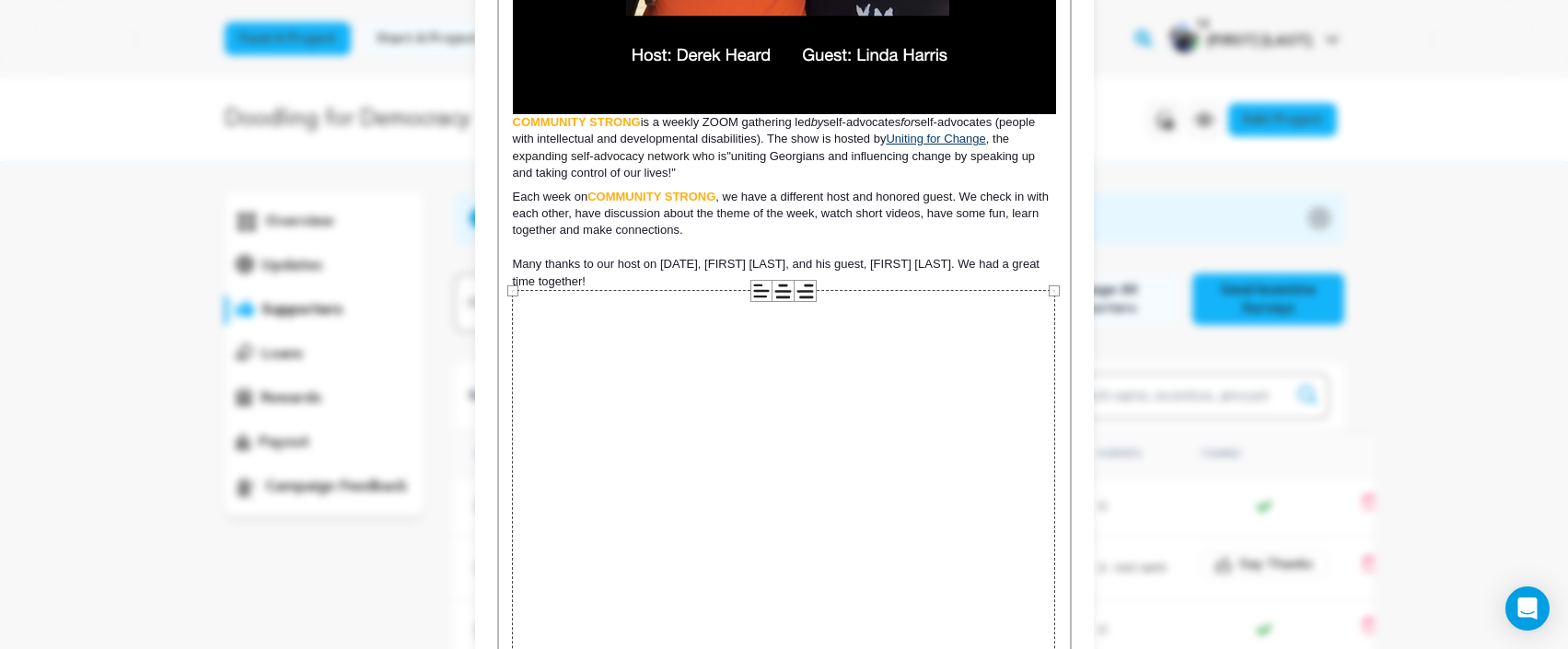 click on "Each week on  COMMUNITY STRONG , we have a different host and honored guest. We check in with each other, have discussion about the theme of the week, watch short videos, have some fun, learn together and make connections." at bounding box center (784, 211) 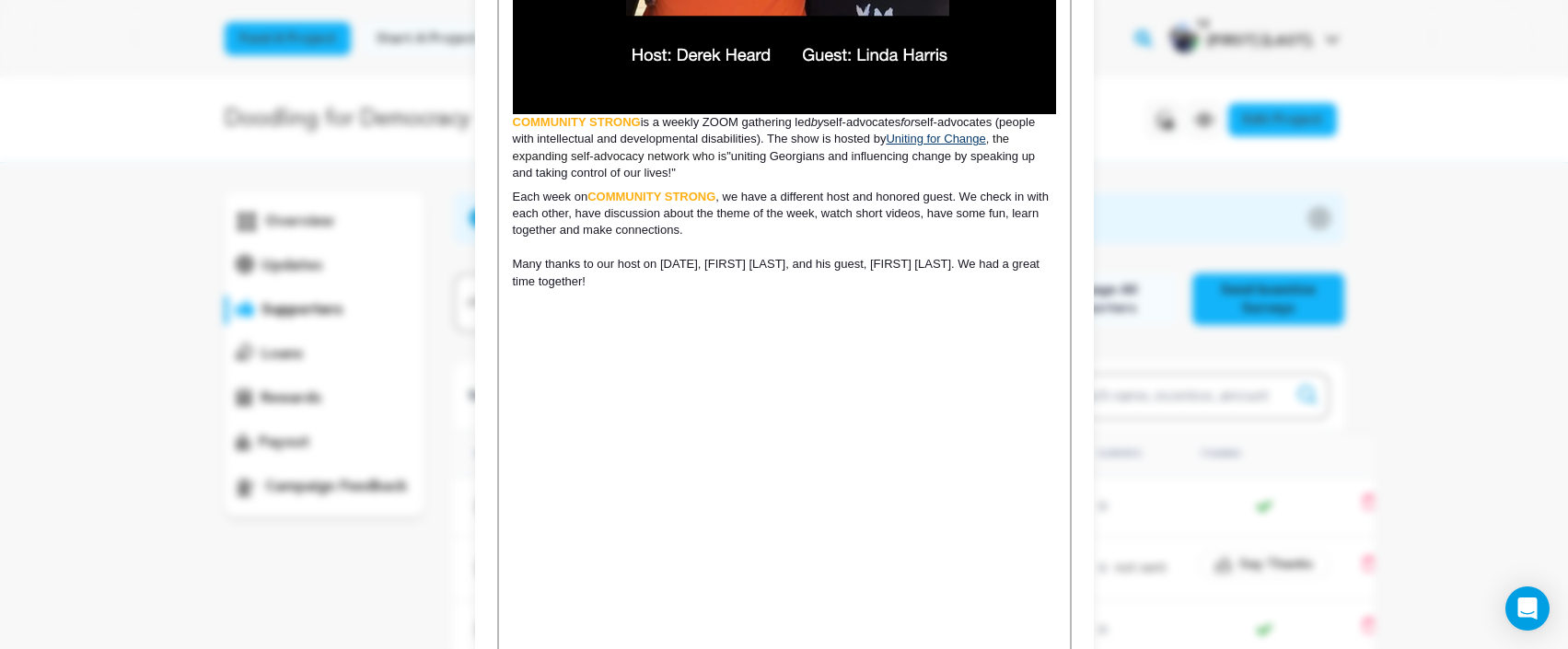 click at bounding box center (784, 562) 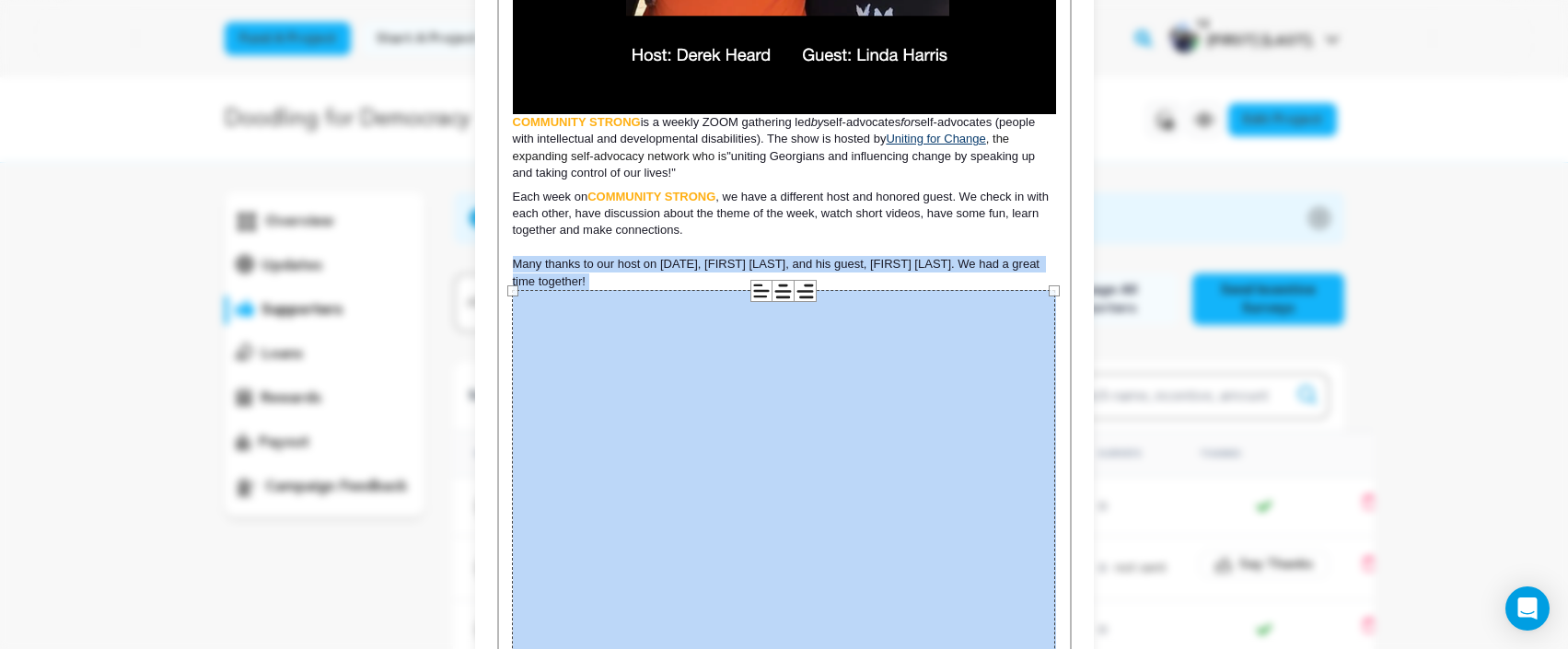 drag, startPoint x: 512, startPoint y: 262, endPoint x: 838, endPoint y: 605, distance: 473.2071 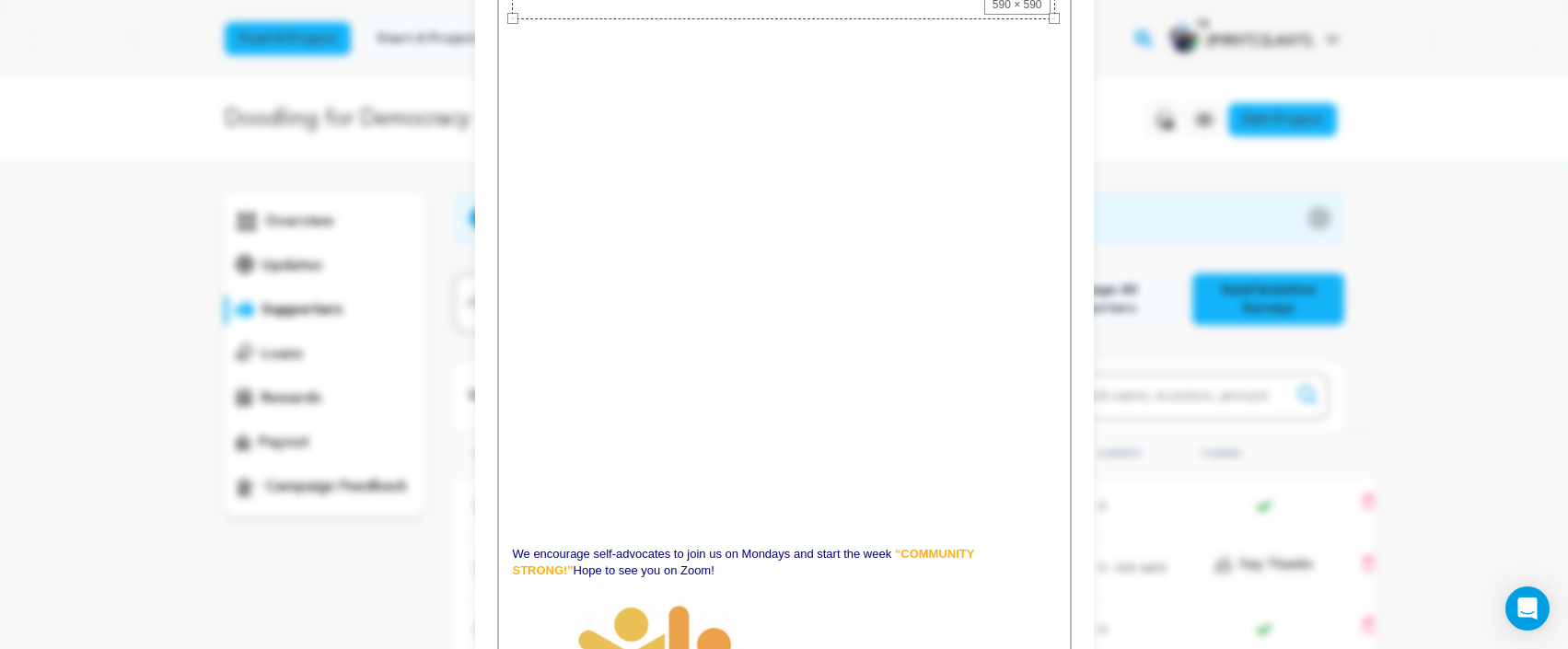 click at bounding box center (784, 274) 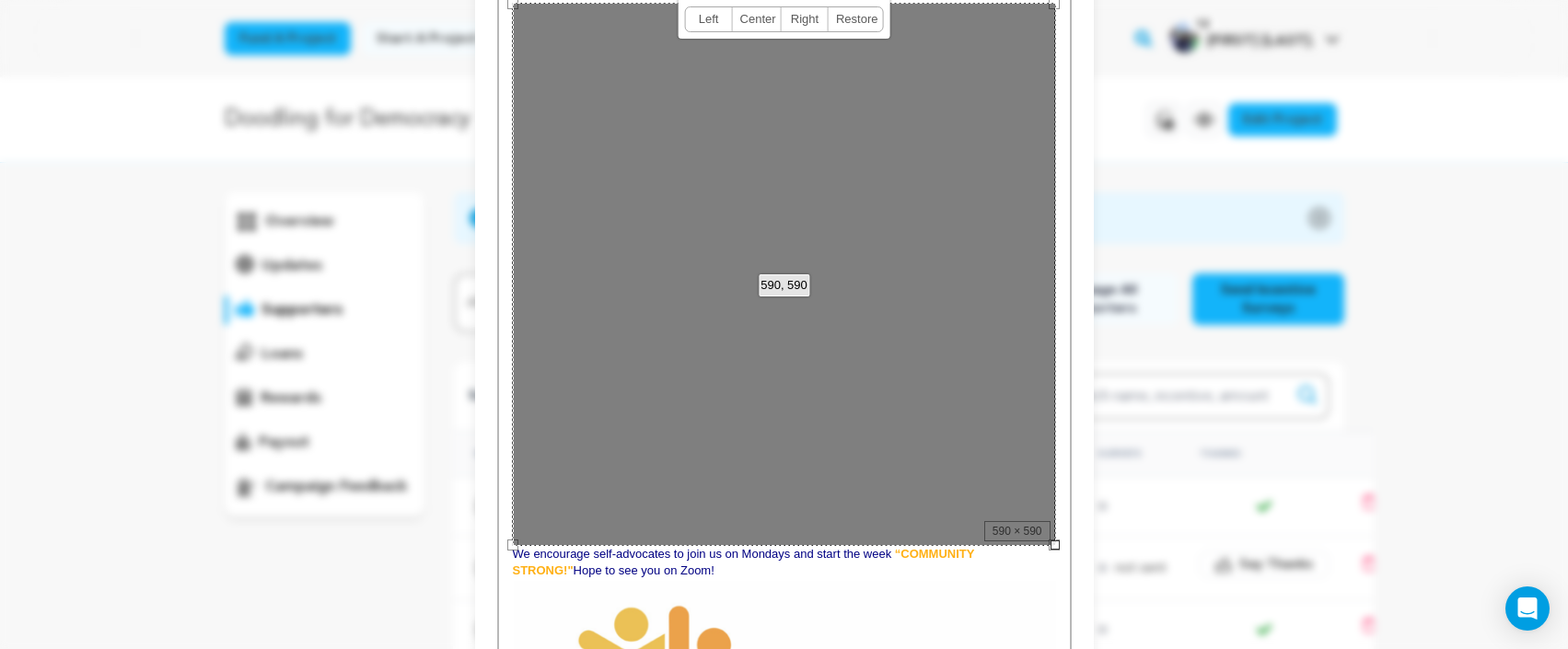 scroll, scrollTop: 2001, scrollLeft: 0, axis: vertical 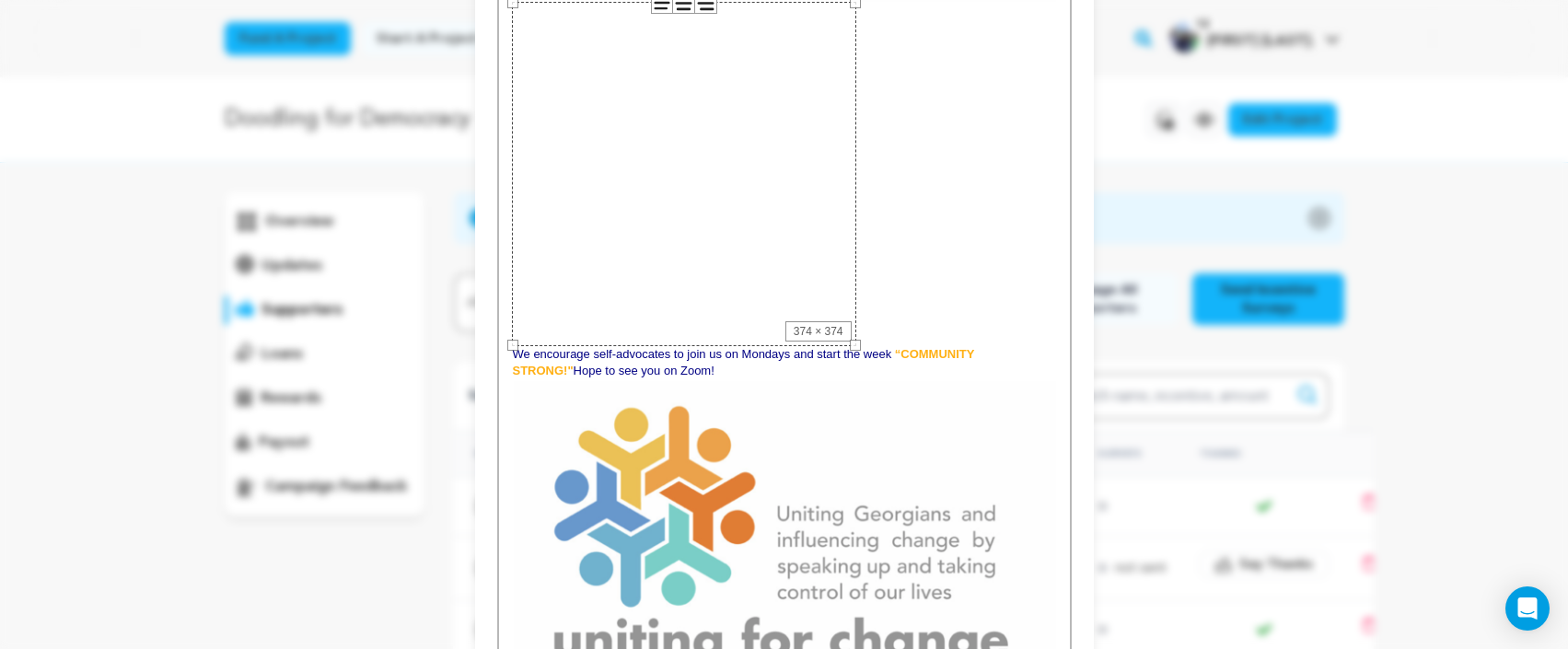 drag, startPoint x: 507, startPoint y: 542, endPoint x: 748, endPoint y: 7, distance: 586.7759 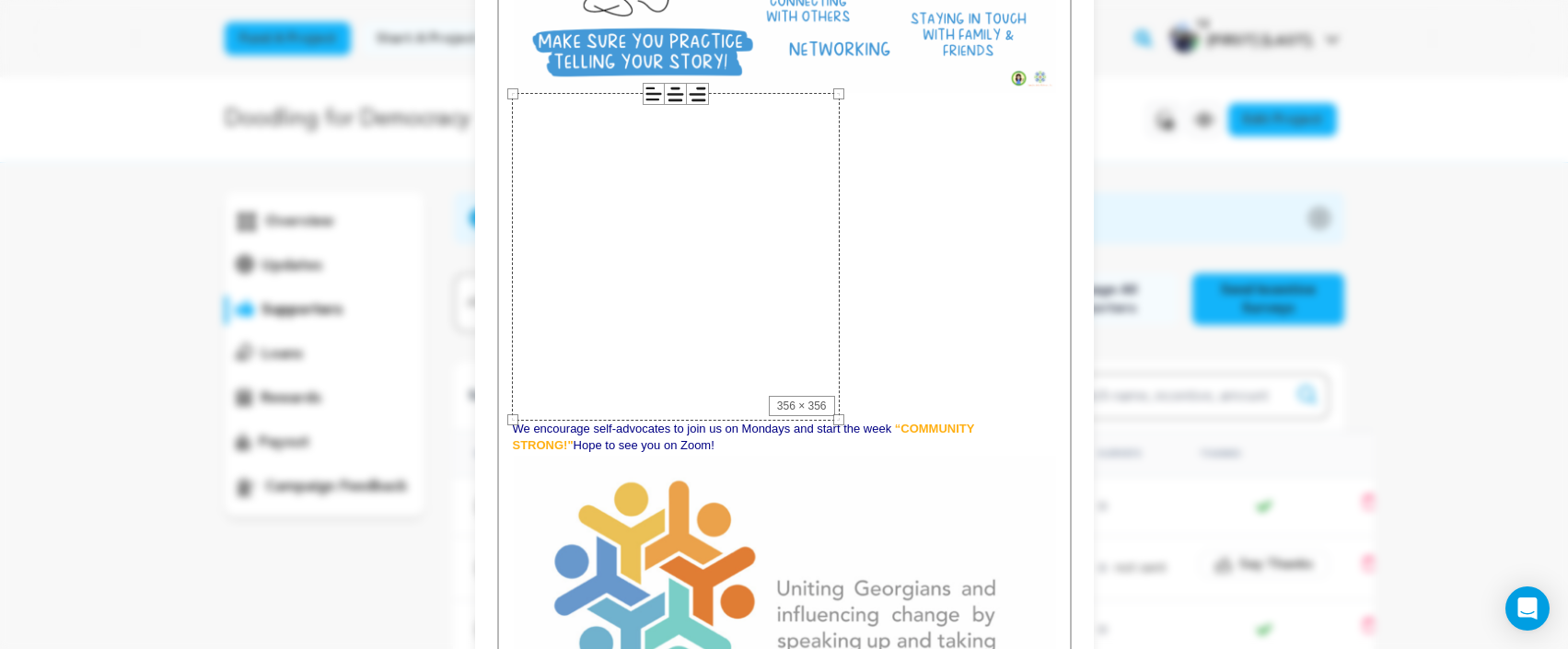 scroll, scrollTop: 1906, scrollLeft: 0, axis: vertical 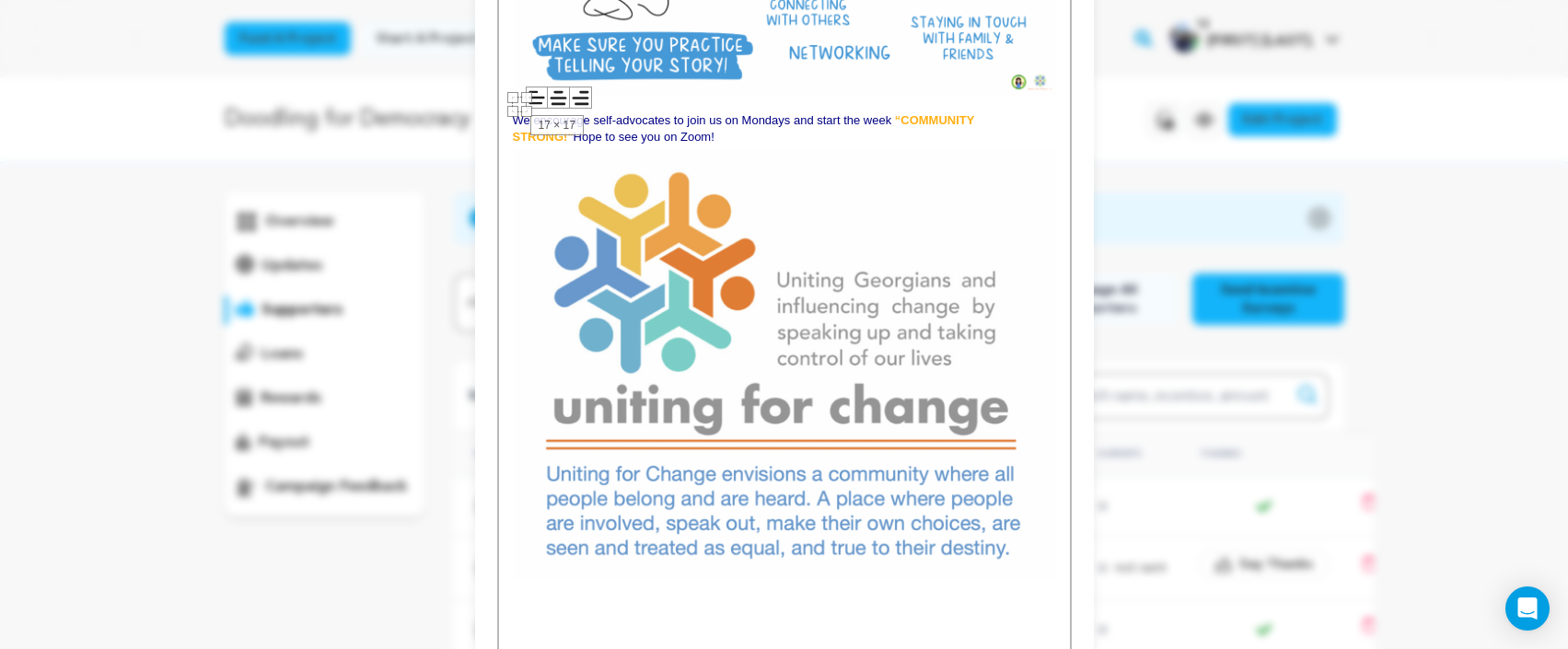 drag, startPoint x: 835, startPoint y: 423, endPoint x: 566, endPoint y: 138, distance: 391.9005 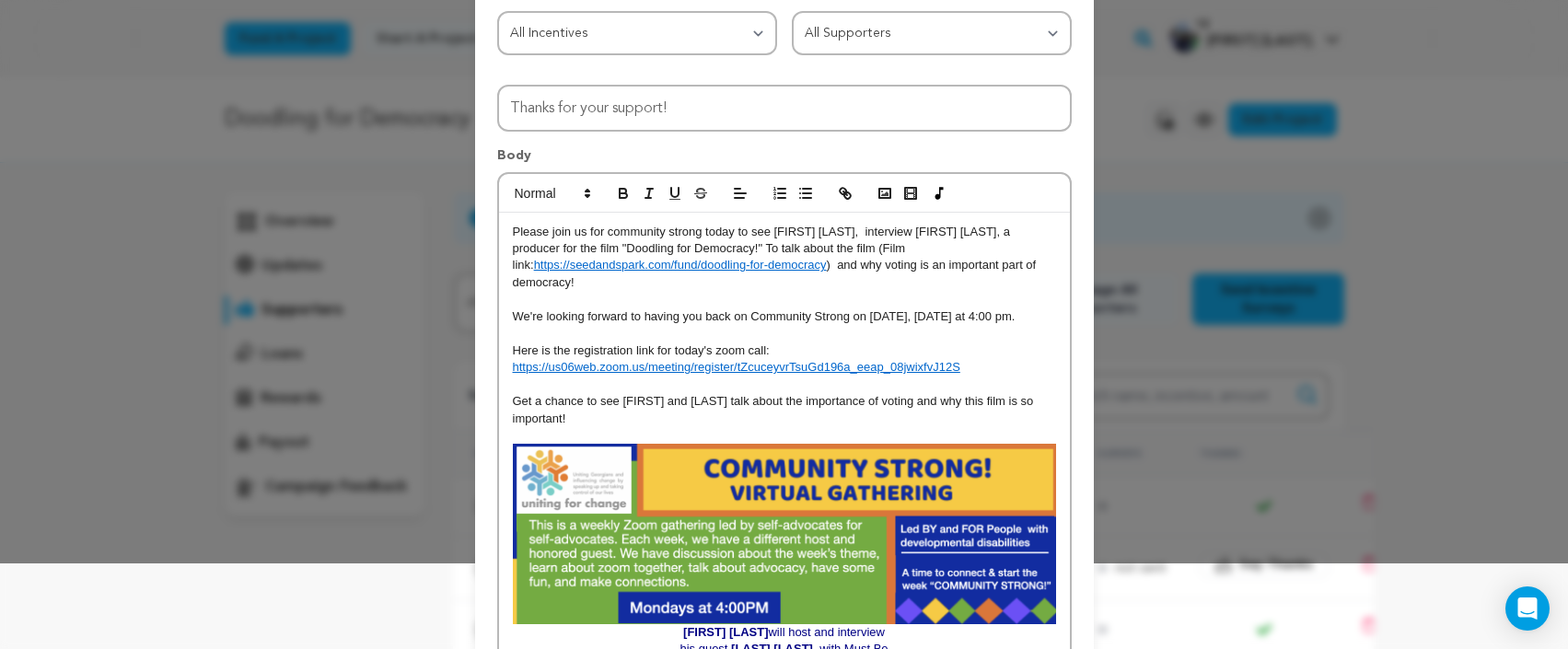 scroll, scrollTop: 0, scrollLeft: 0, axis: both 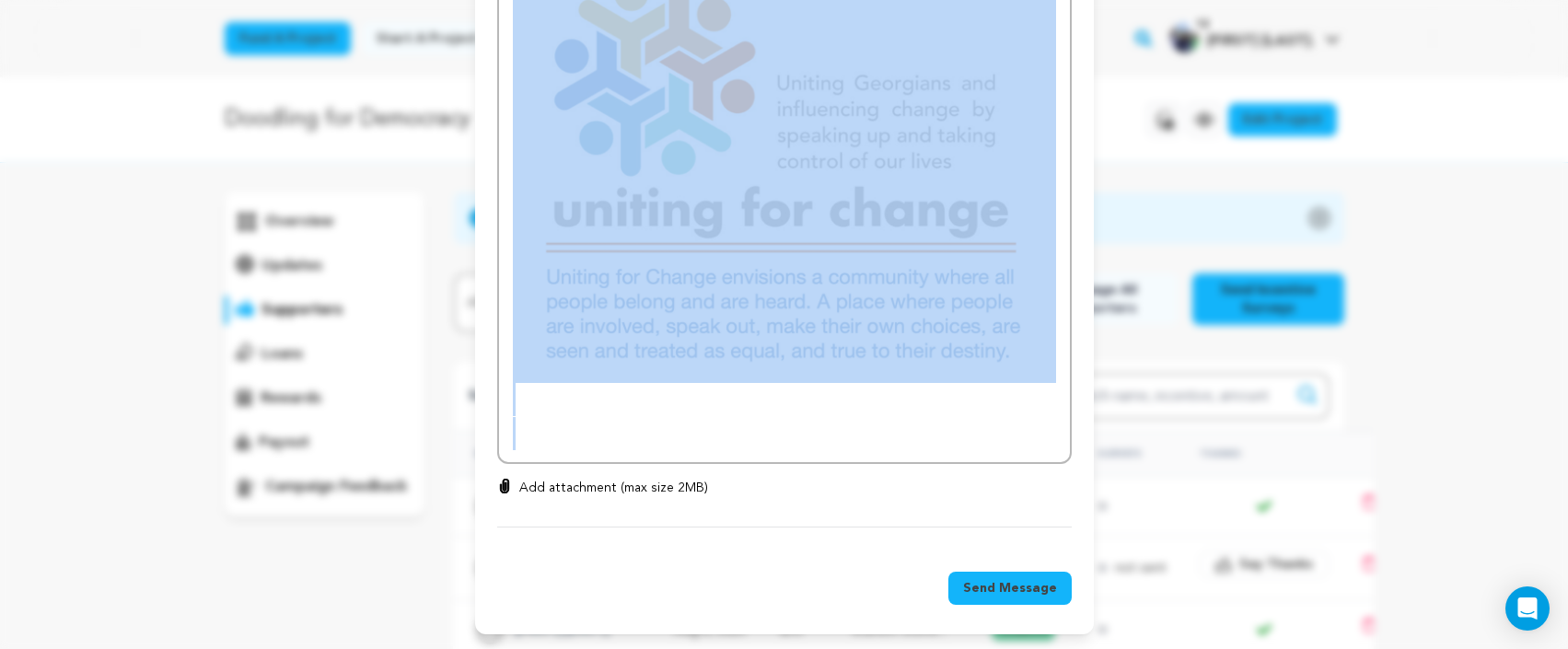 drag, startPoint x: 509, startPoint y: 316, endPoint x: 968, endPoint y: 843, distance: 698.863 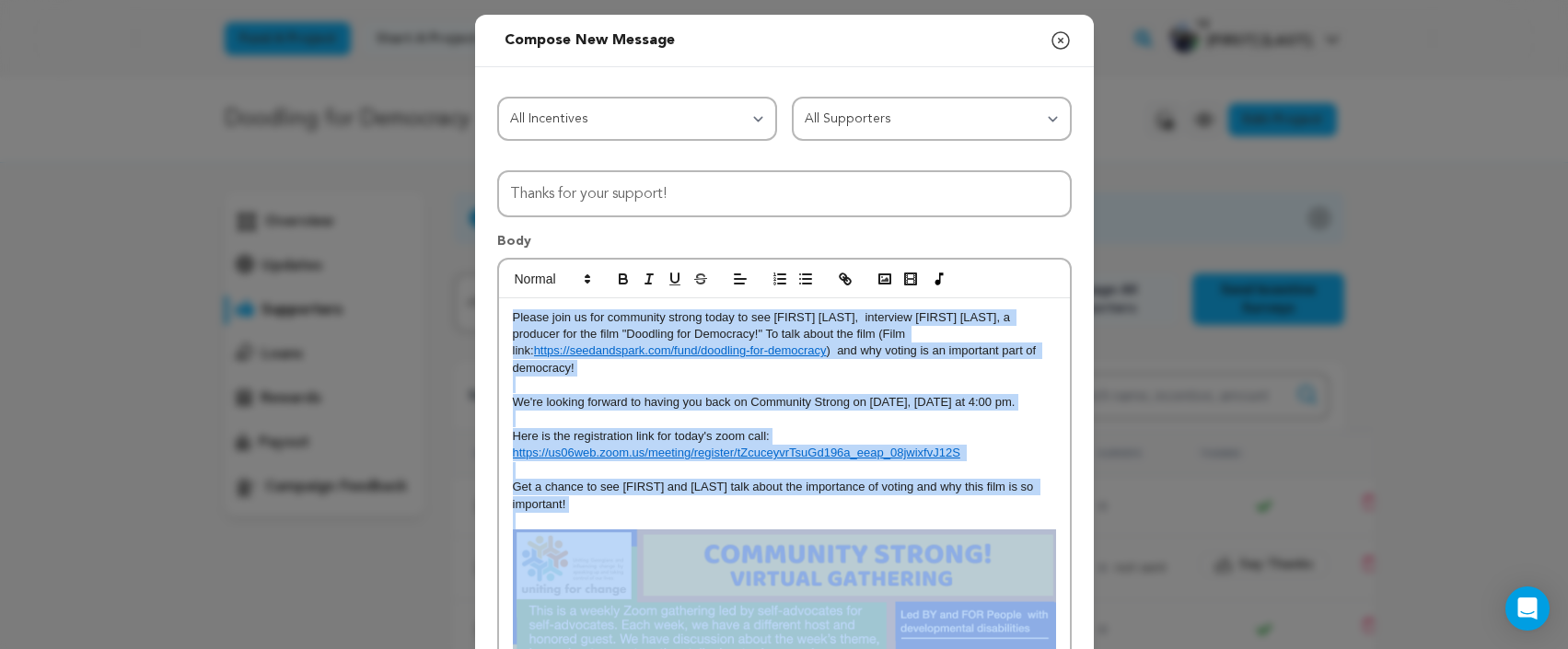 scroll, scrollTop: 8, scrollLeft: 0, axis: vertical 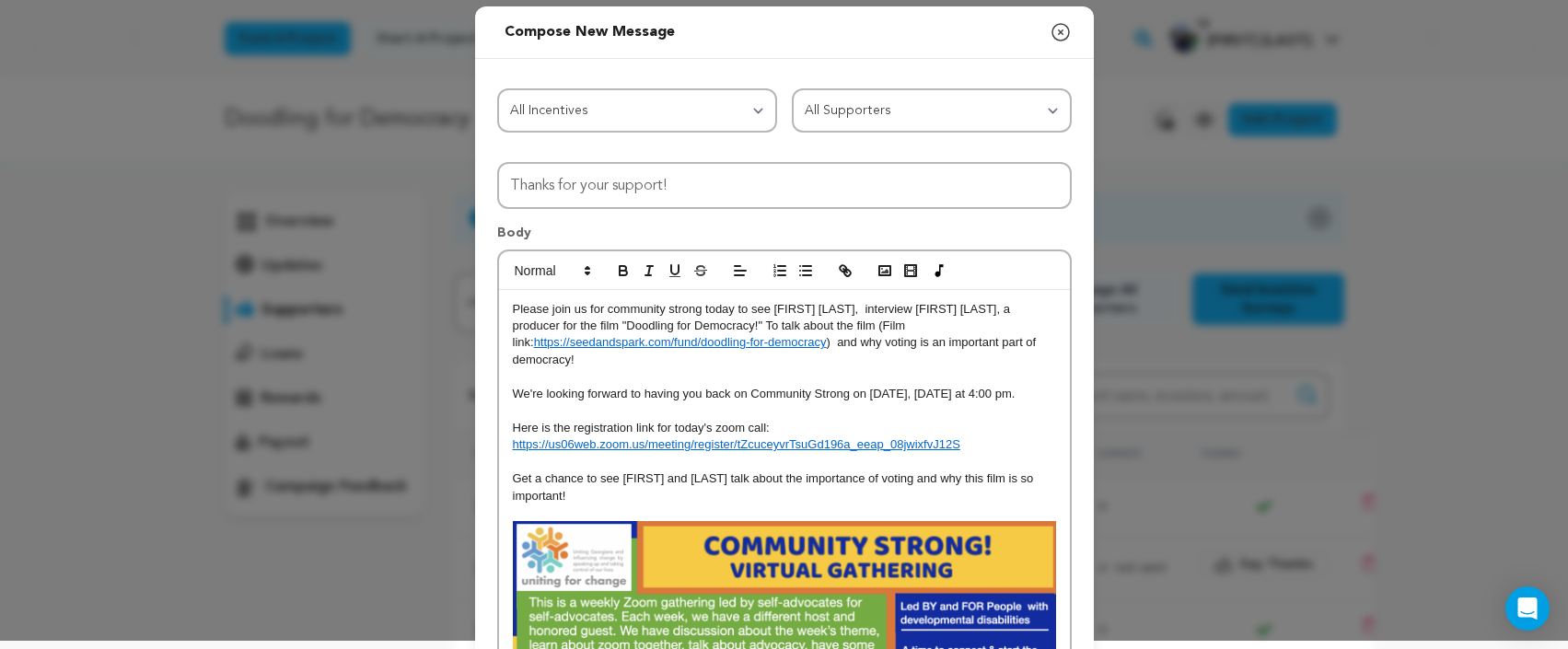 click on "Body" at bounding box center (784, 237) 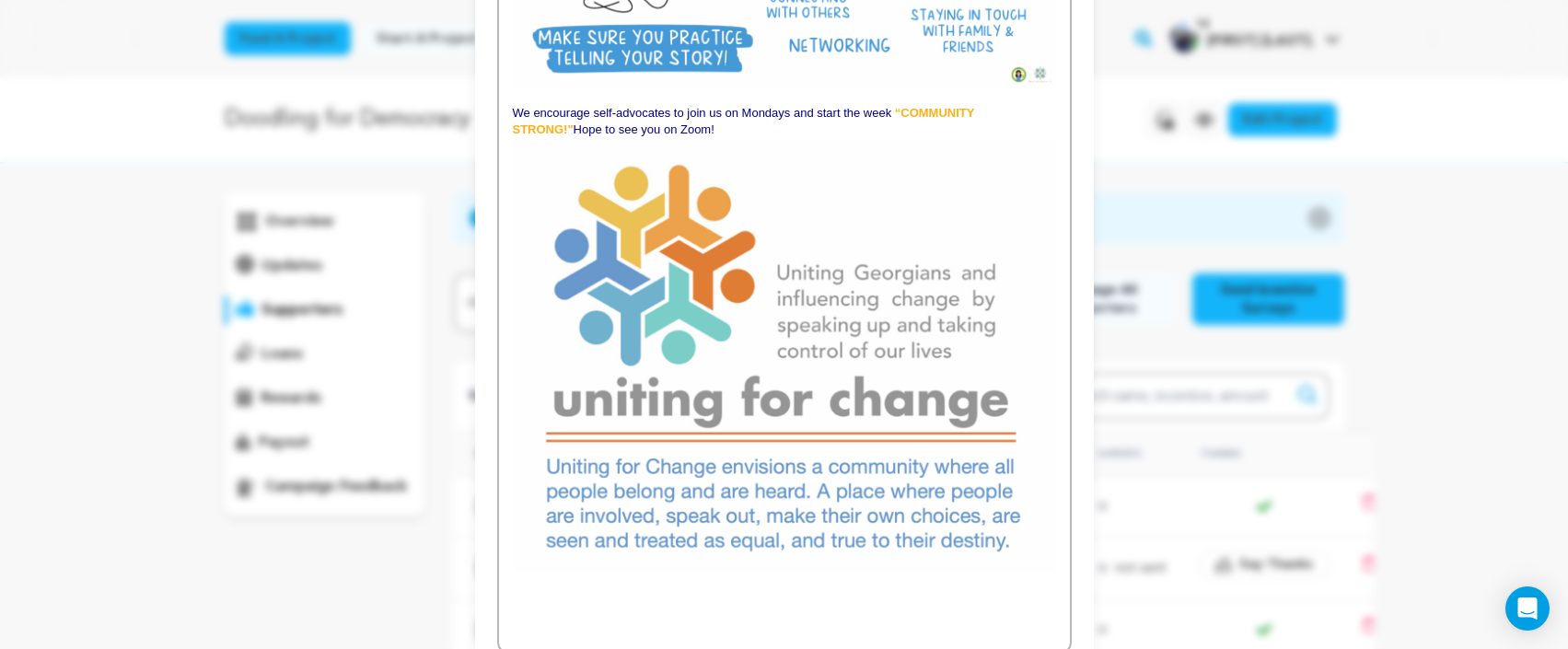 scroll, scrollTop: 2103, scrollLeft: 0, axis: vertical 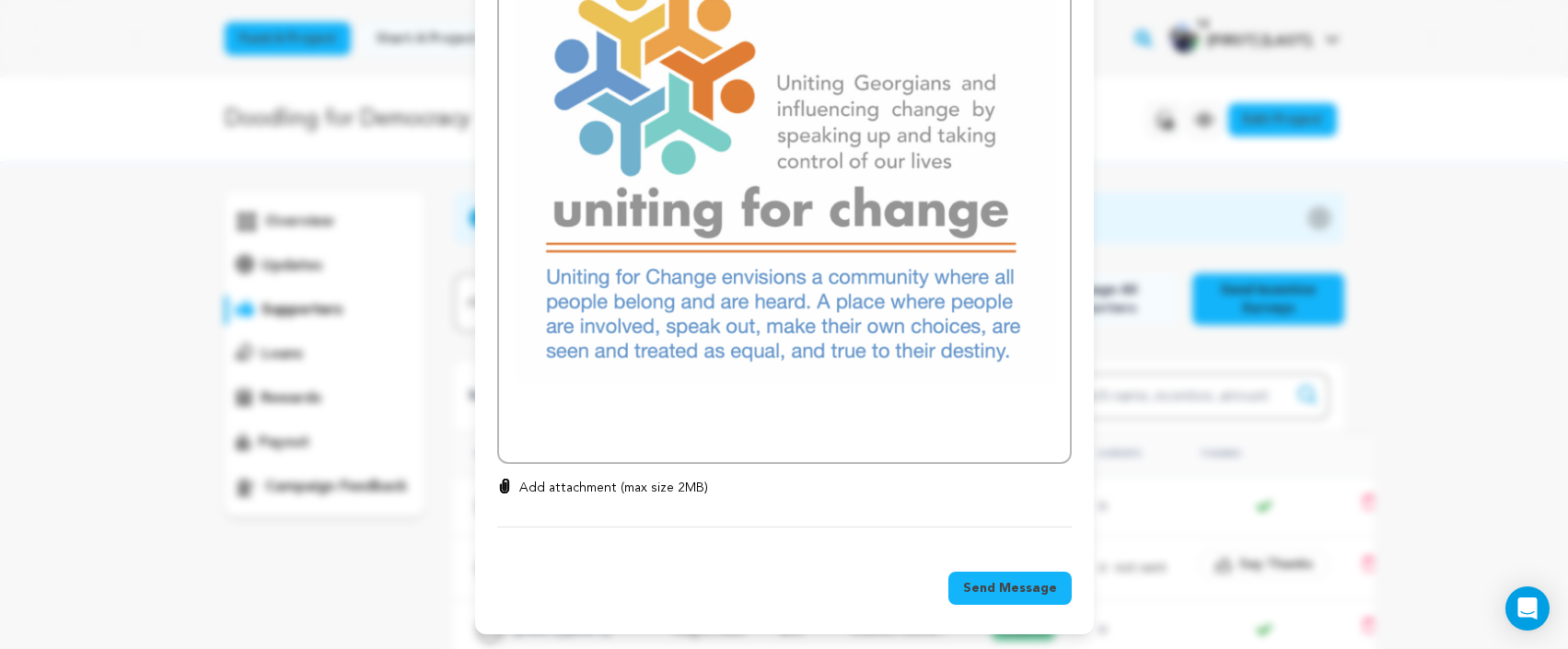 click on "Send Message" at bounding box center [1010, 588] 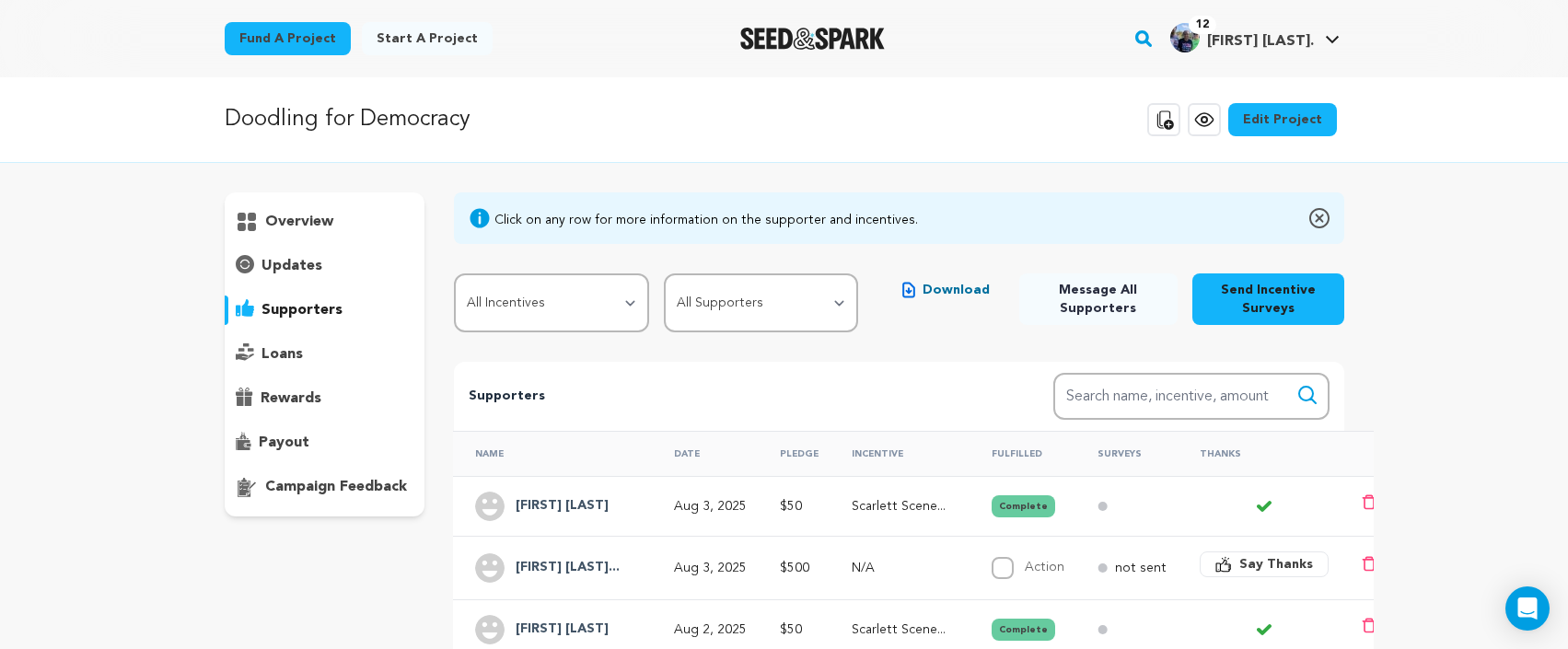 click on "Message All Supporters" at bounding box center (1098, 299) 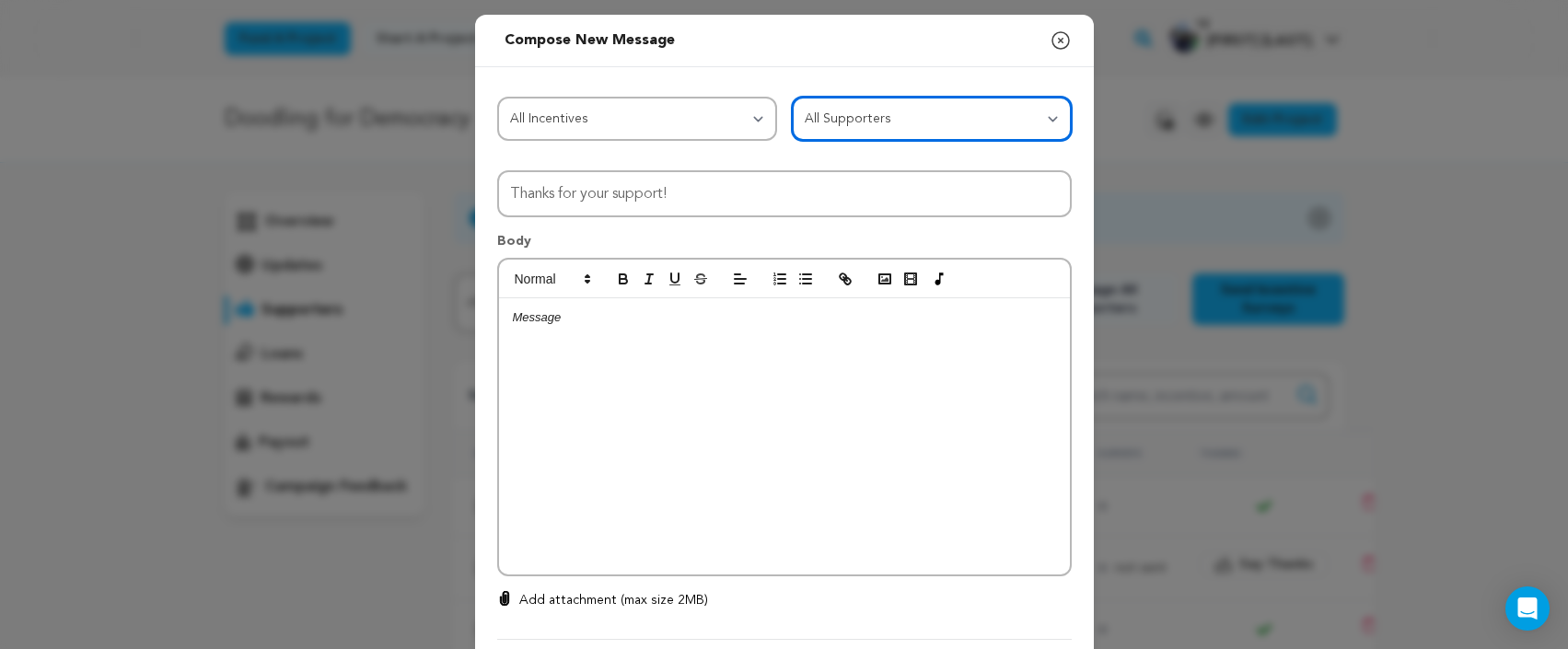 click on "All Supporters
Survey not sent Survey incomplete Survey complete Incentive not fulfilled Incentive fulfilled Declined charge" at bounding box center (932, 119) 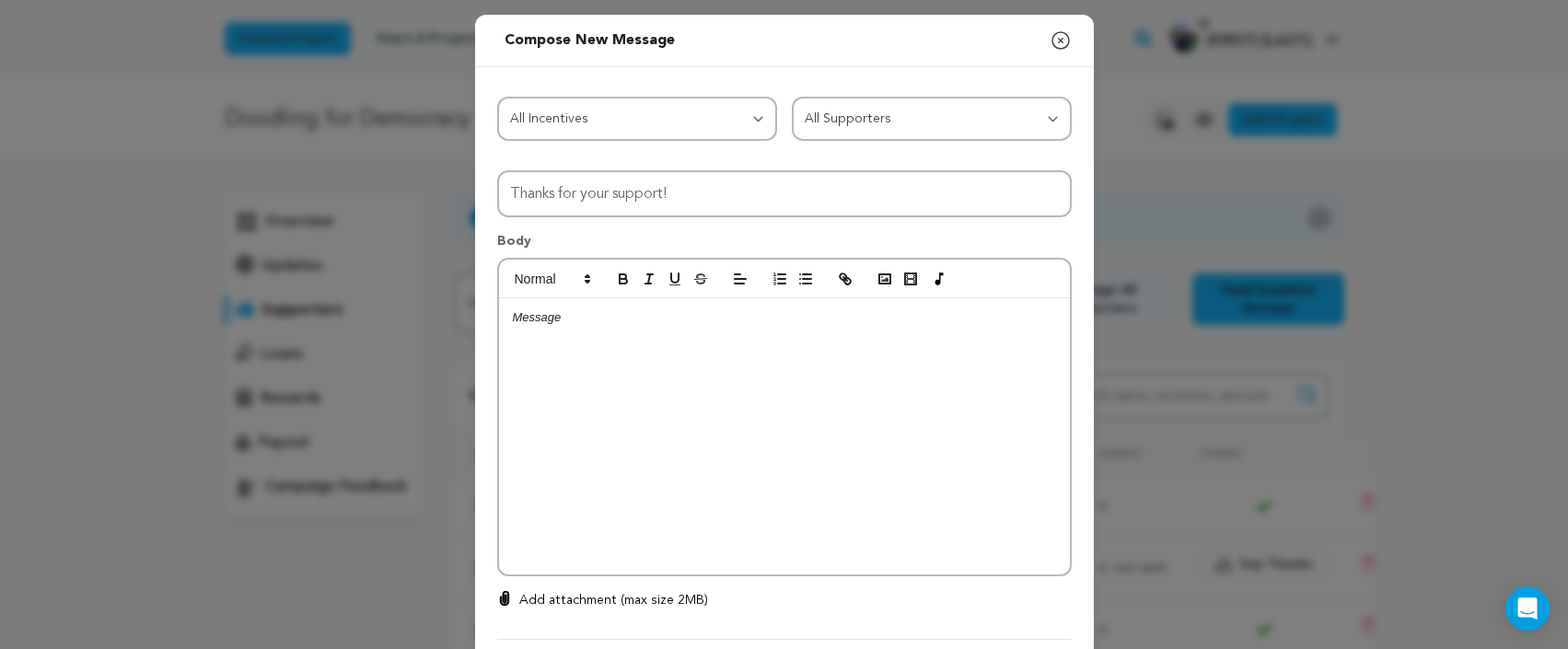 click 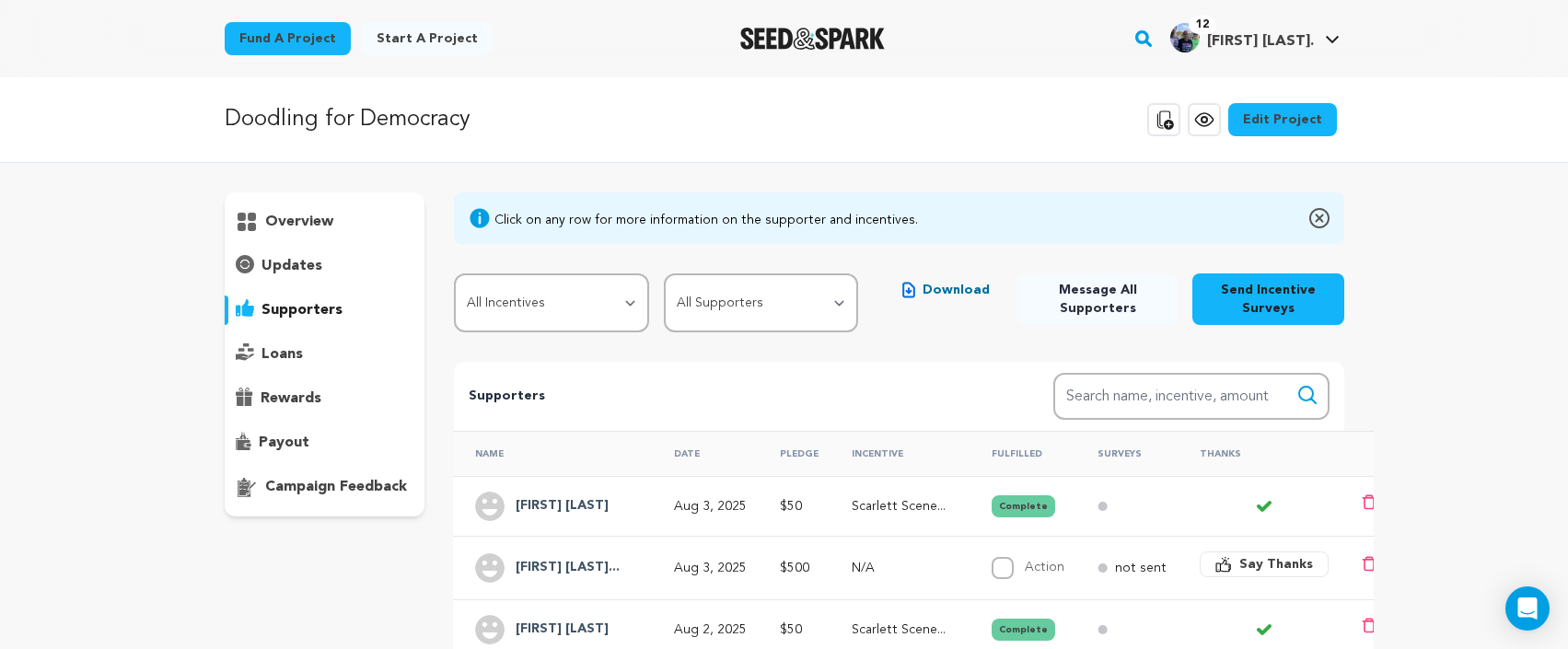 scroll, scrollTop: 1, scrollLeft: 0, axis: vertical 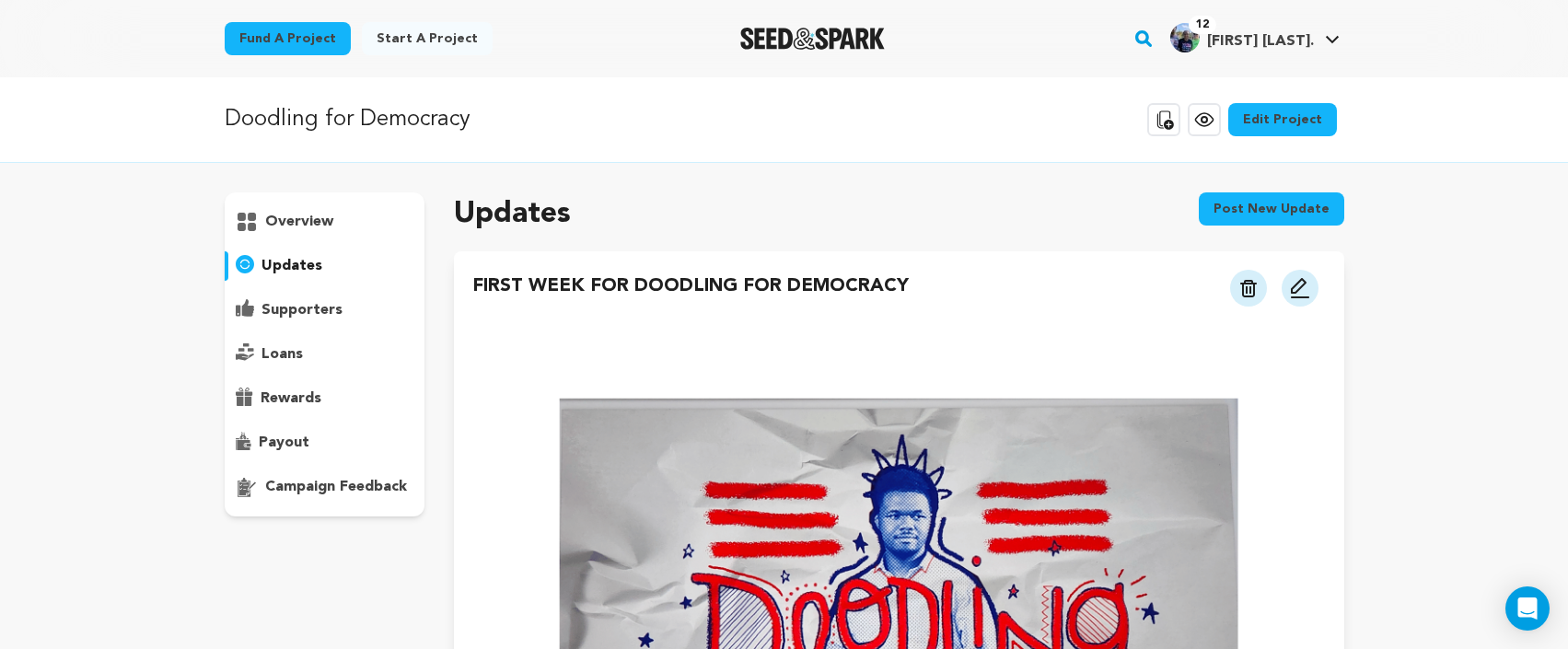 click at bounding box center (1300, 288) 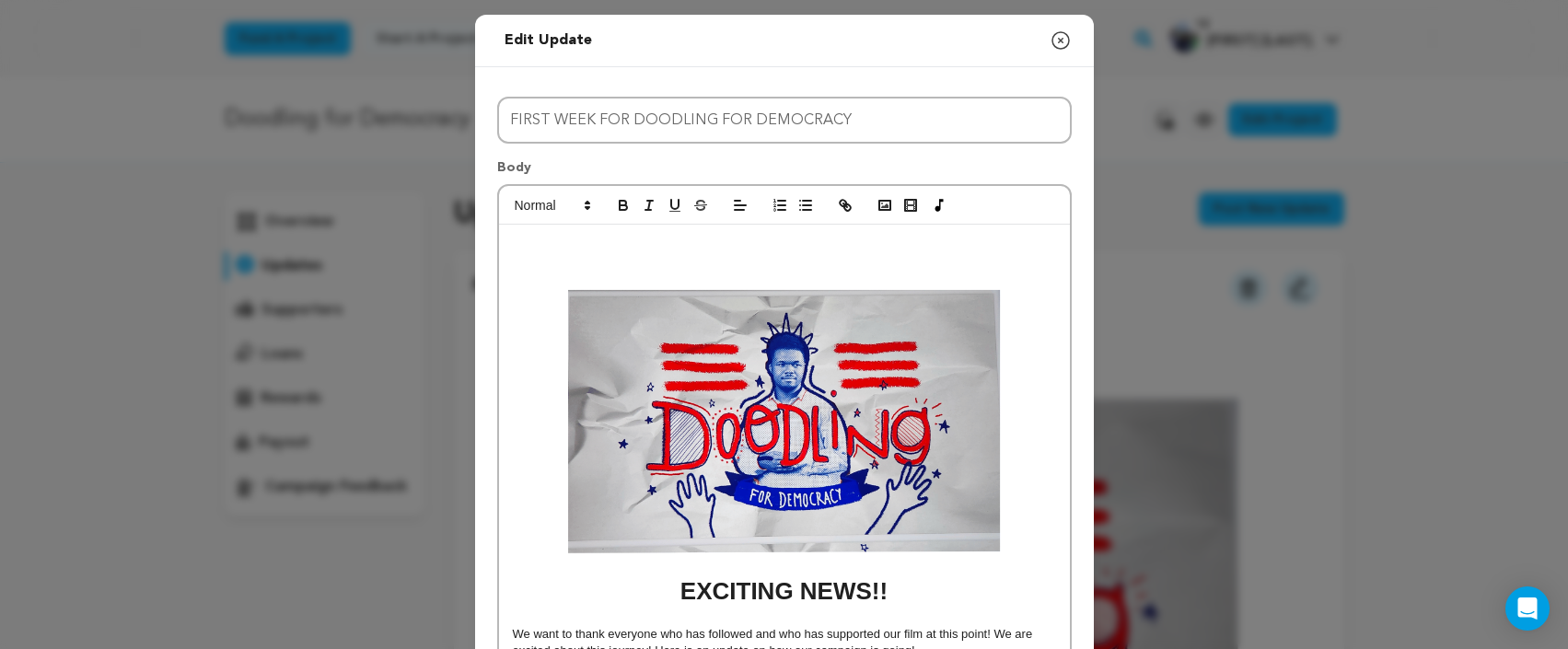 click 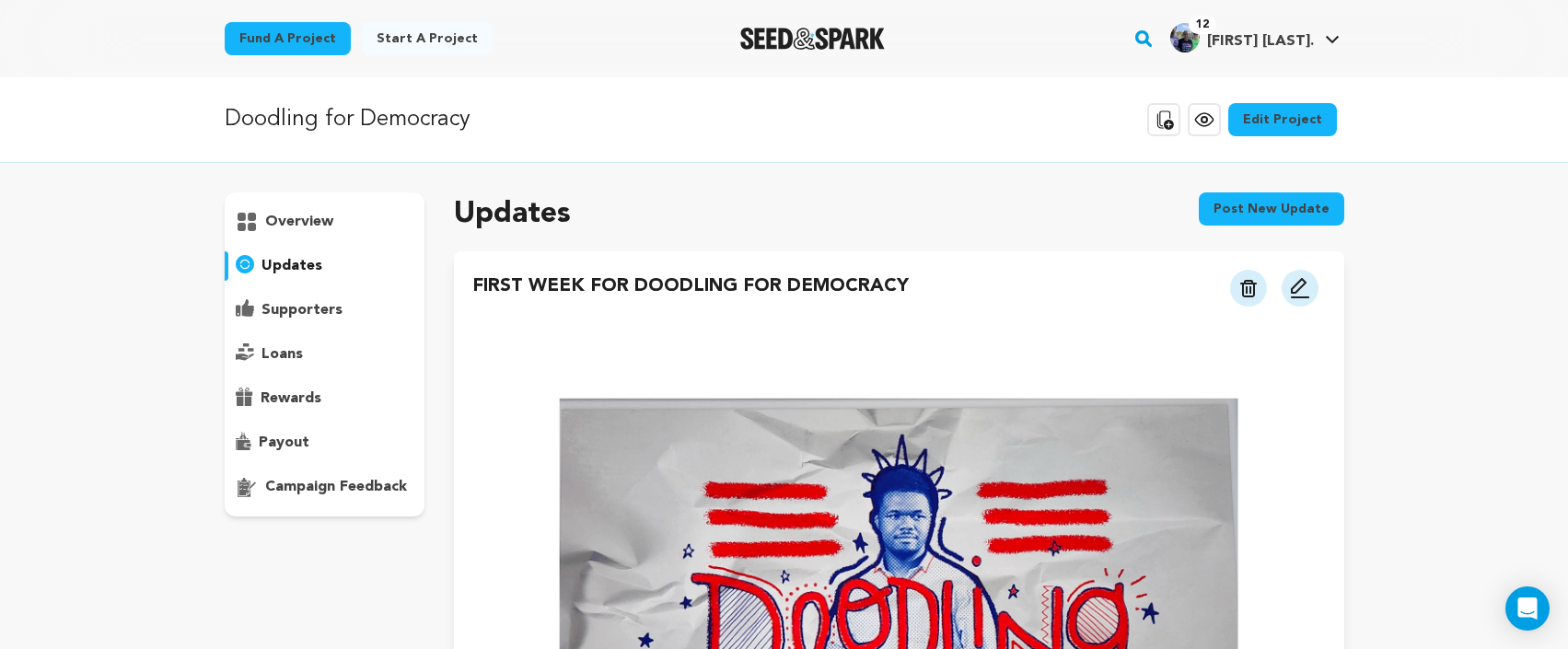 click on "Post new update" at bounding box center (1272, 209) 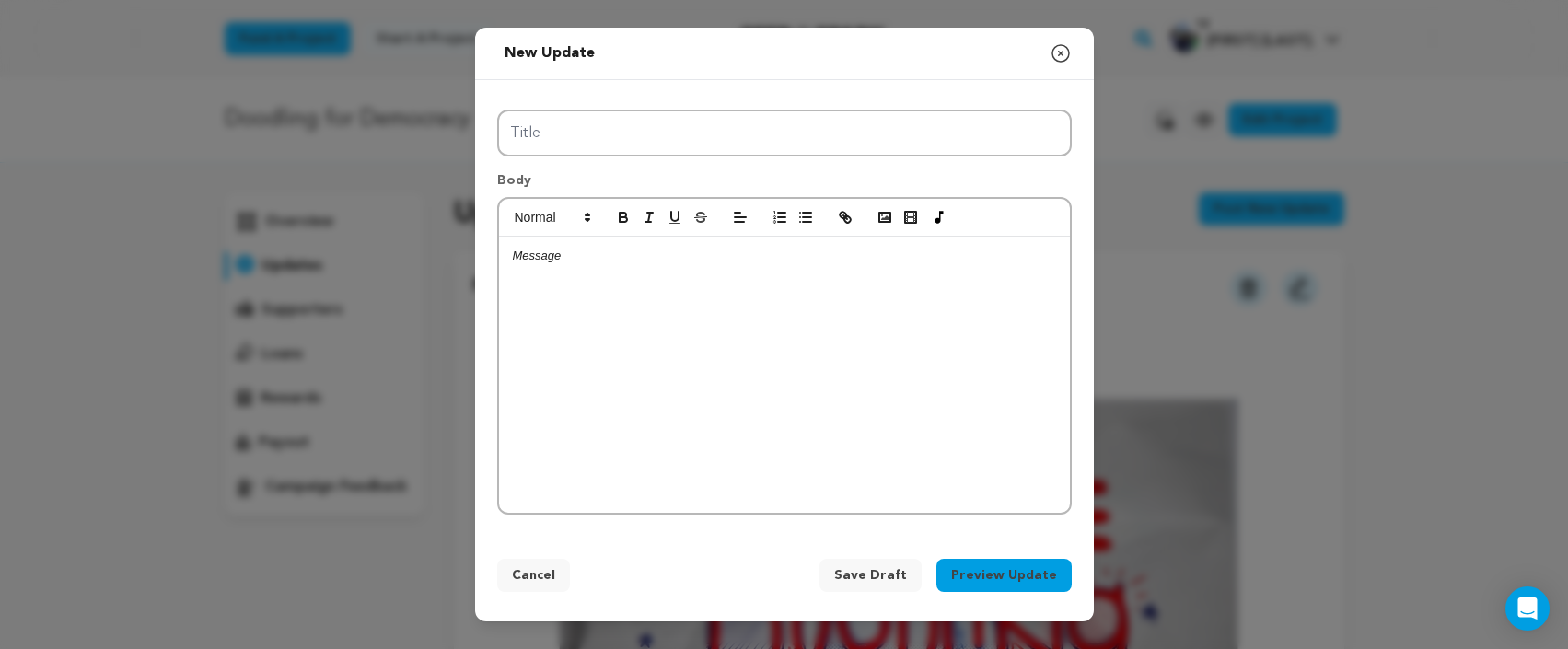 click at bounding box center [784, 375] 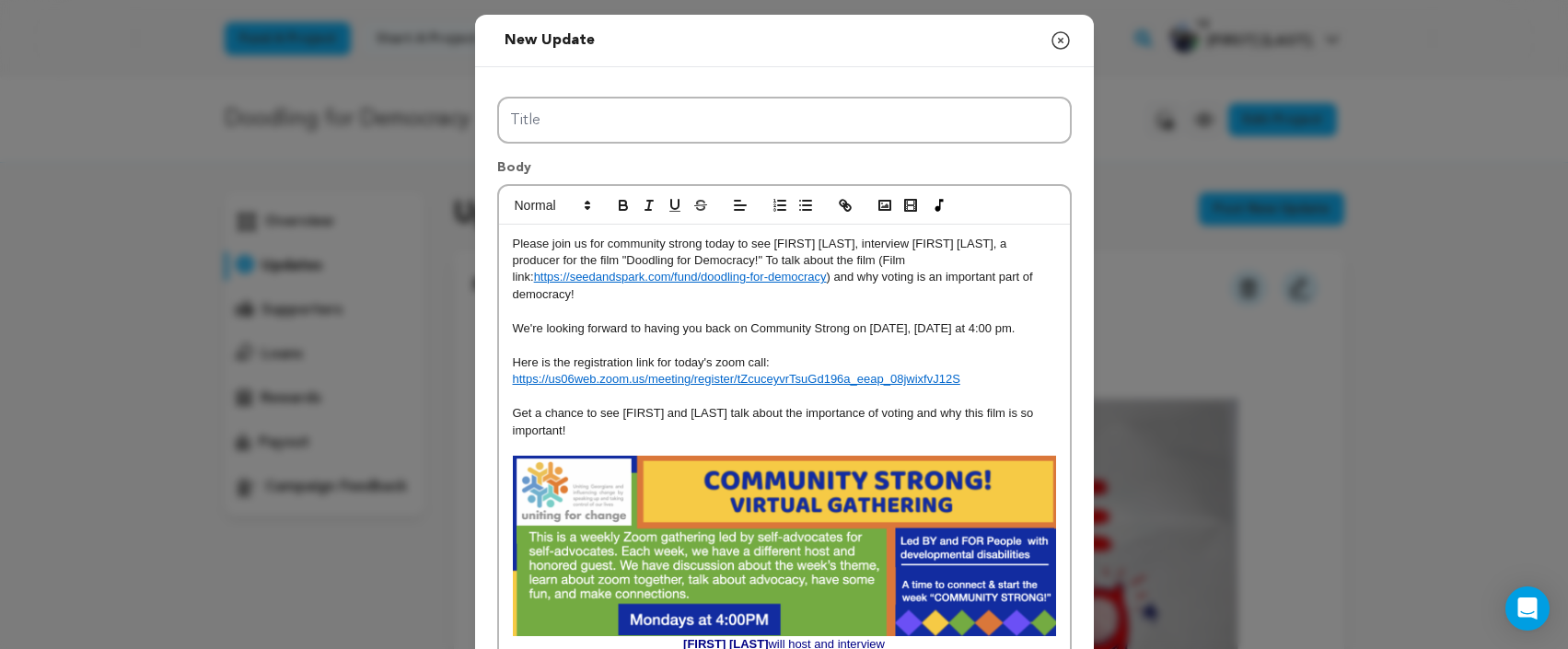 scroll, scrollTop: 0, scrollLeft: 0, axis: both 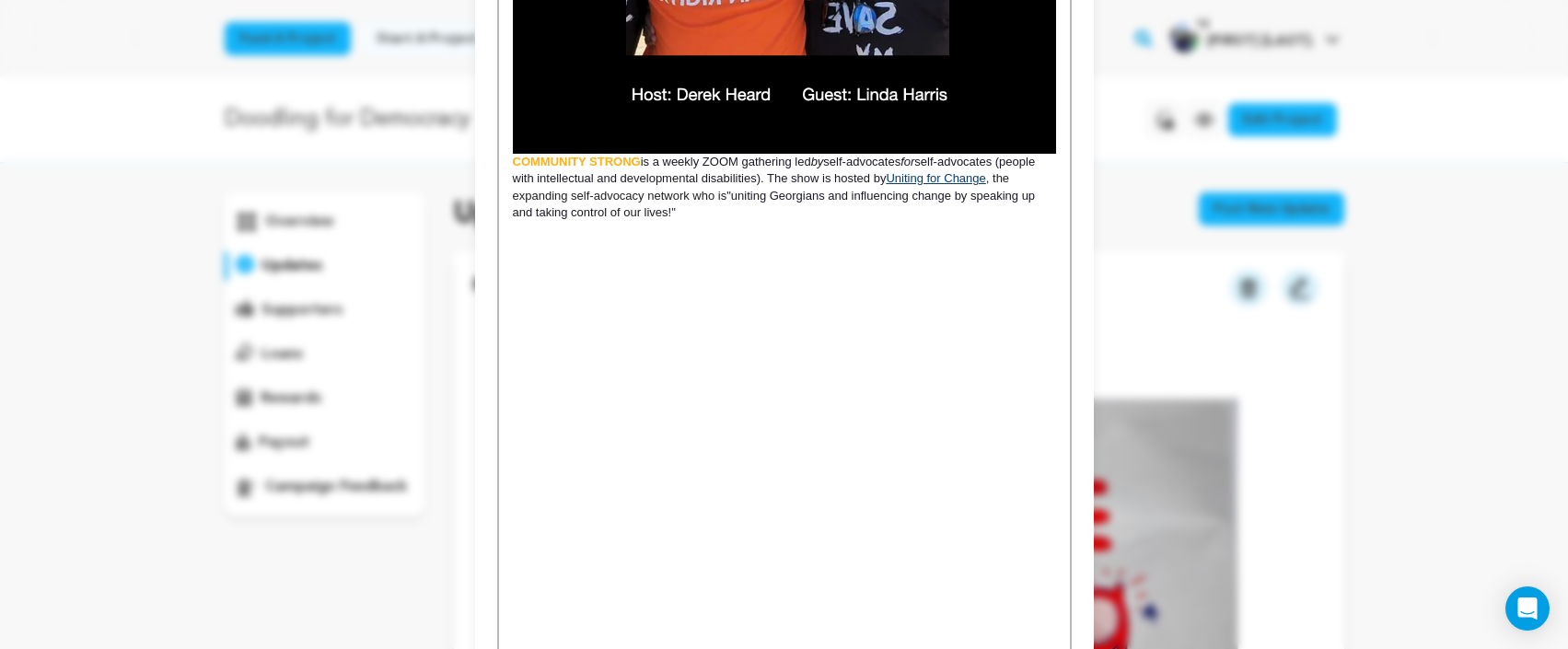 click at bounding box center (784, 493) 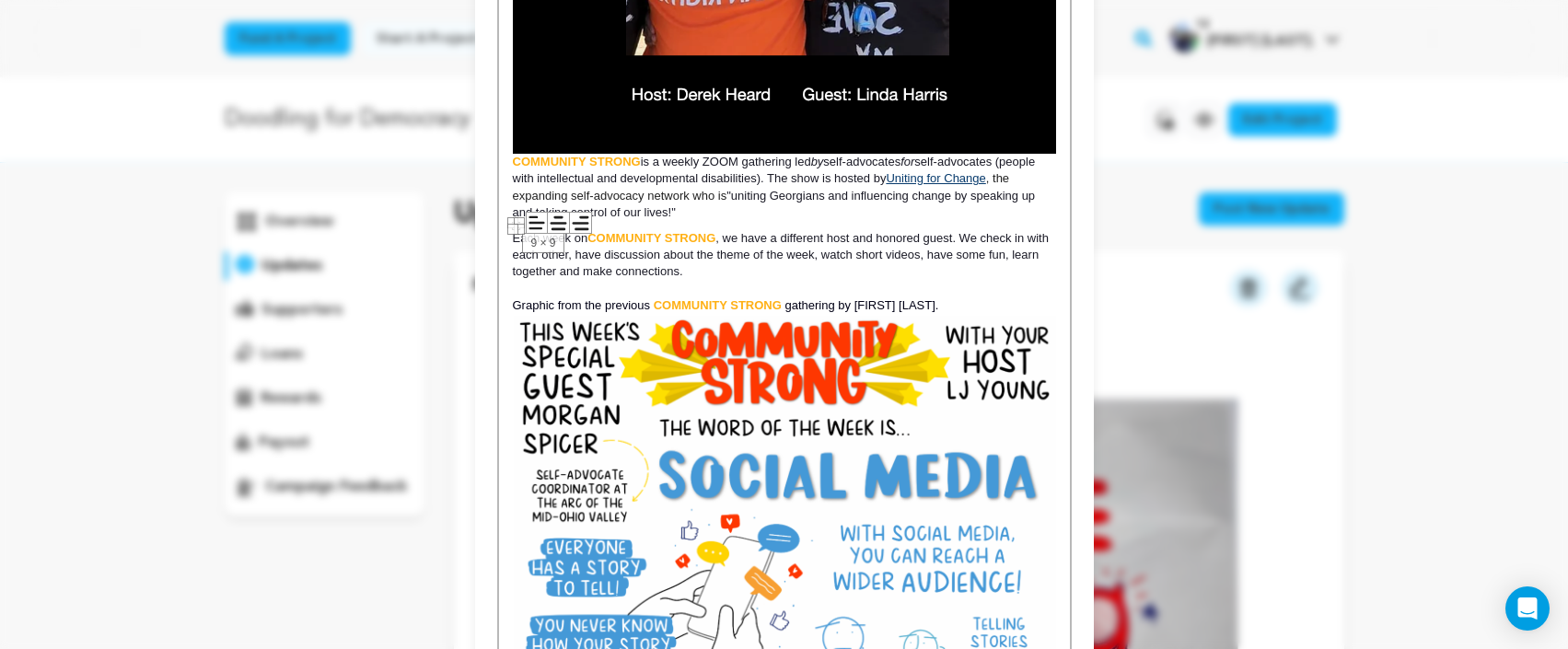 drag, startPoint x: 511, startPoint y: 225, endPoint x: 974, endPoint y: 609, distance: 601.519 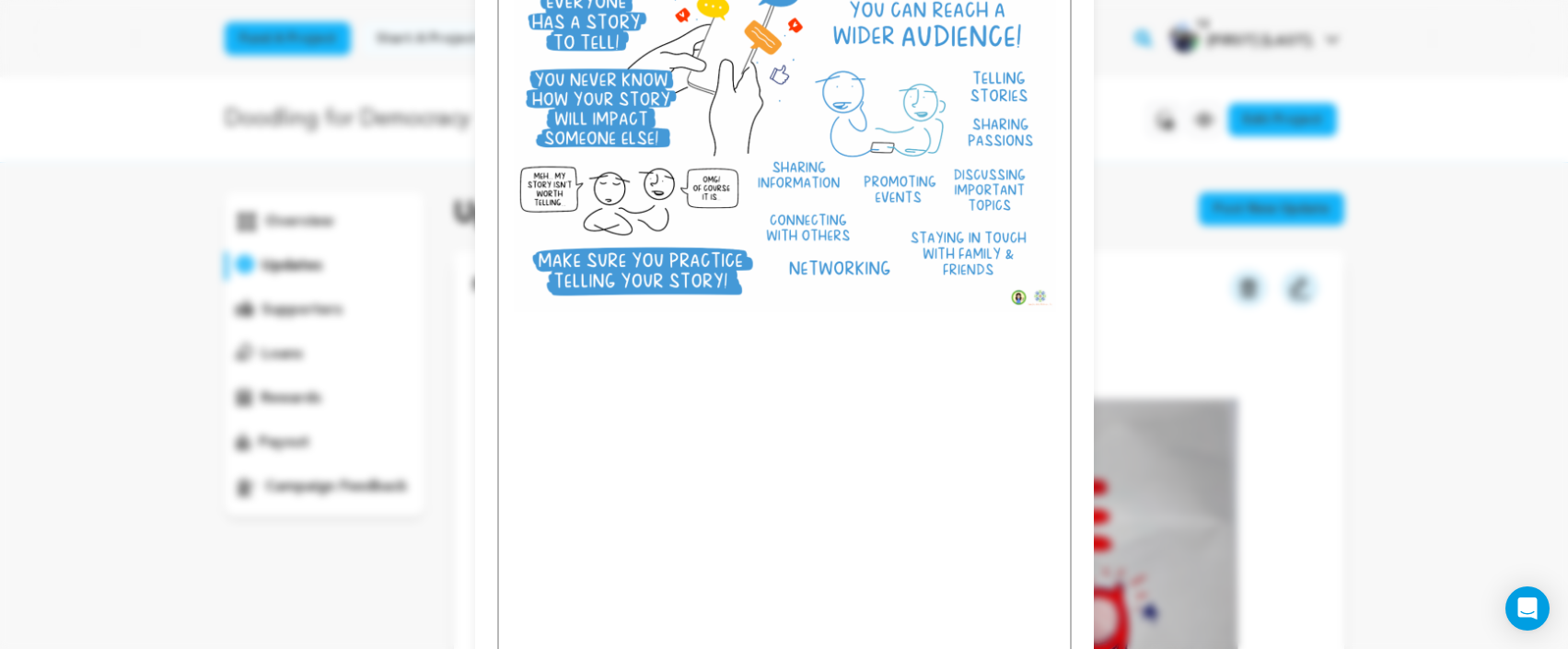 scroll, scrollTop: 1737, scrollLeft: 0, axis: vertical 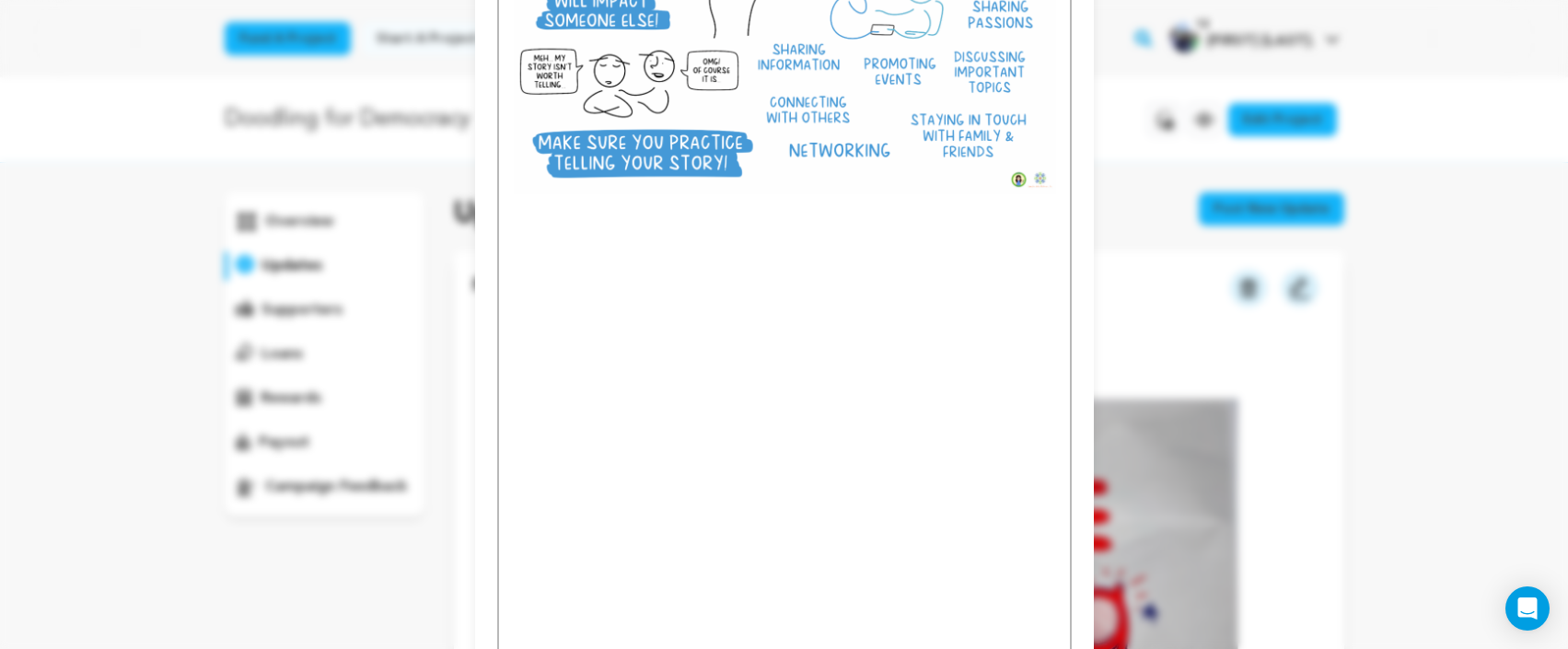 click at bounding box center (784, 466) 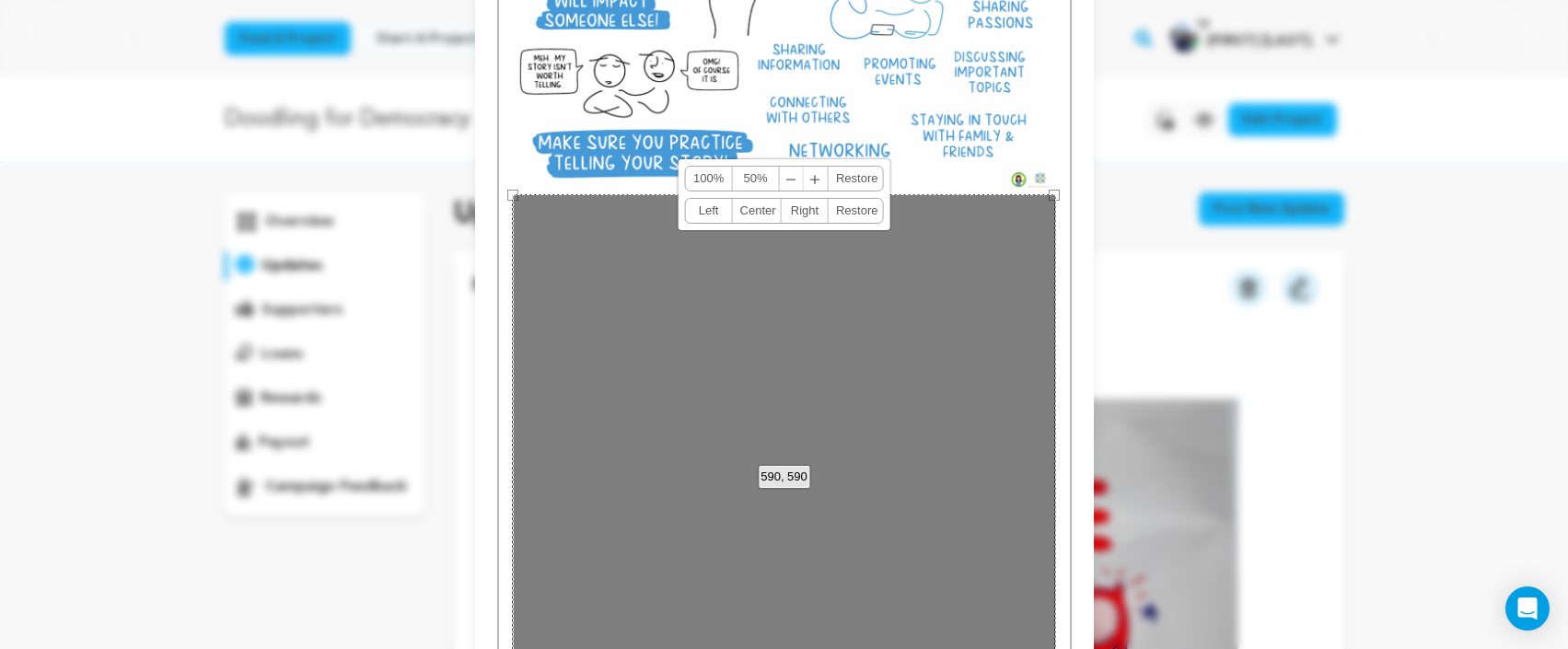 click on "590, 590
100%
50%
﹣
﹢
Restore
Left
Center
Right
Restore" at bounding box center (784, 466) 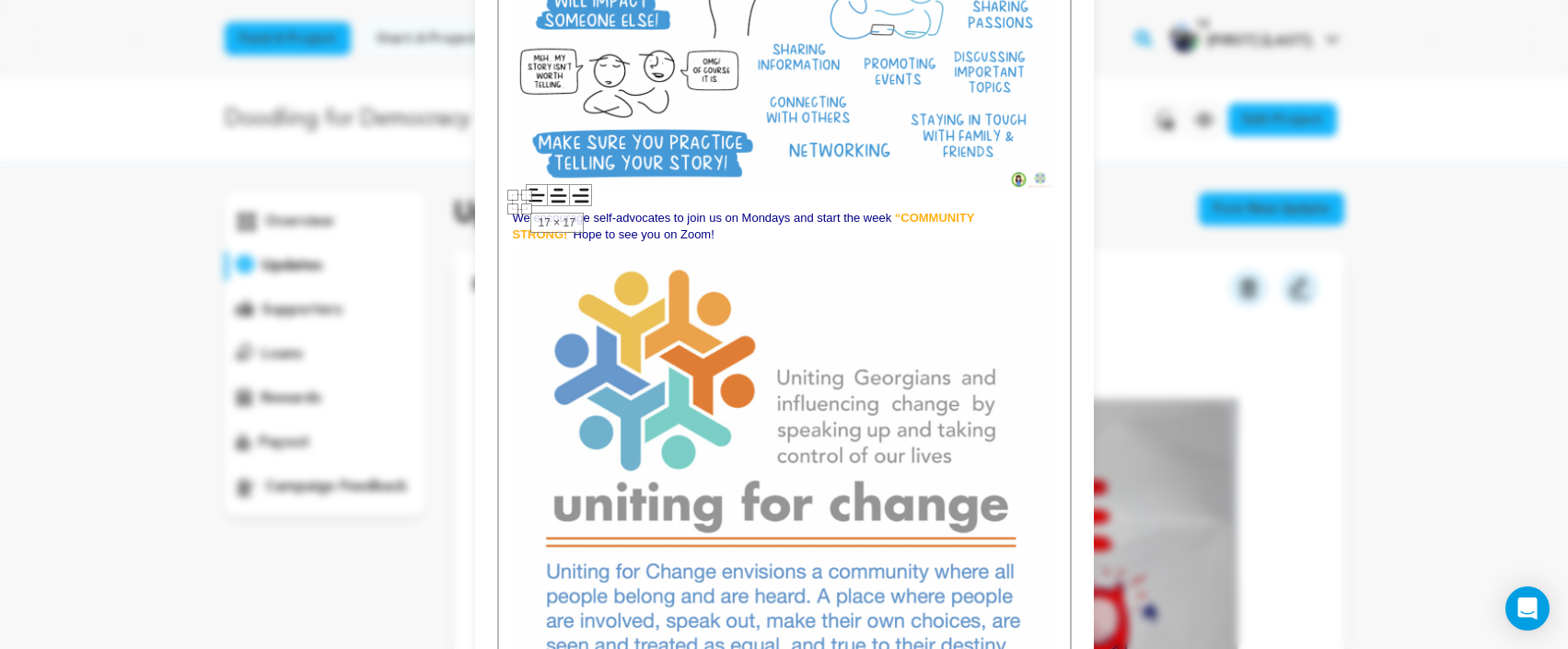 drag, startPoint x: 511, startPoint y: 192, endPoint x: 1039, endPoint y: 814, distance: 815.8848 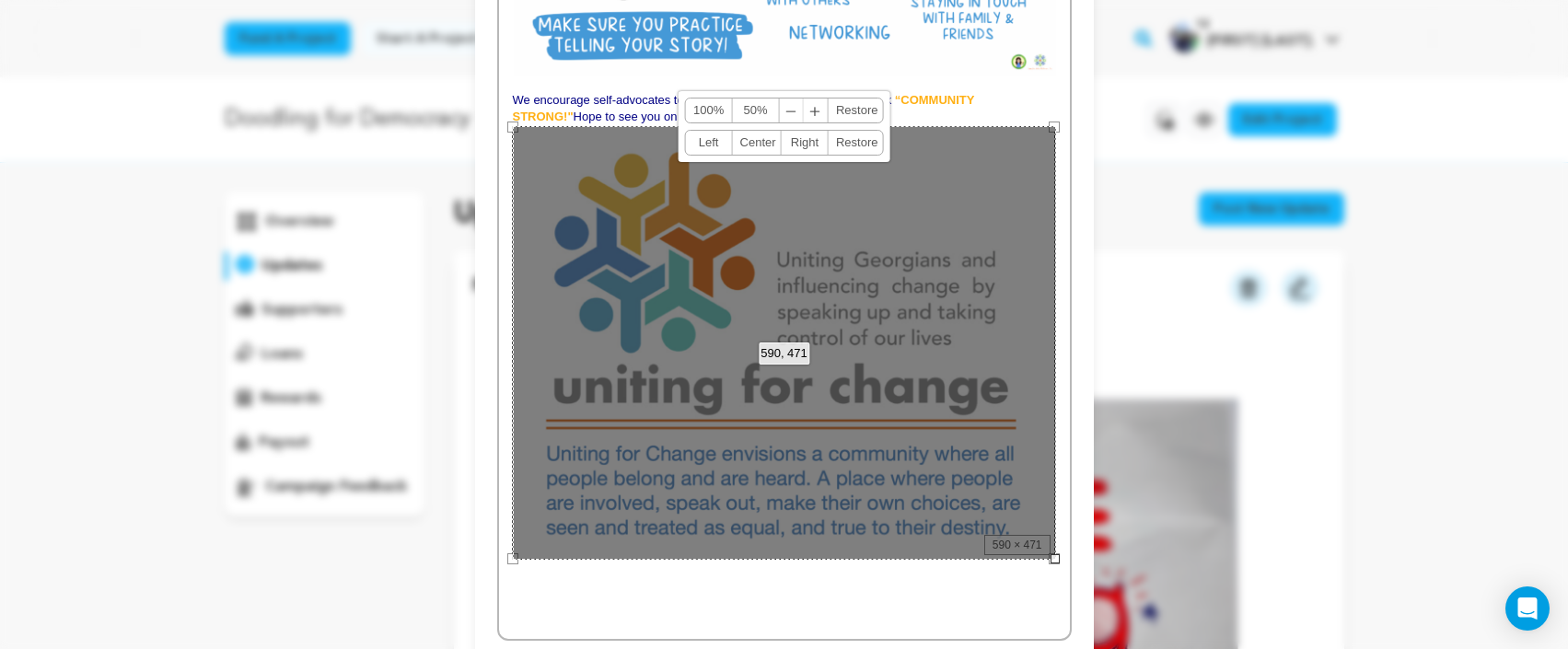 scroll, scrollTop: 1968, scrollLeft: 0, axis: vertical 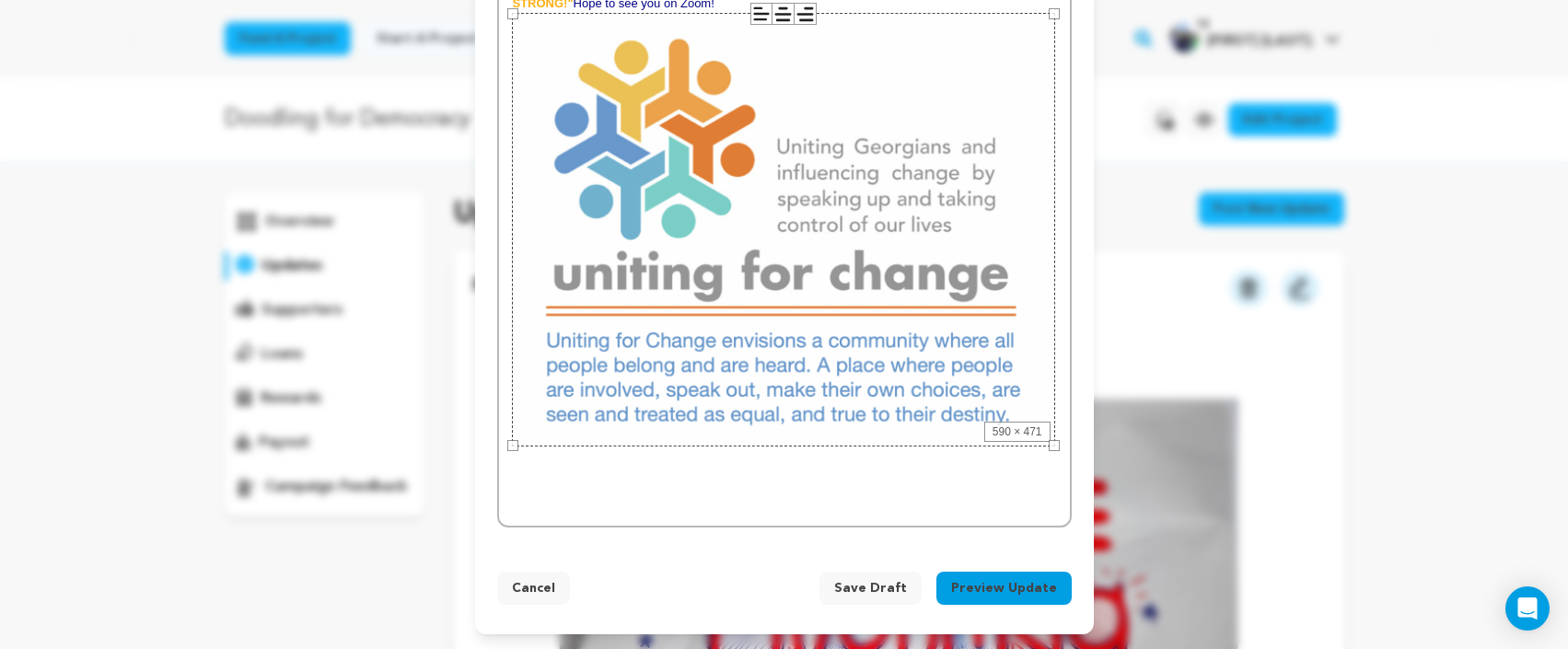 click on "Preview Update" at bounding box center (1004, 588) 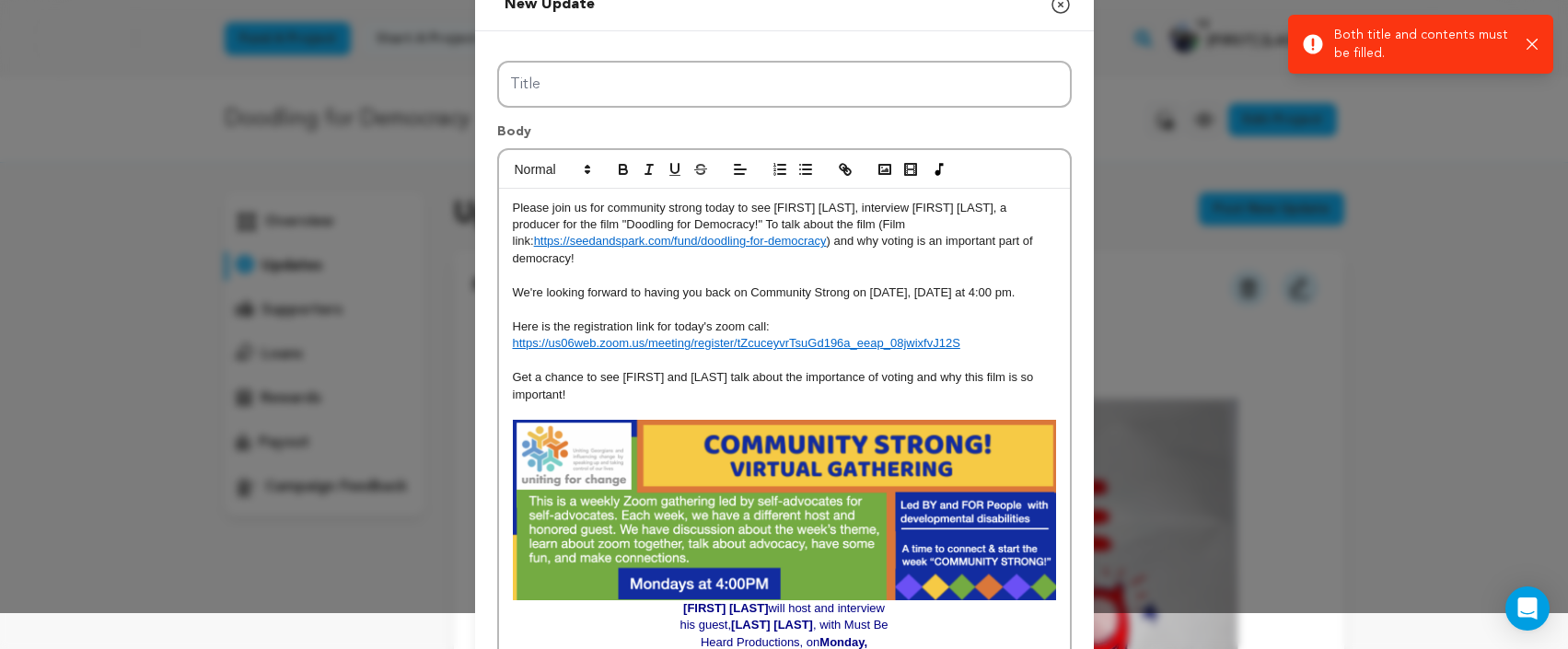 scroll, scrollTop: 0, scrollLeft: 0, axis: both 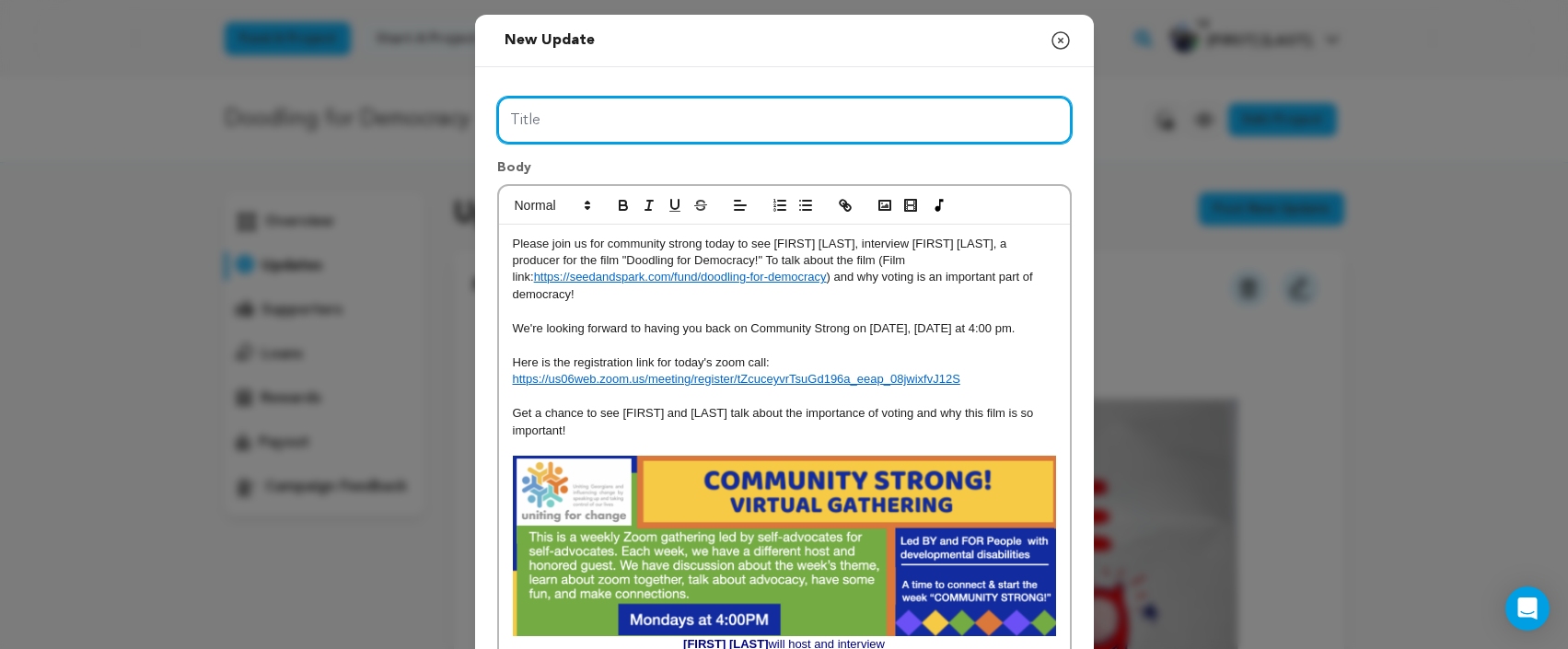 click on "Title" at bounding box center [784, 120] 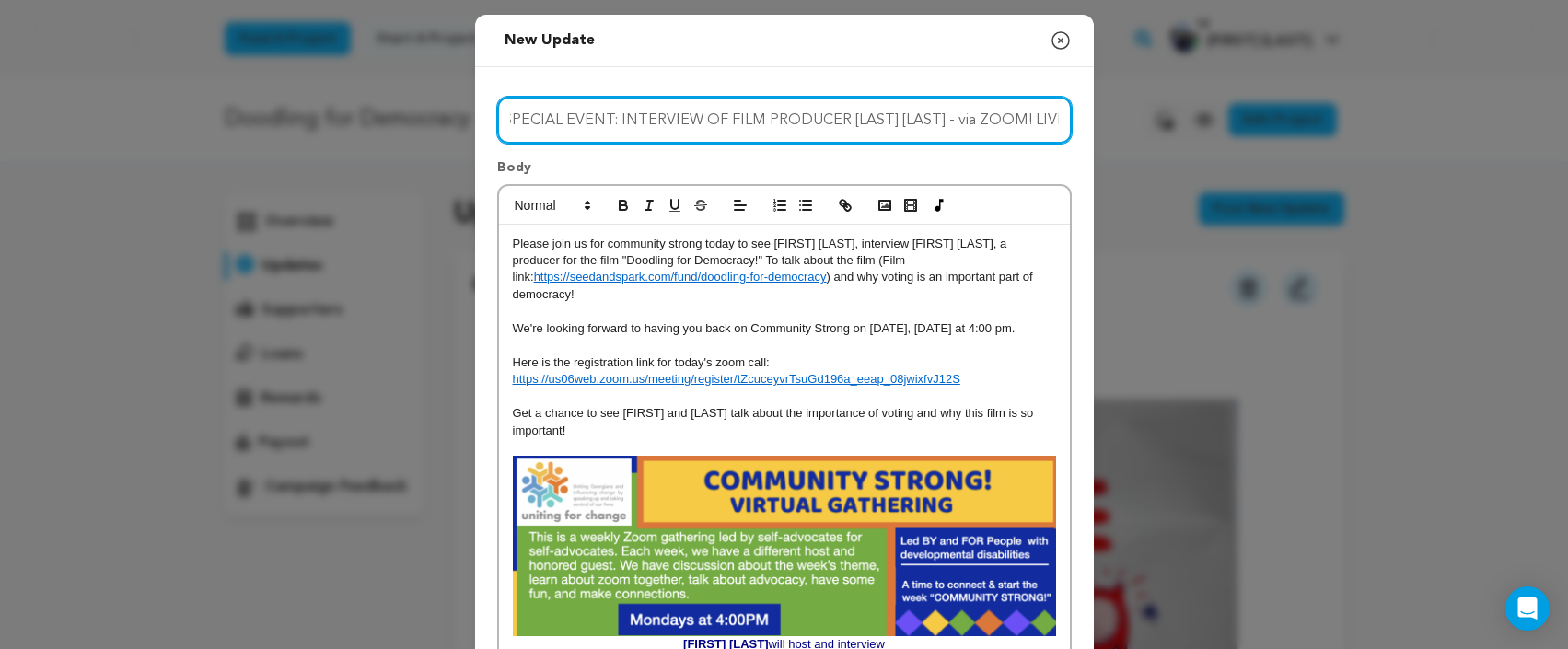 scroll, scrollTop: 0, scrollLeft: 10, axis: horizontal 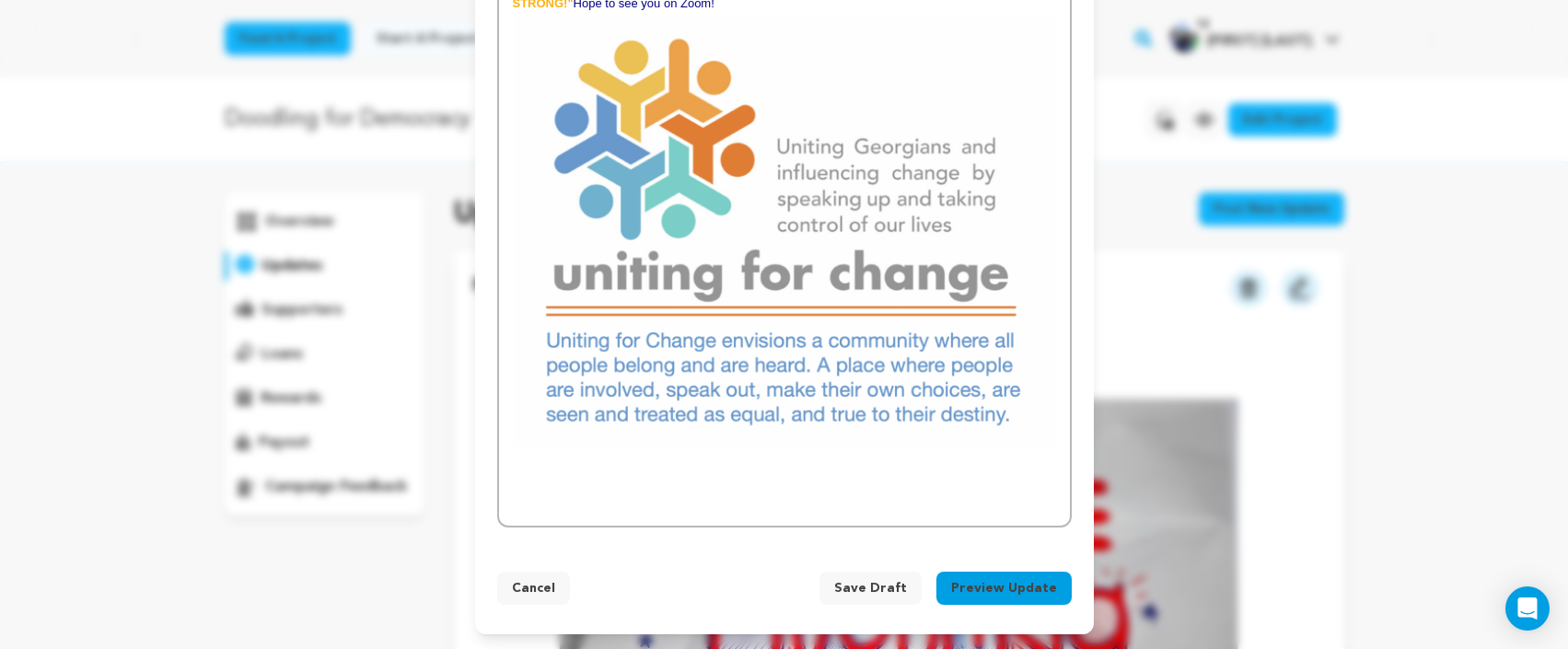 type on "SPECIAL EVENT: INTERVIEW OF FILM PRODUCER [FIRST] [LAST] - via ZOOM! LIVE!" 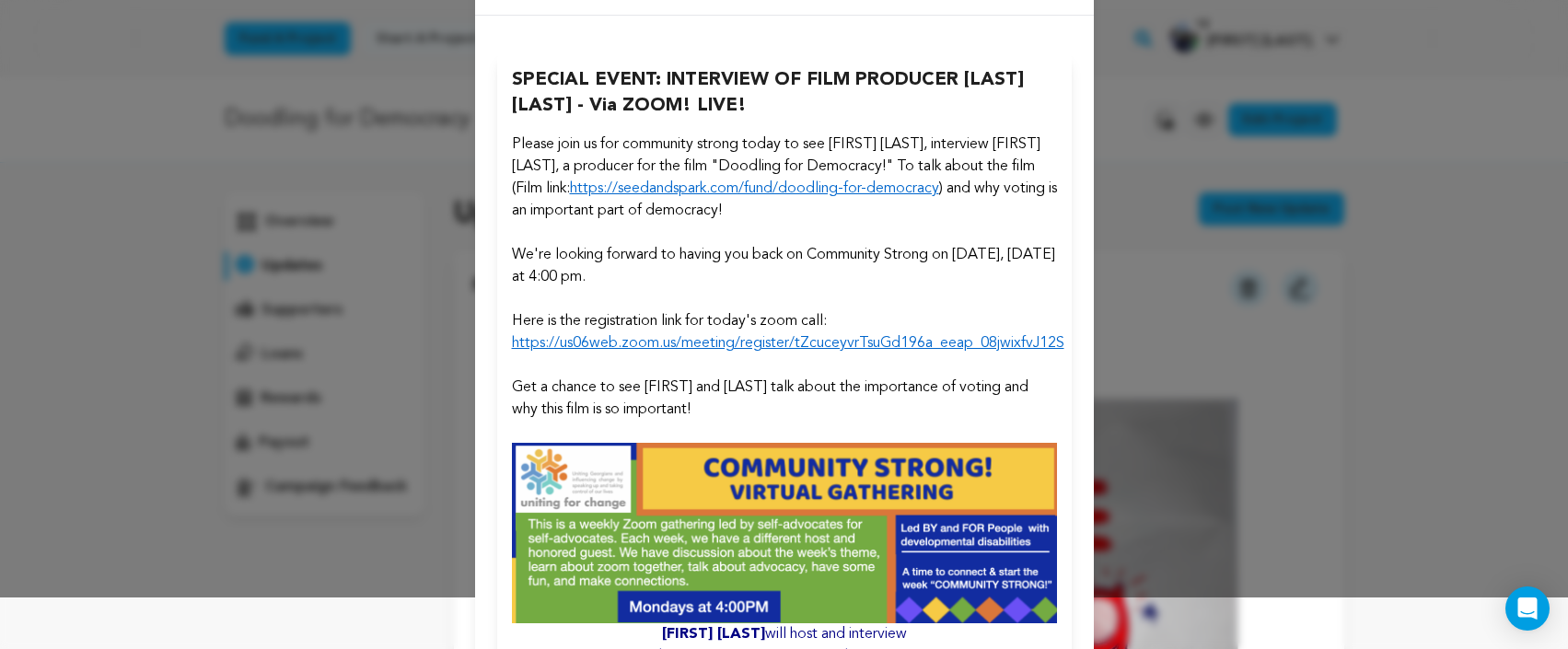 scroll, scrollTop: 0, scrollLeft: 0, axis: both 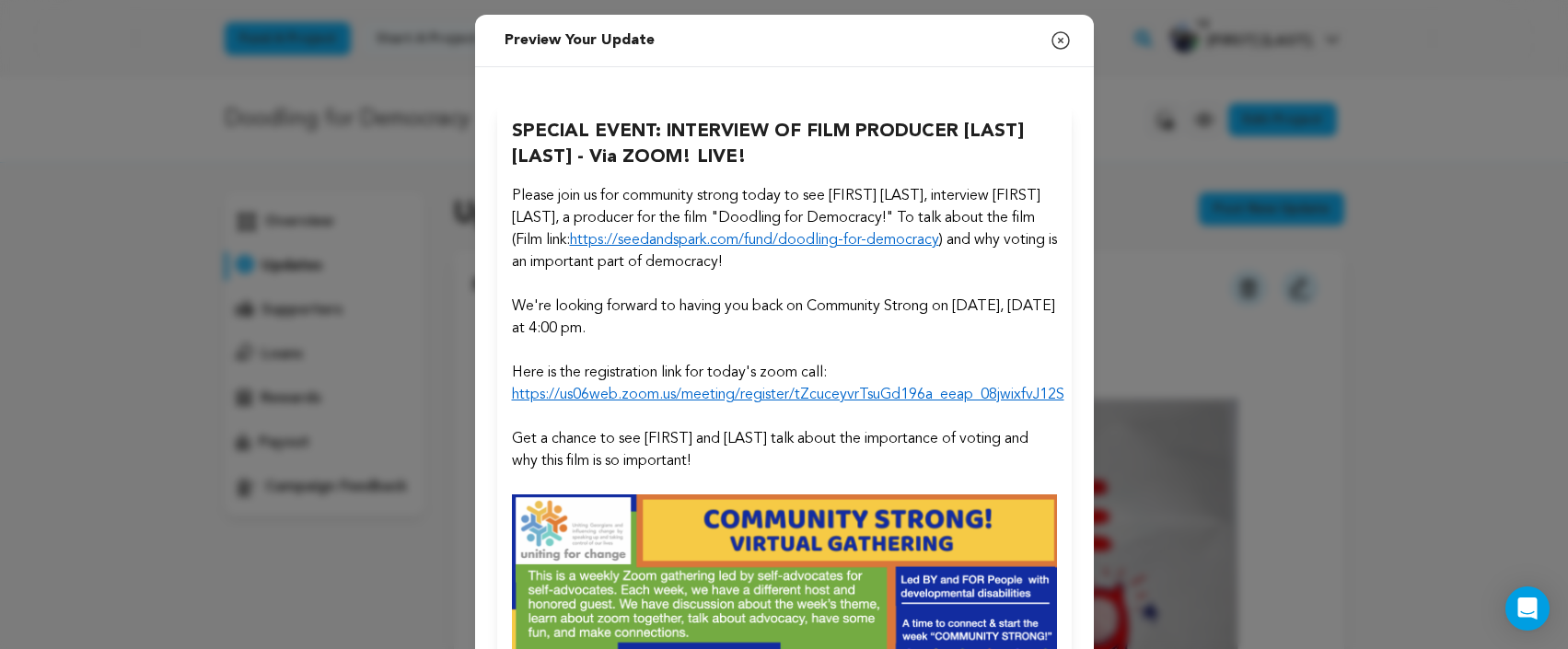 click 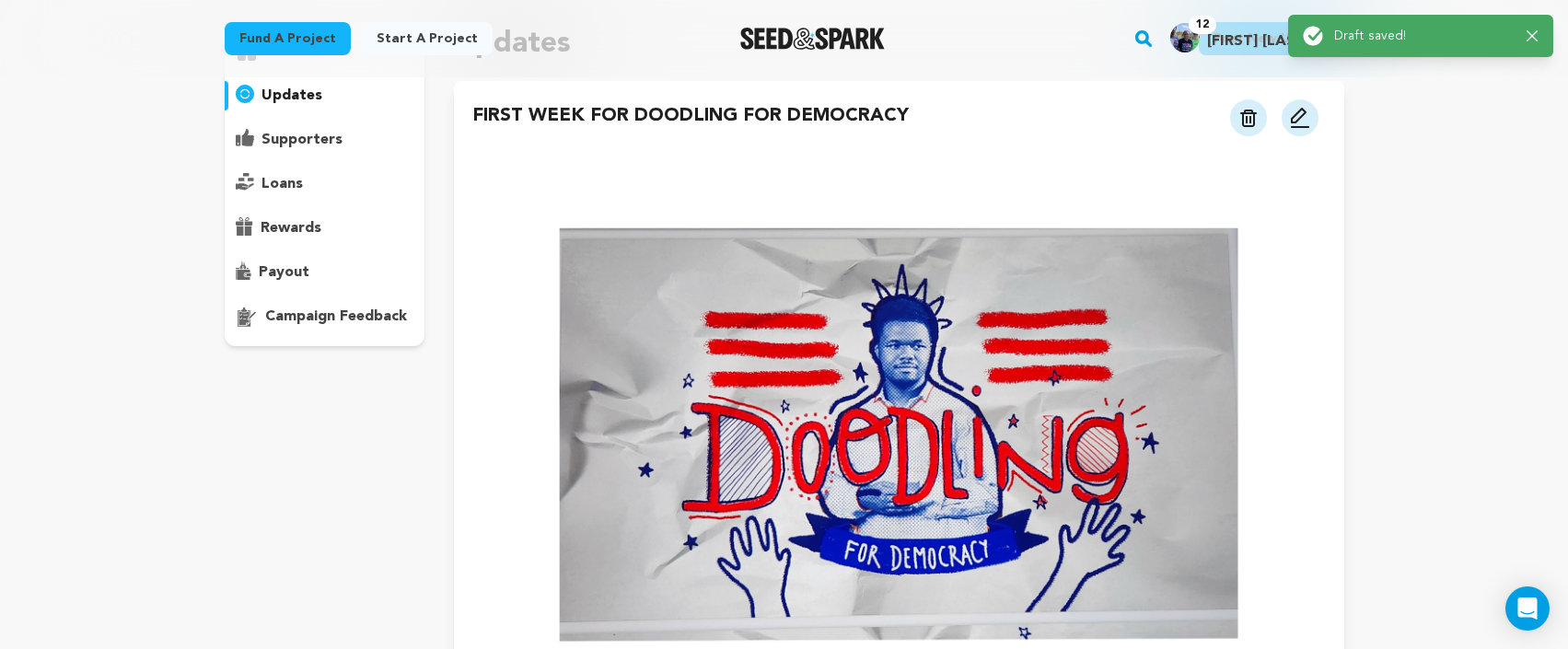 scroll, scrollTop: 0, scrollLeft: 0, axis: both 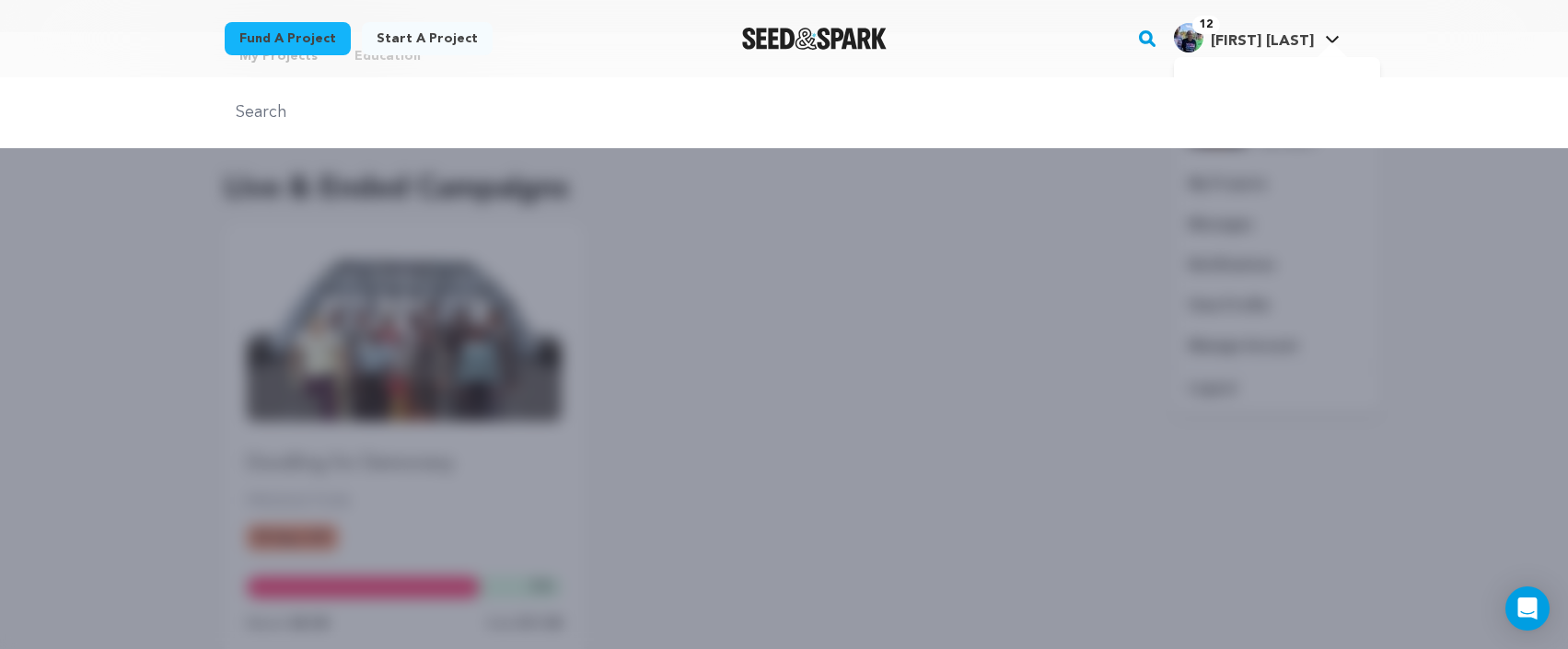 click on "[FIRST] [LAST]" at bounding box center [1262, 41] 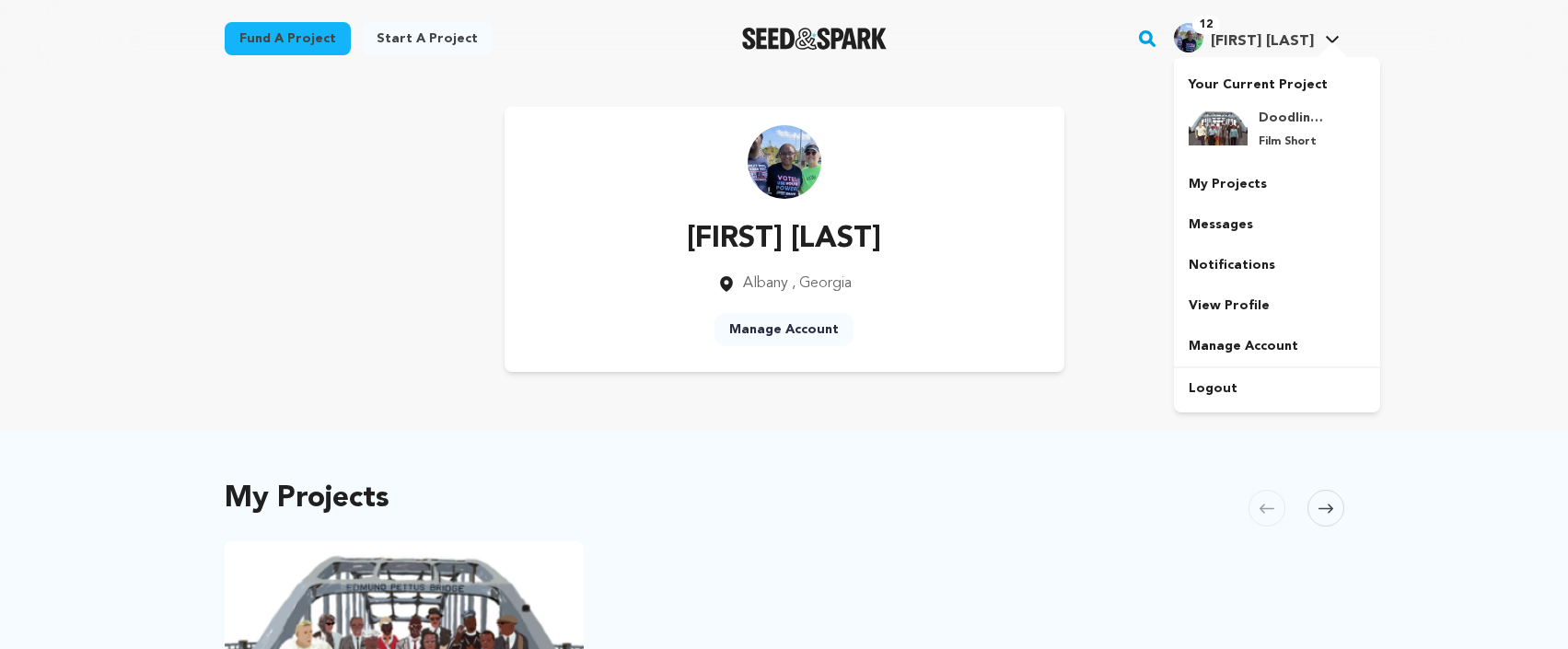 scroll, scrollTop: 0, scrollLeft: 0, axis: both 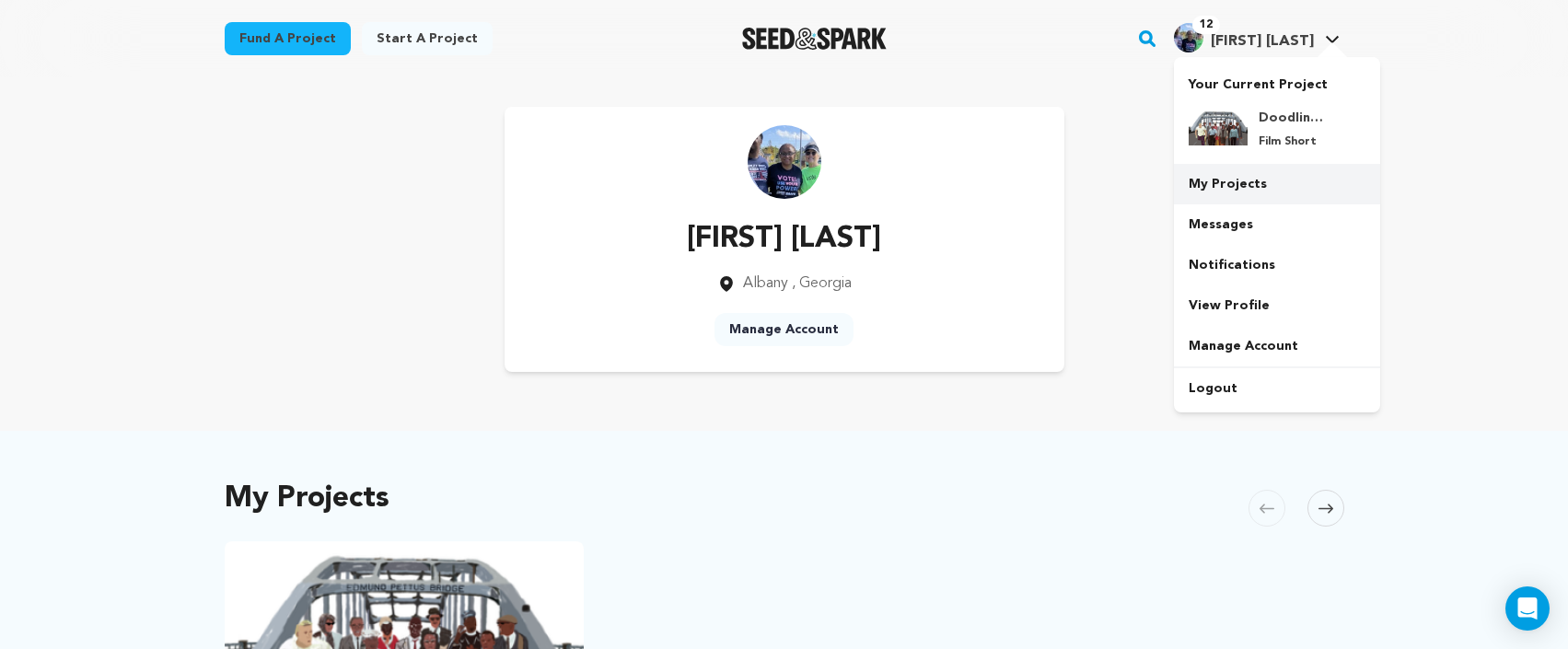 click on "My Projects" at bounding box center [1277, 184] 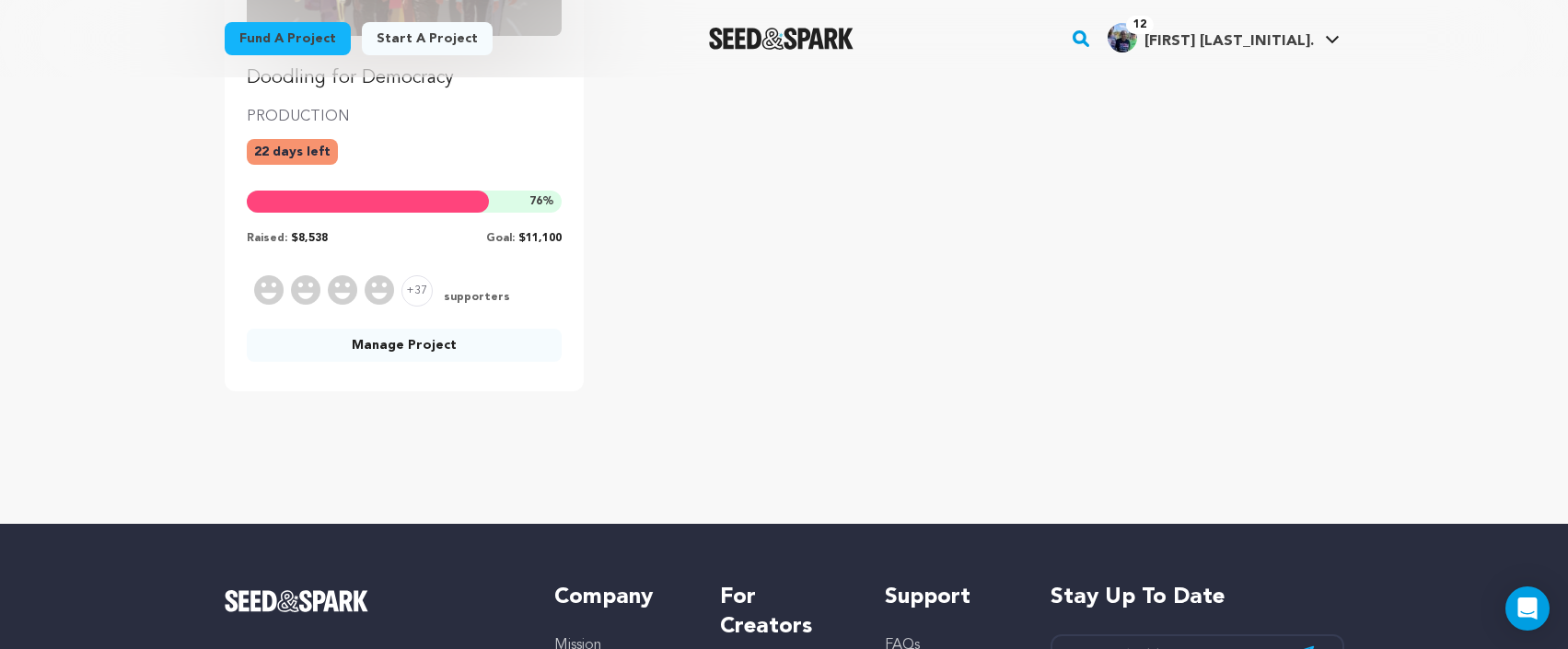 scroll, scrollTop: 443, scrollLeft: 0, axis: vertical 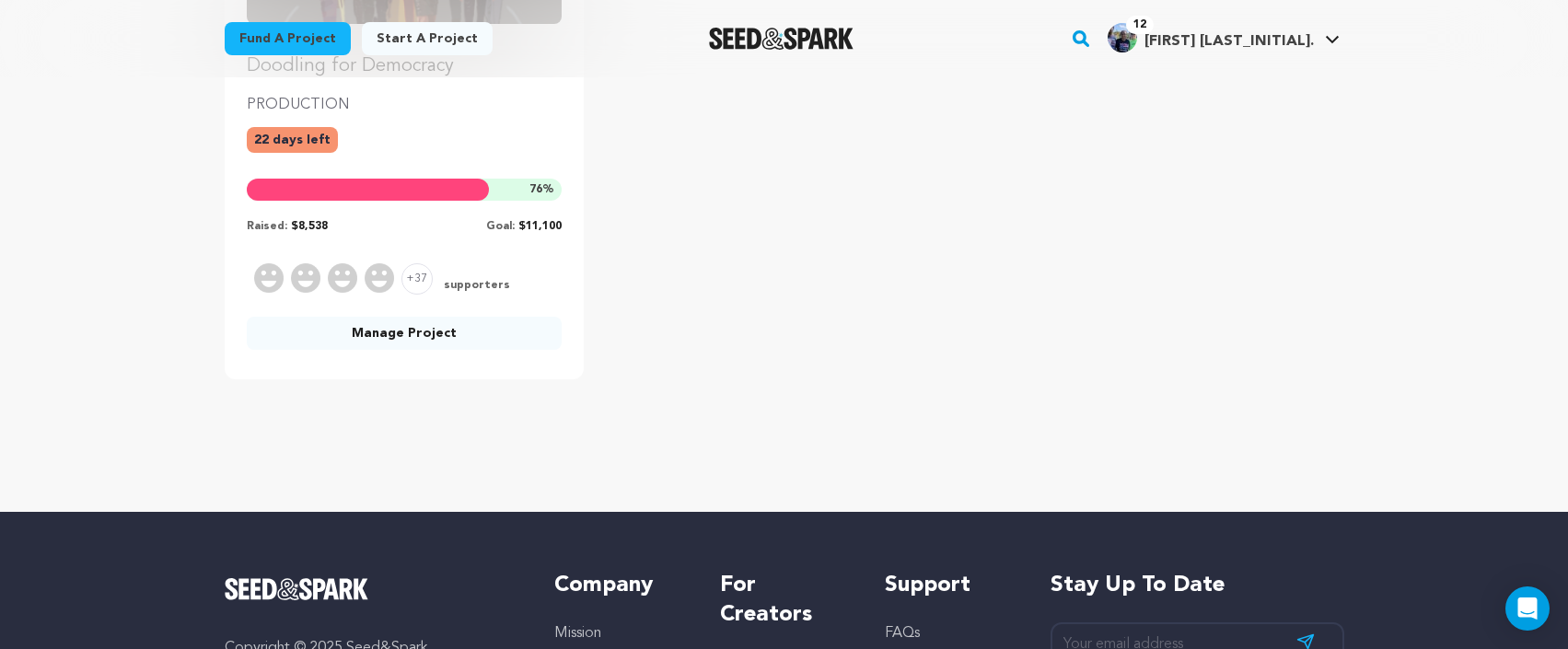 click on "Manage Project" at bounding box center (404, 333) 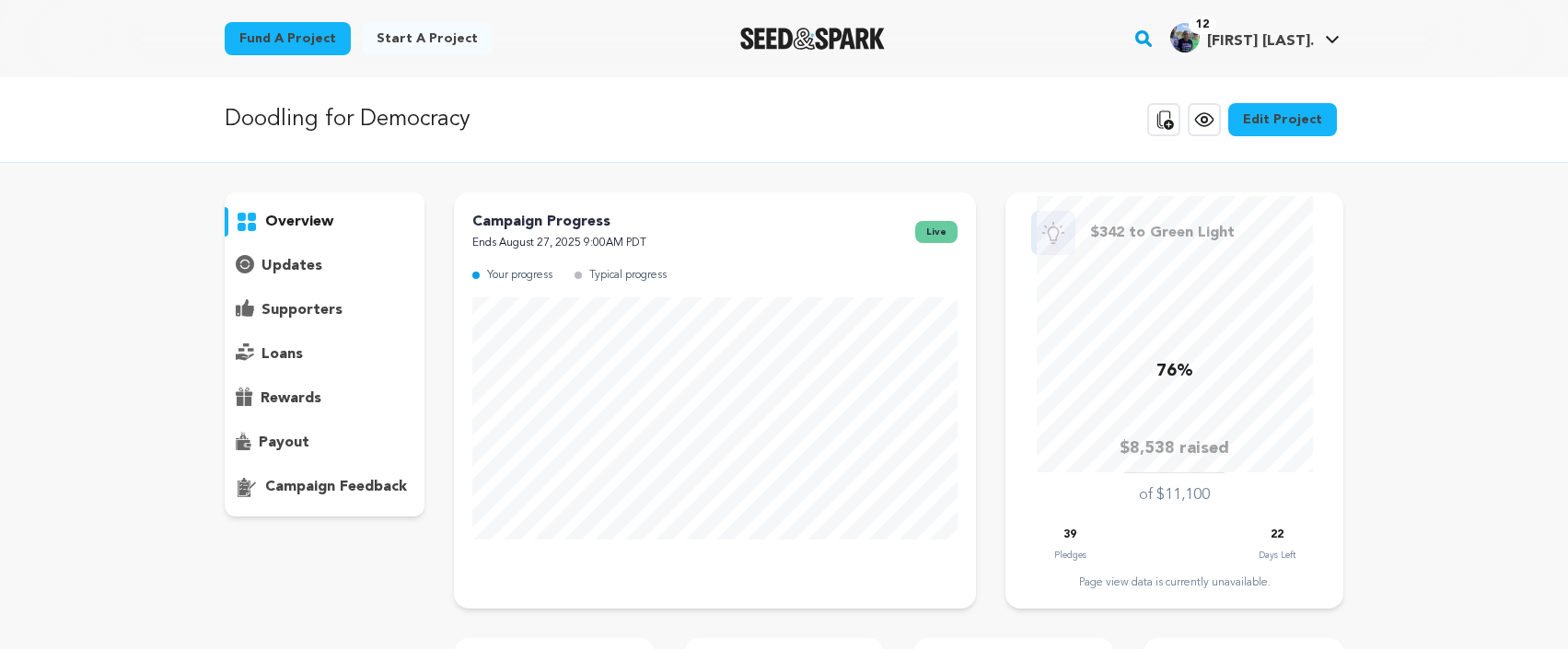 scroll, scrollTop: 0, scrollLeft: 0, axis: both 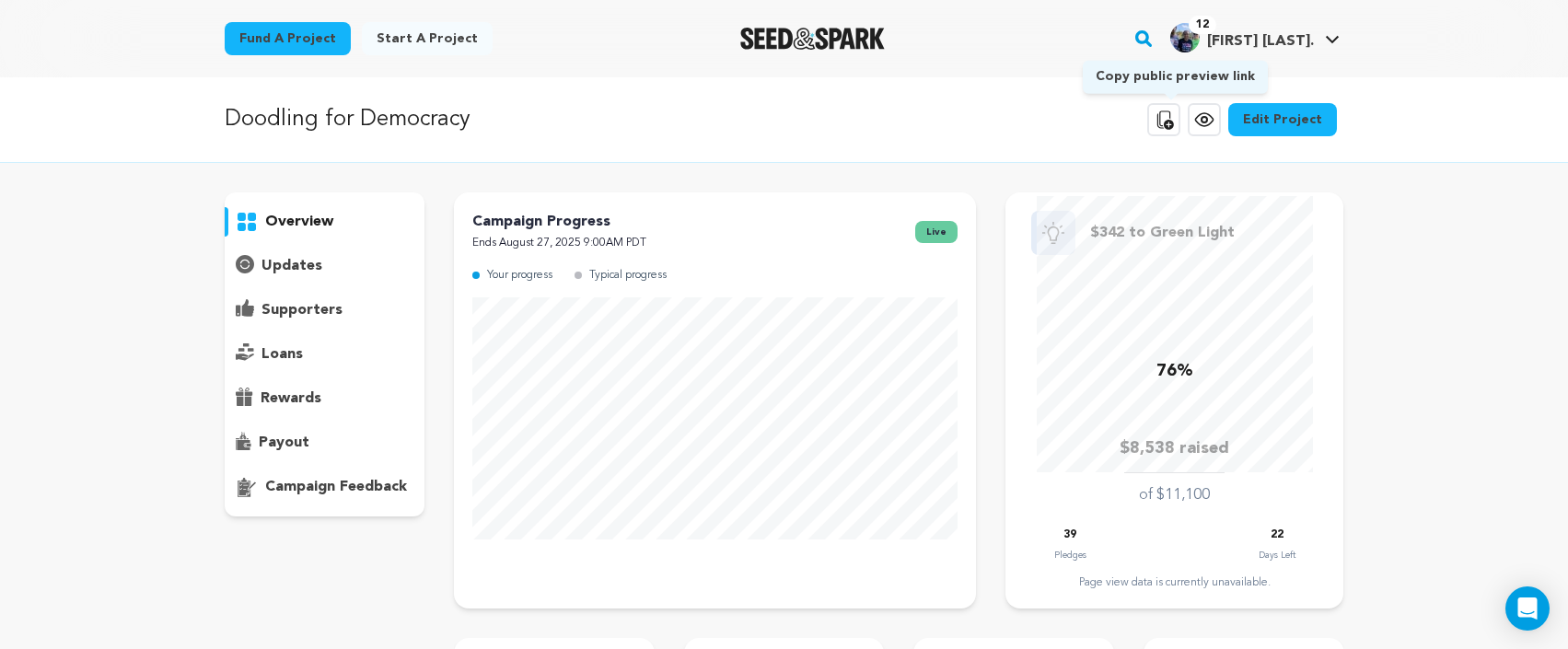 click 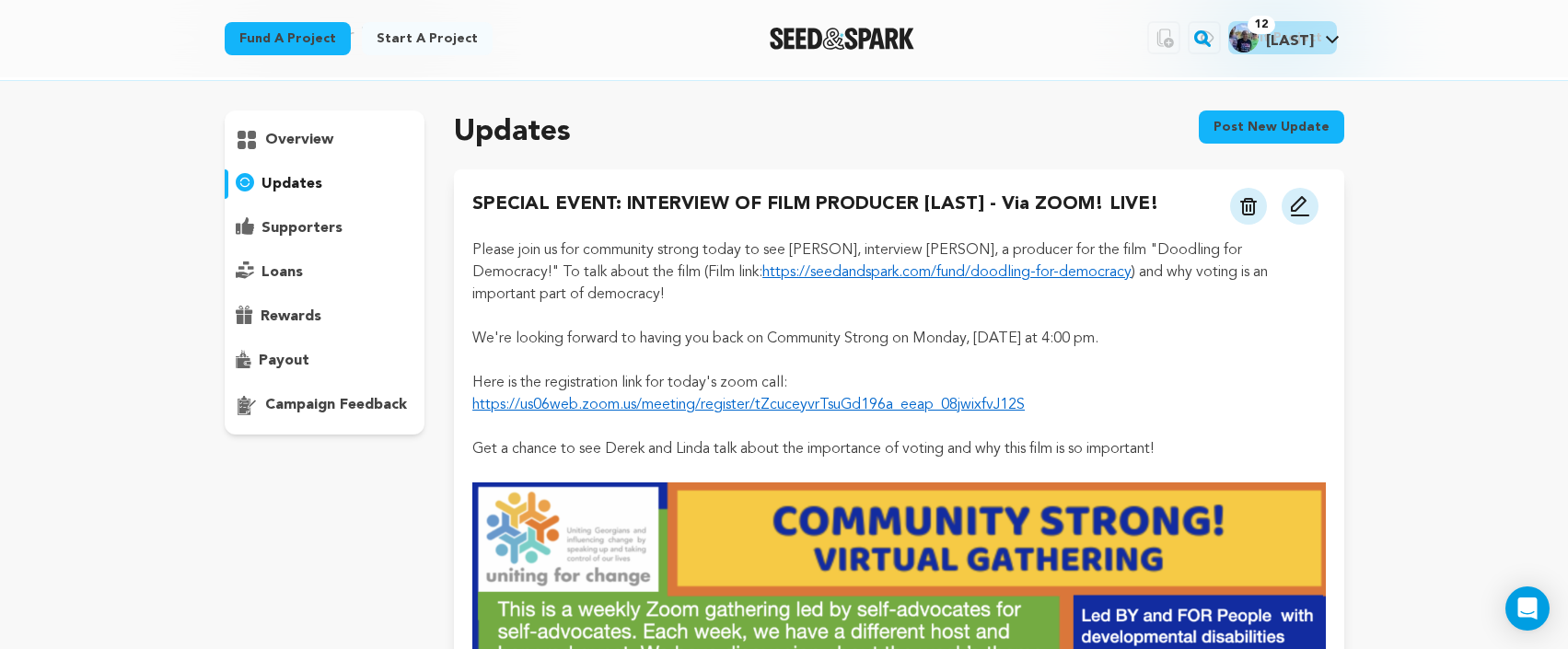 scroll, scrollTop: 100, scrollLeft: 0, axis: vertical 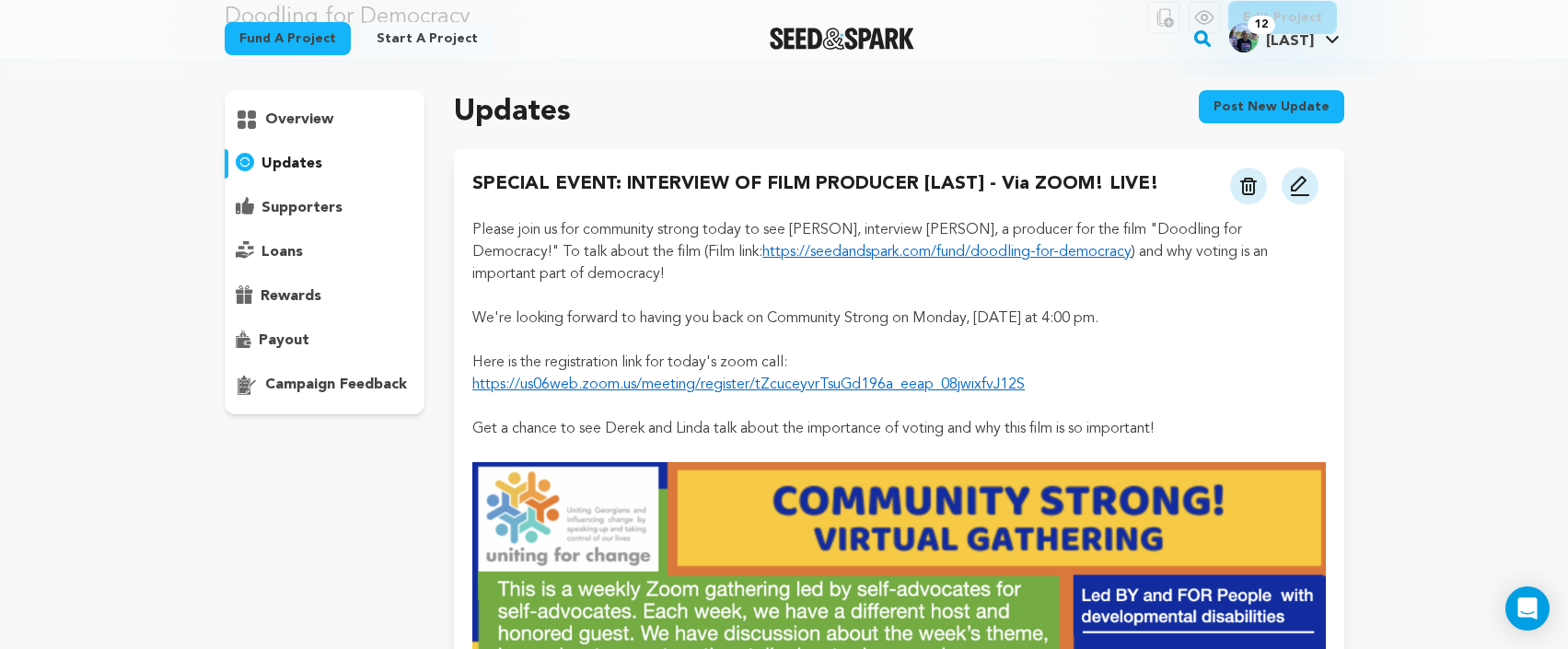 click on "We're looking forward to having you back on Community Strong on Monday, August 4th at 4:00 pm." at bounding box center [899, 319] 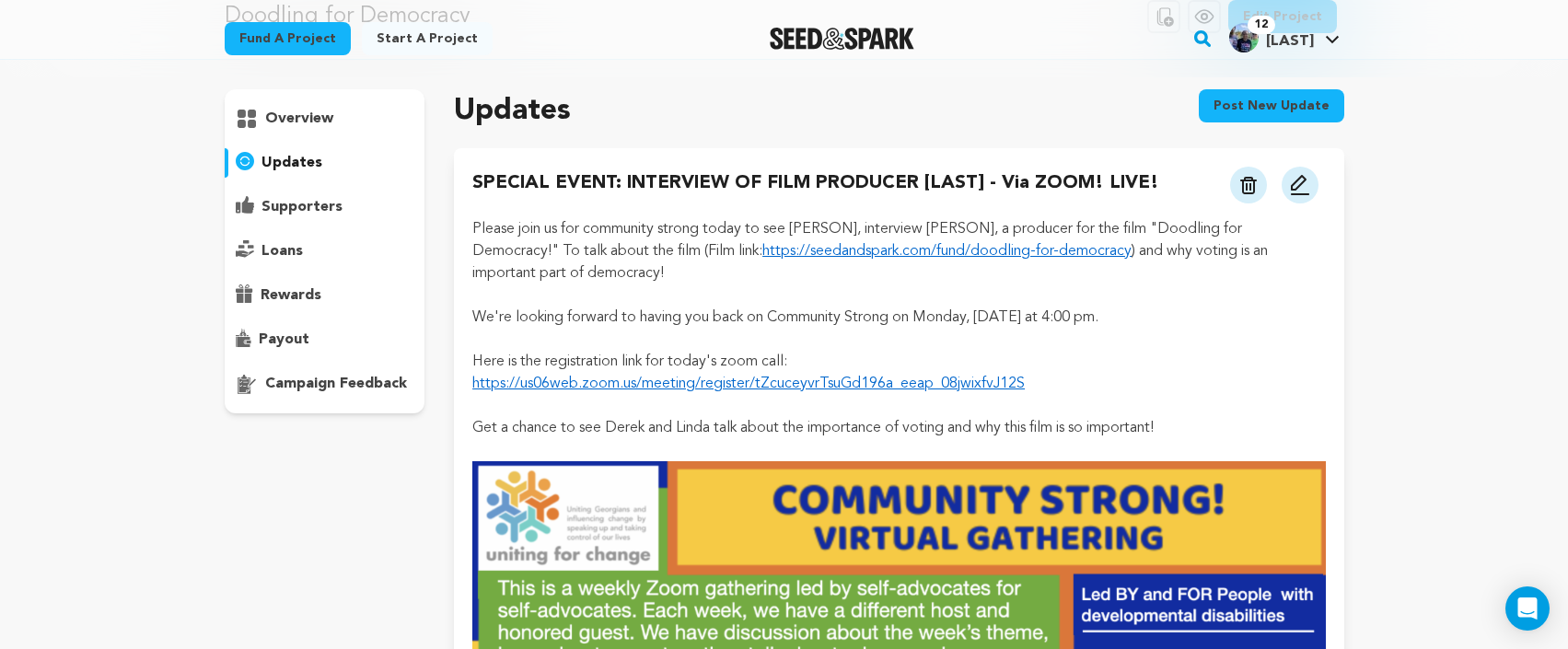 click at bounding box center (1300, 185) 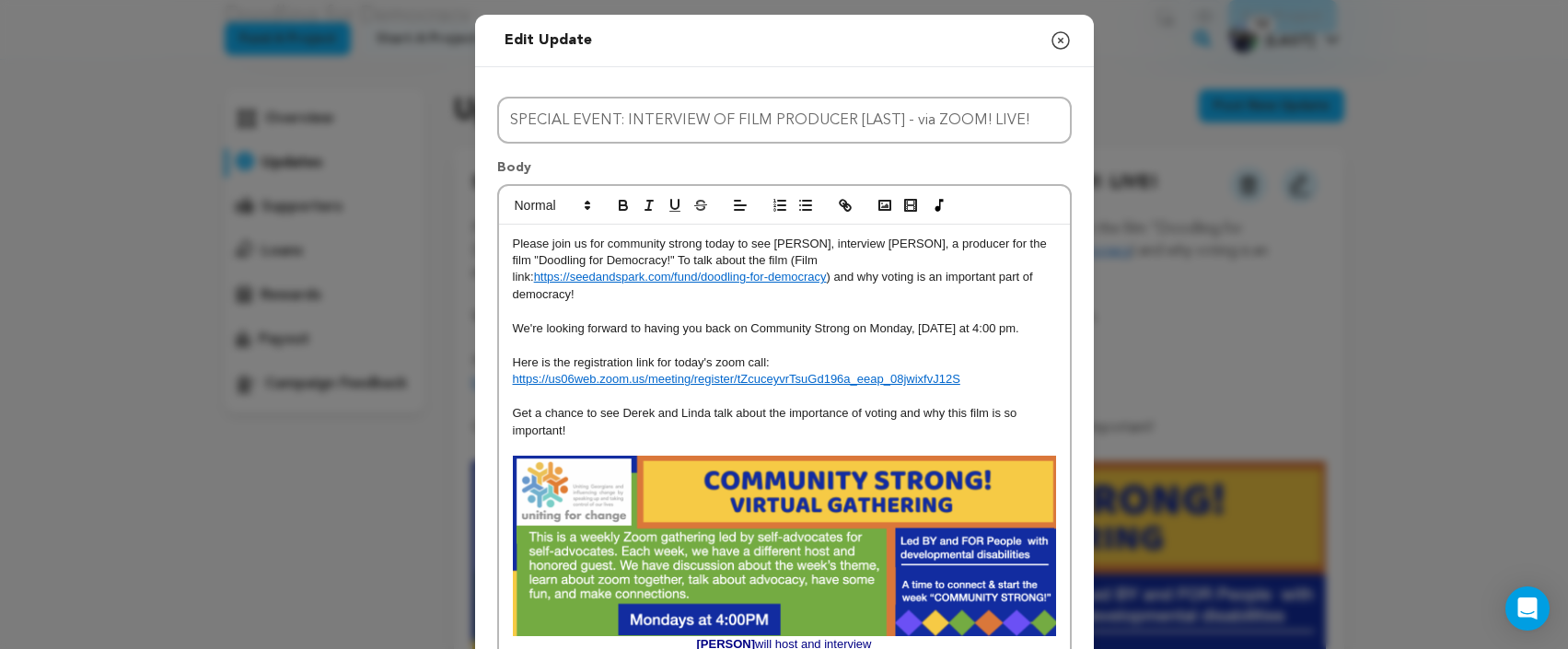 click on "We're looking forward to having you back on Community Strong on Monday, August 4th at 4:00 pm." at bounding box center (784, 329) 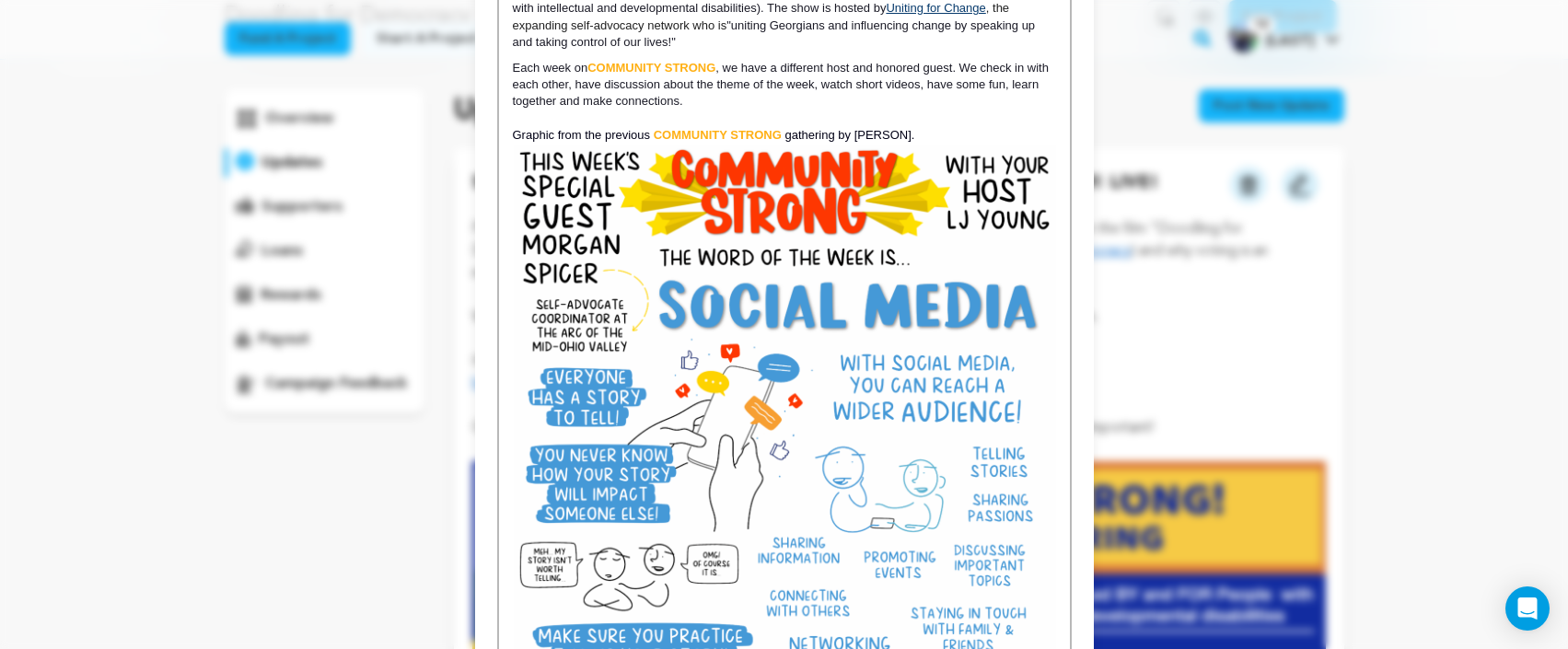 scroll, scrollTop: 1968, scrollLeft: 0, axis: vertical 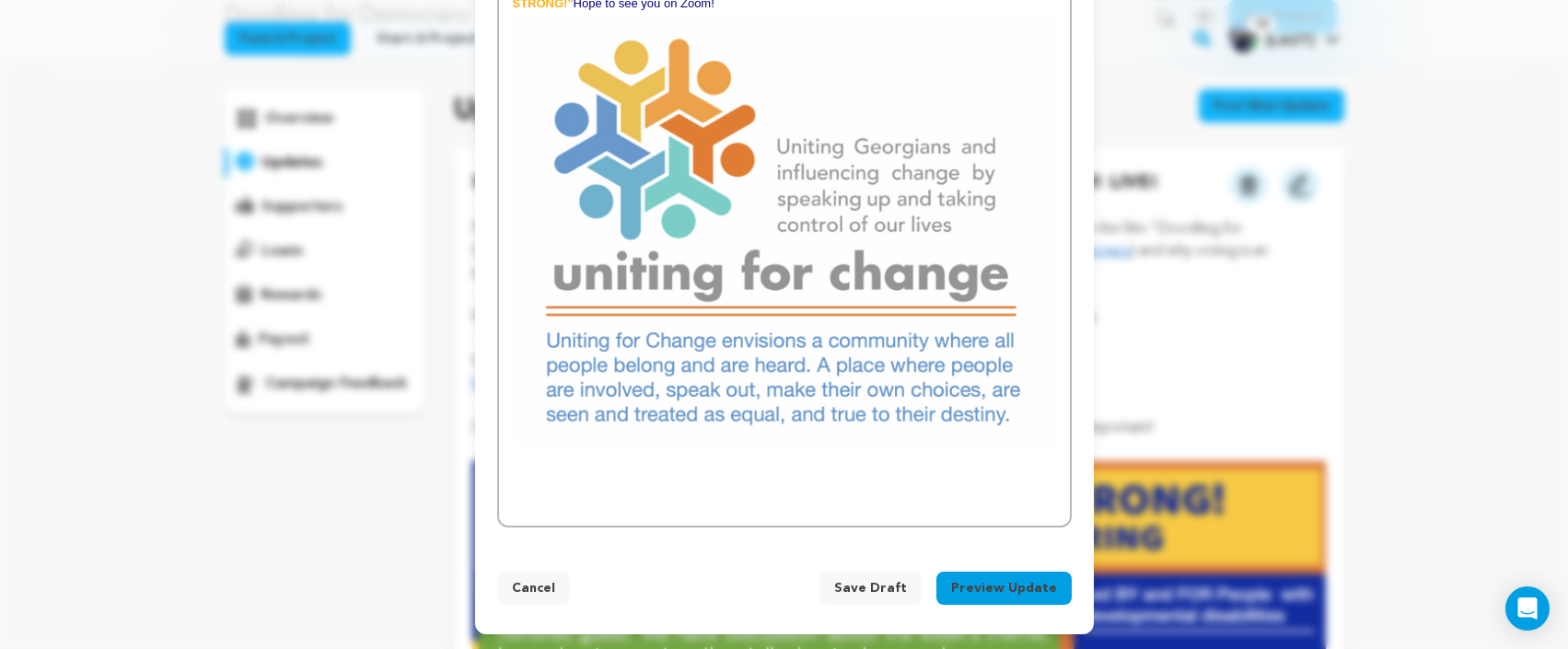 click on "Preview Update" at bounding box center (1004, 588) 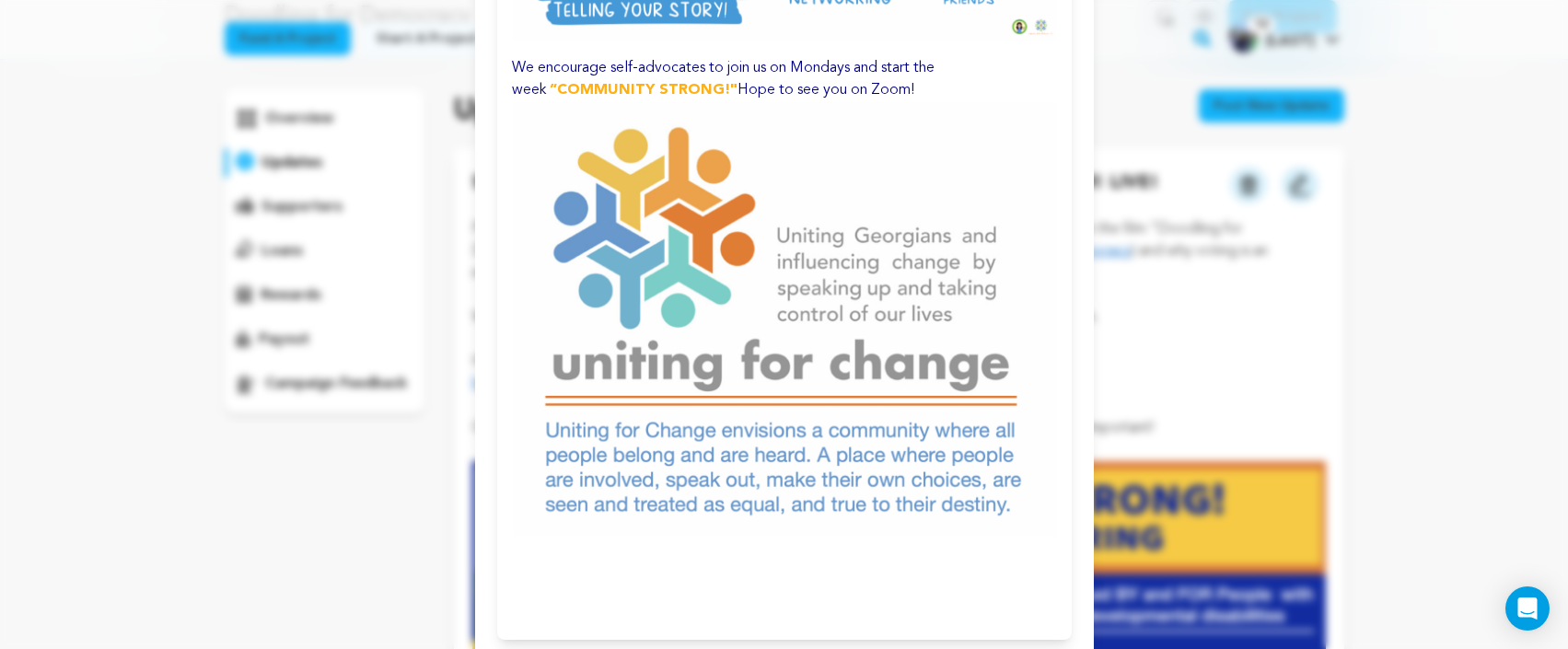 scroll, scrollTop: 2132, scrollLeft: 0, axis: vertical 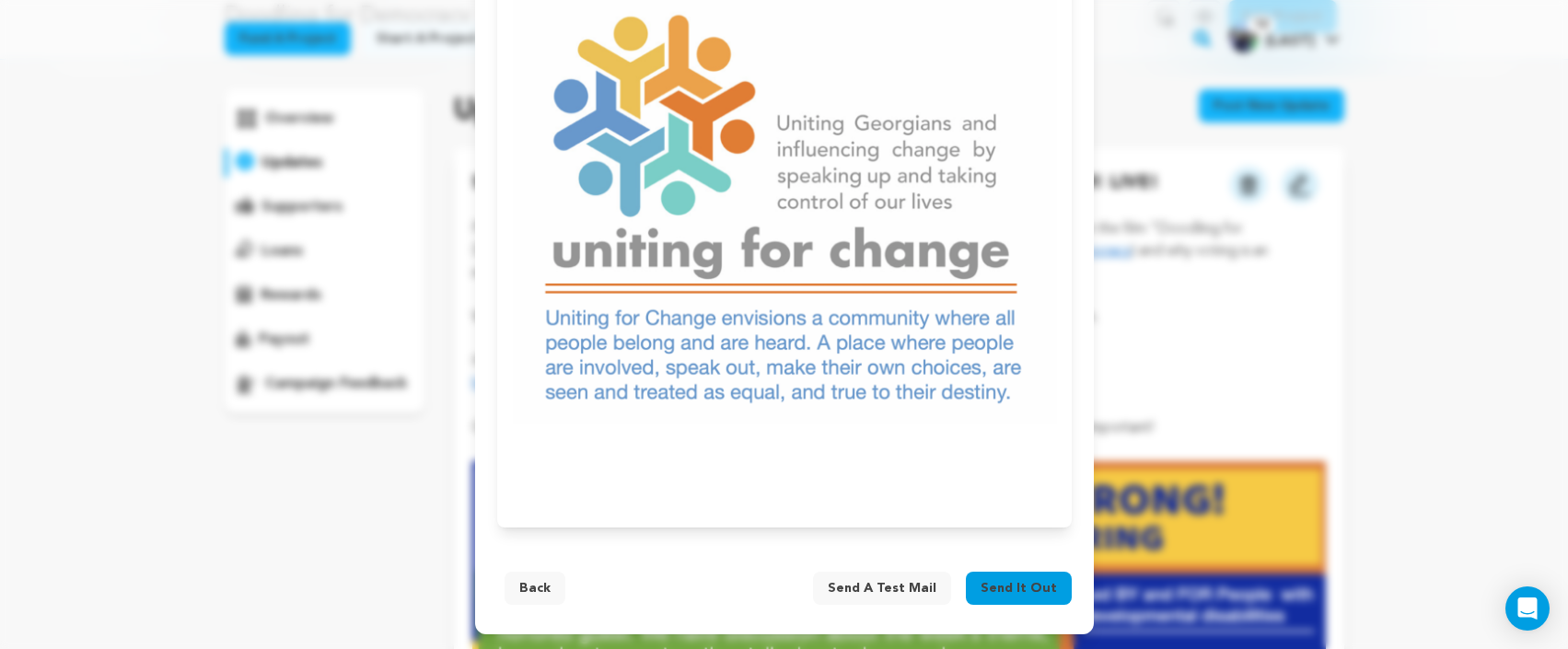 click on "Send it out" at bounding box center [1018, 588] 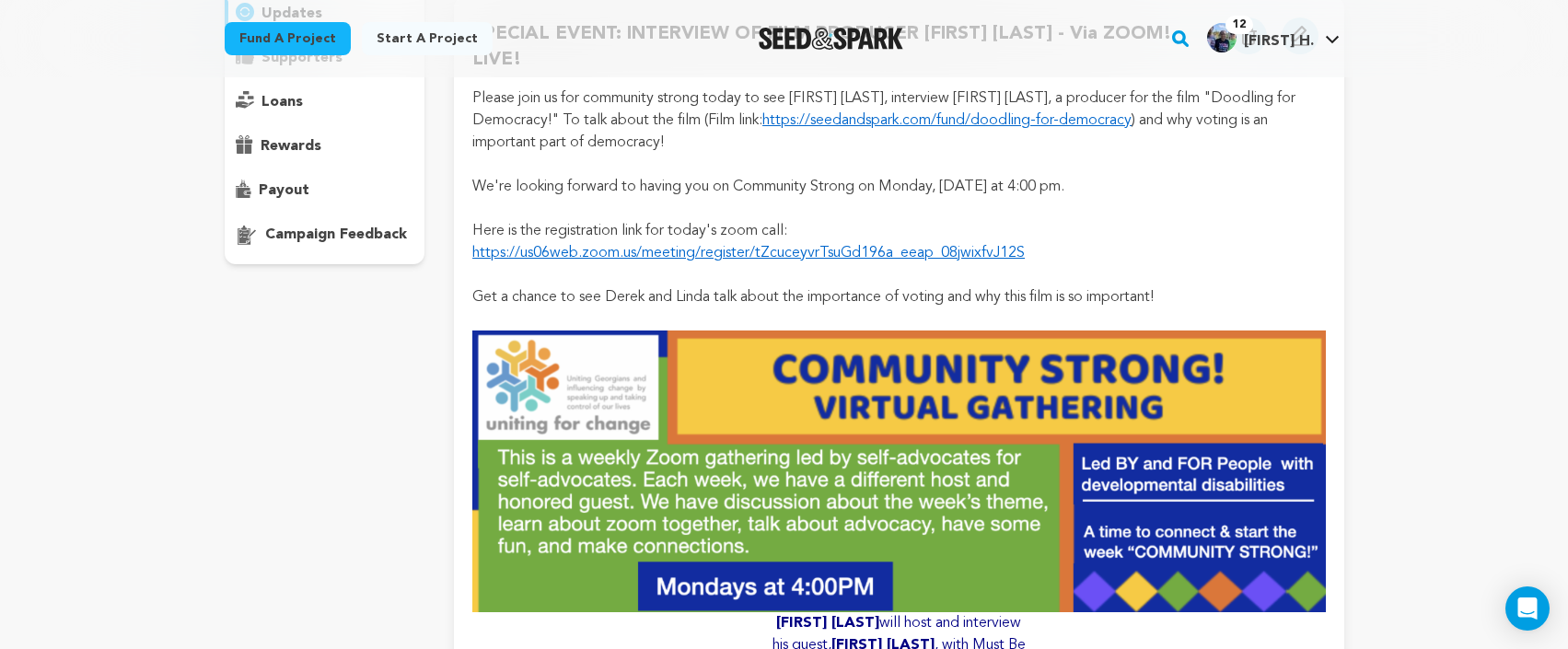 scroll, scrollTop: 0, scrollLeft: 0, axis: both 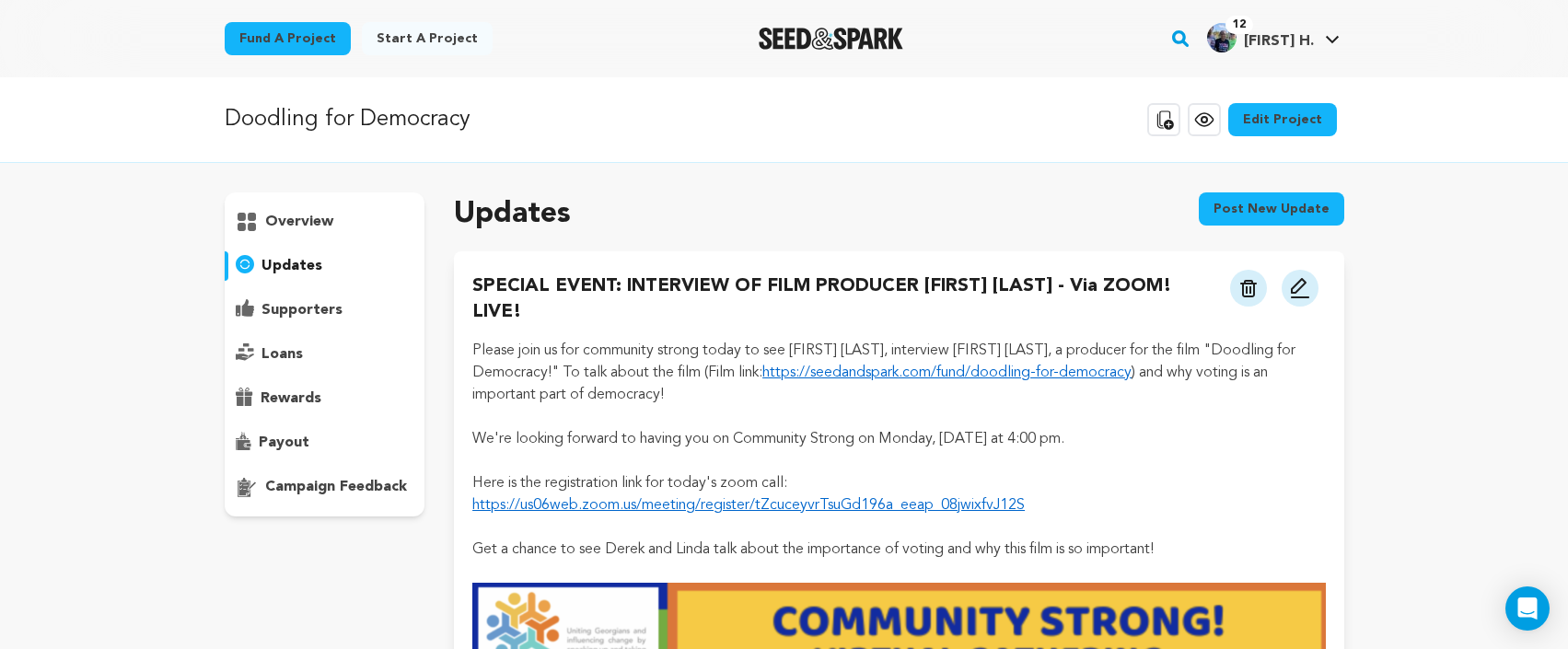 click on "overview" at bounding box center (299, 222) 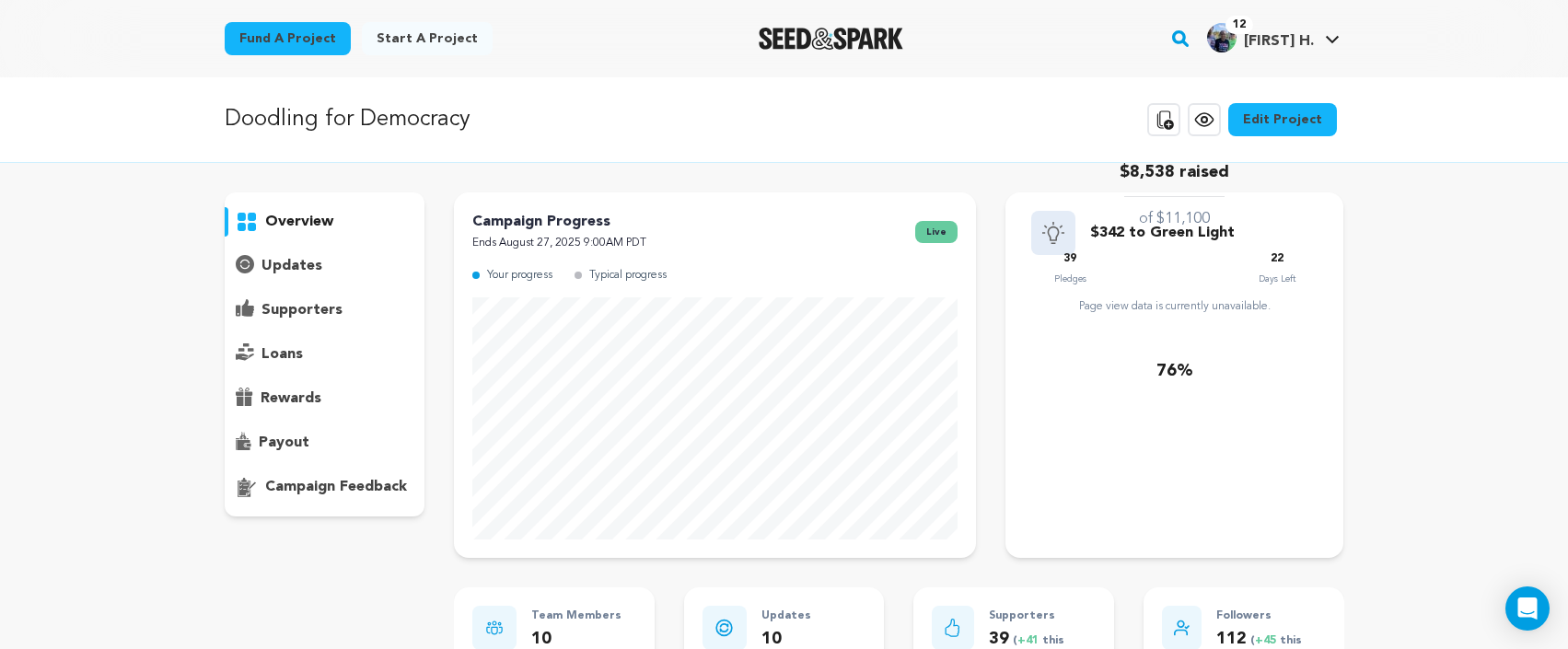 click on "Doodling for Democracy
Copy public preview link
View project
Edit Project
View more option
View more option" at bounding box center (784, 120) 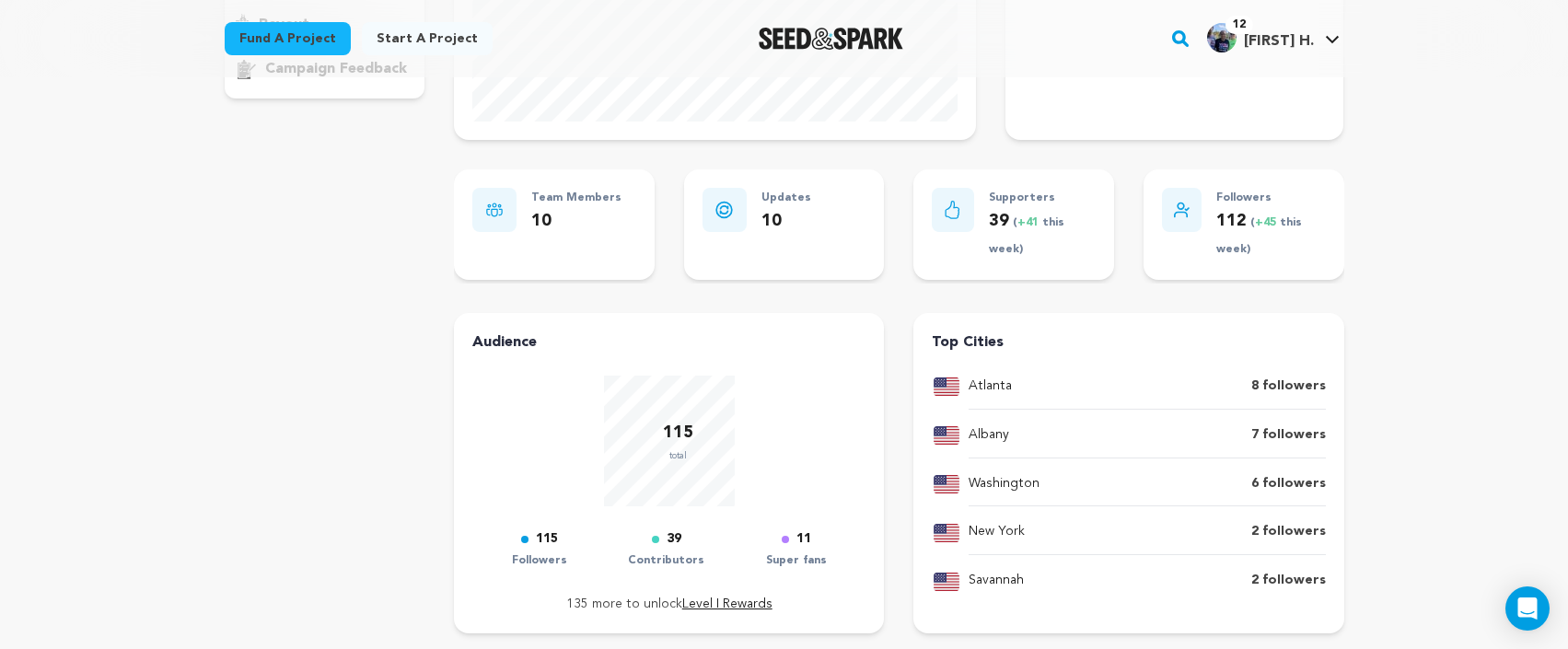 scroll, scrollTop: 0, scrollLeft: 0, axis: both 